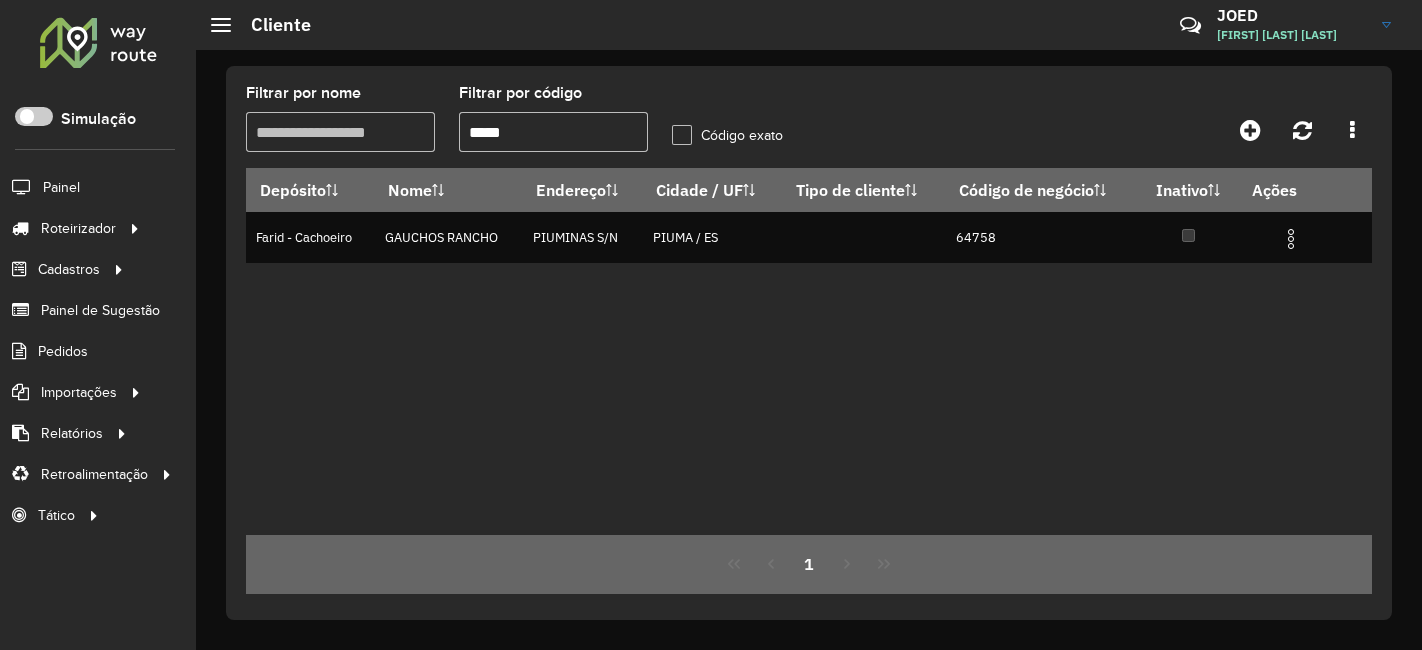 scroll, scrollTop: 0, scrollLeft: 0, axis: both 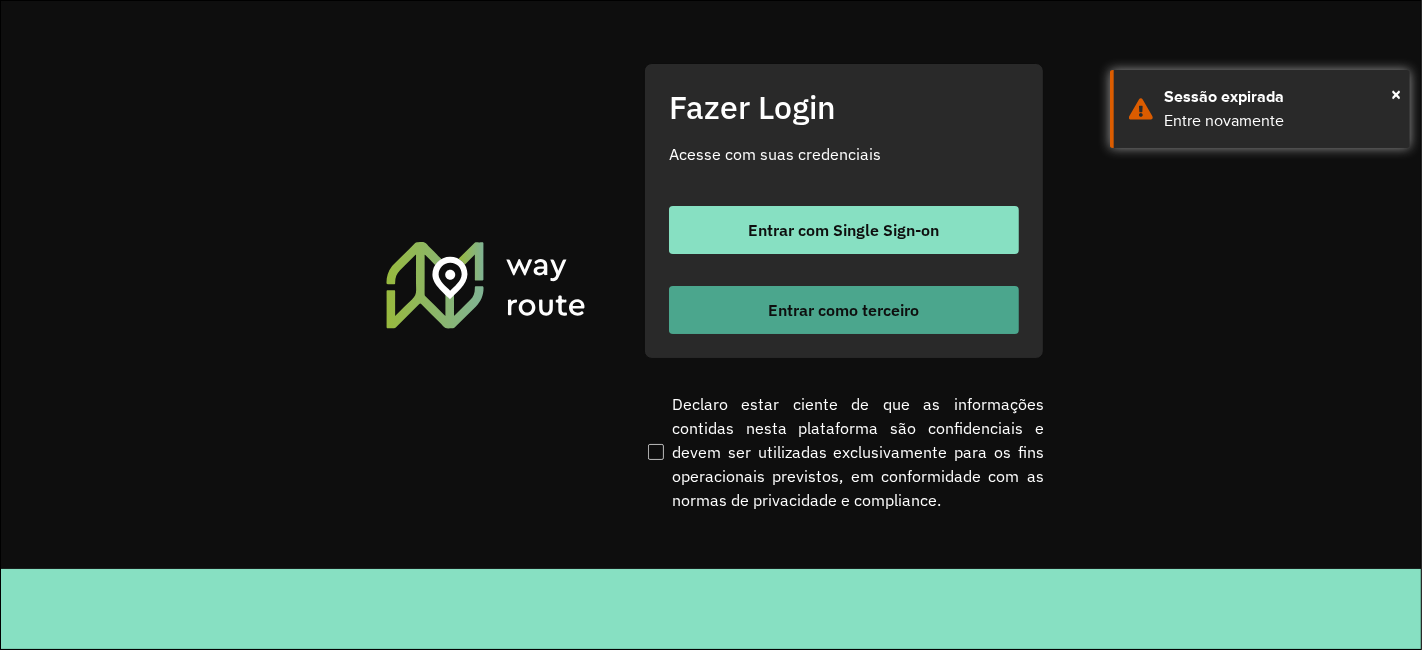 click on "Entrar como terceiro" at bounding box center [844, 310] 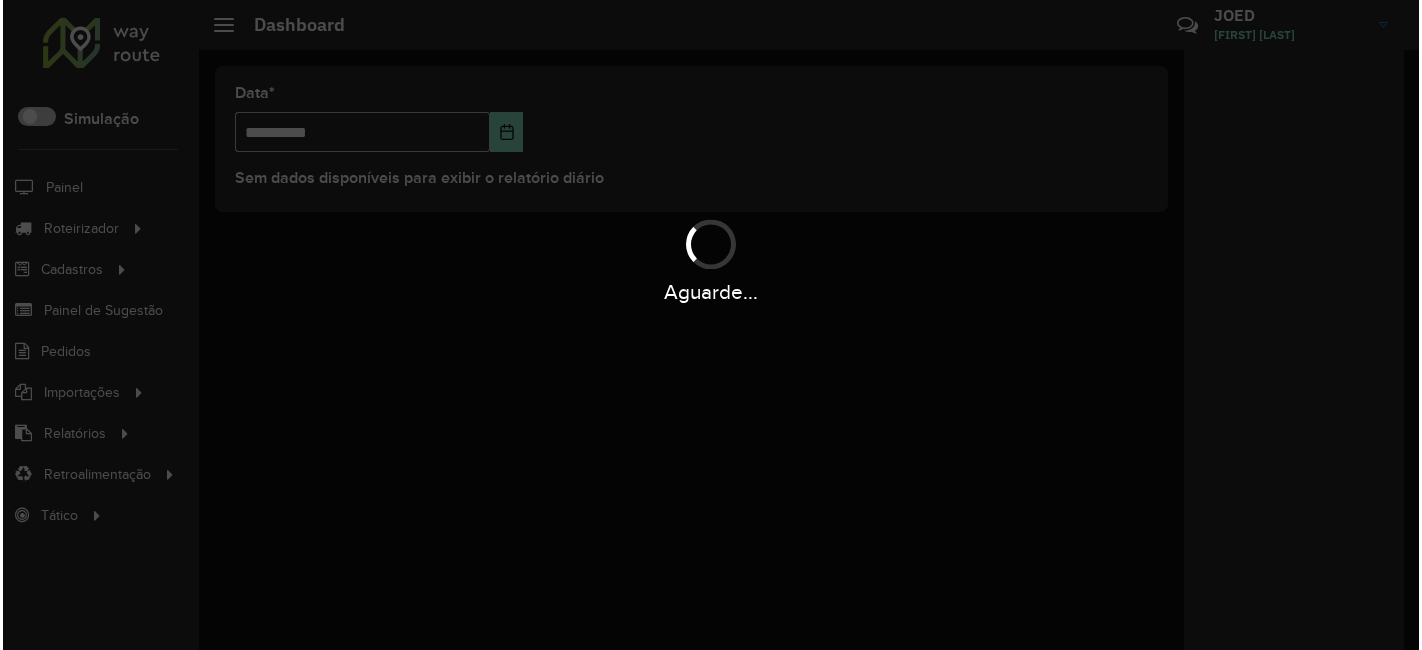 scroll, scrollTop: 0, scrollLeft: 0, axis: both 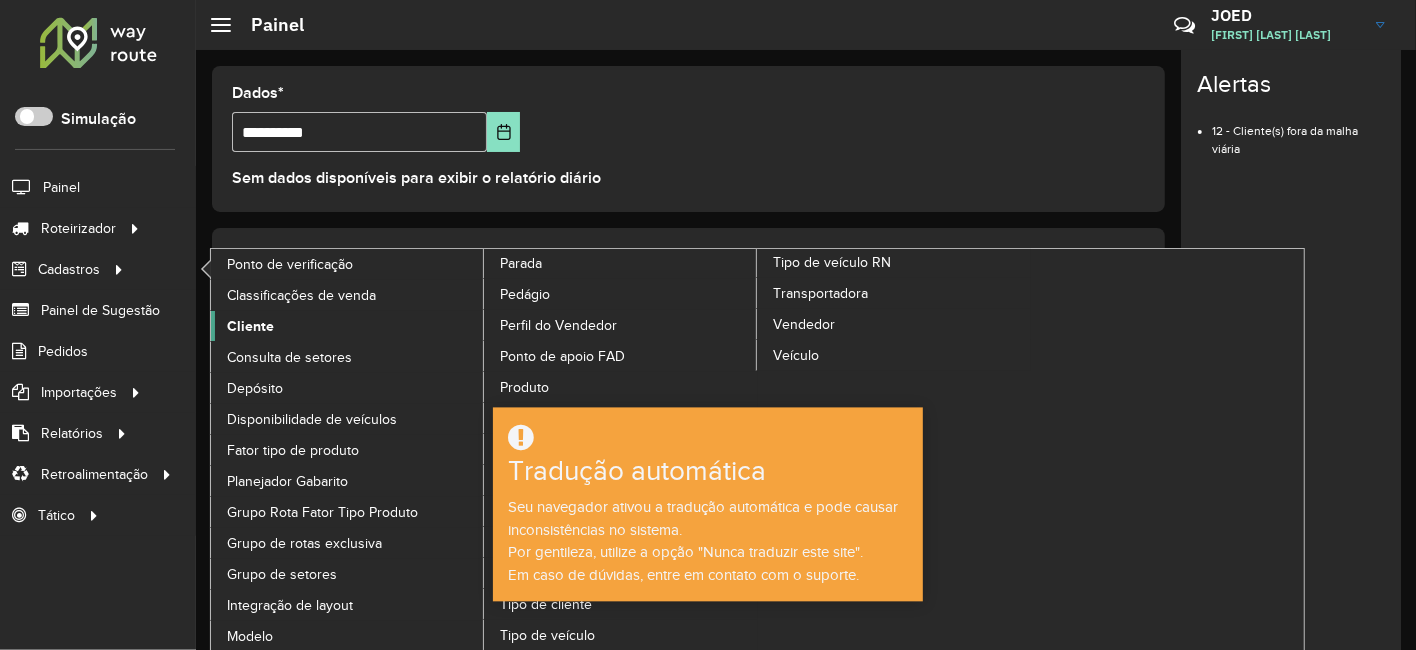 click on "Cliente" 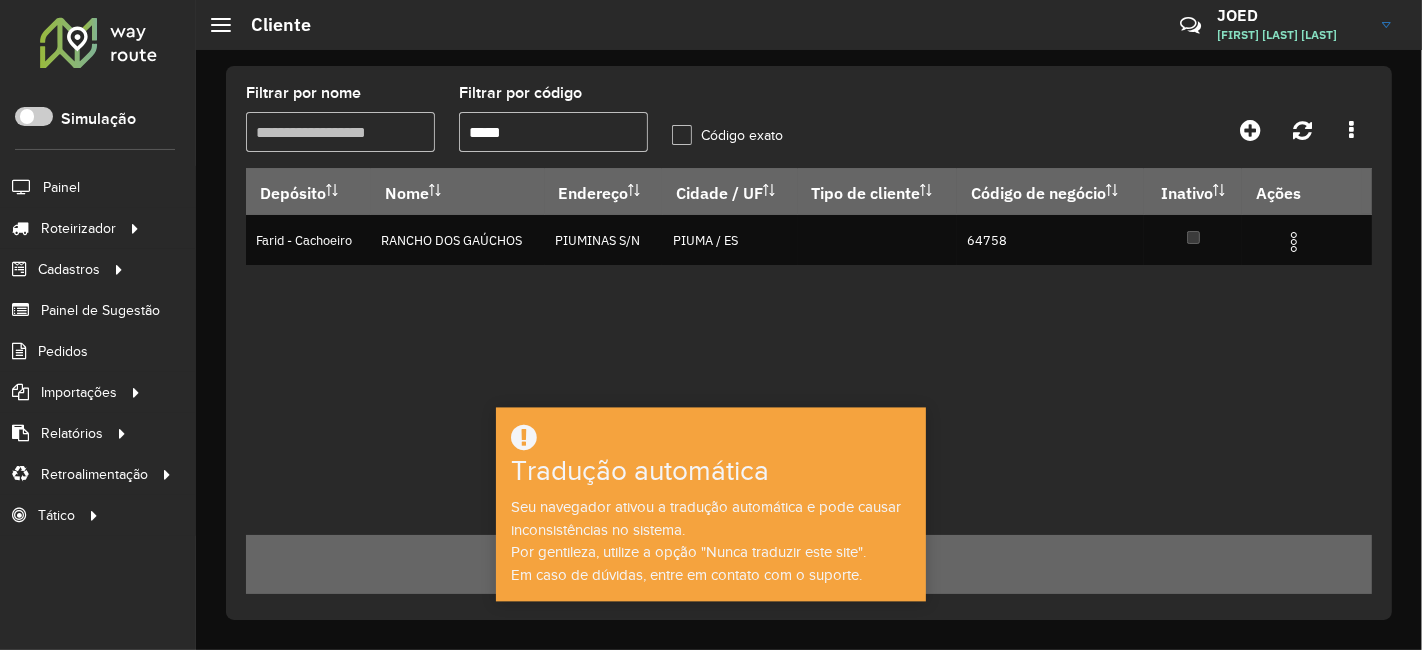click on "*****" at bounding box center [553, 132] 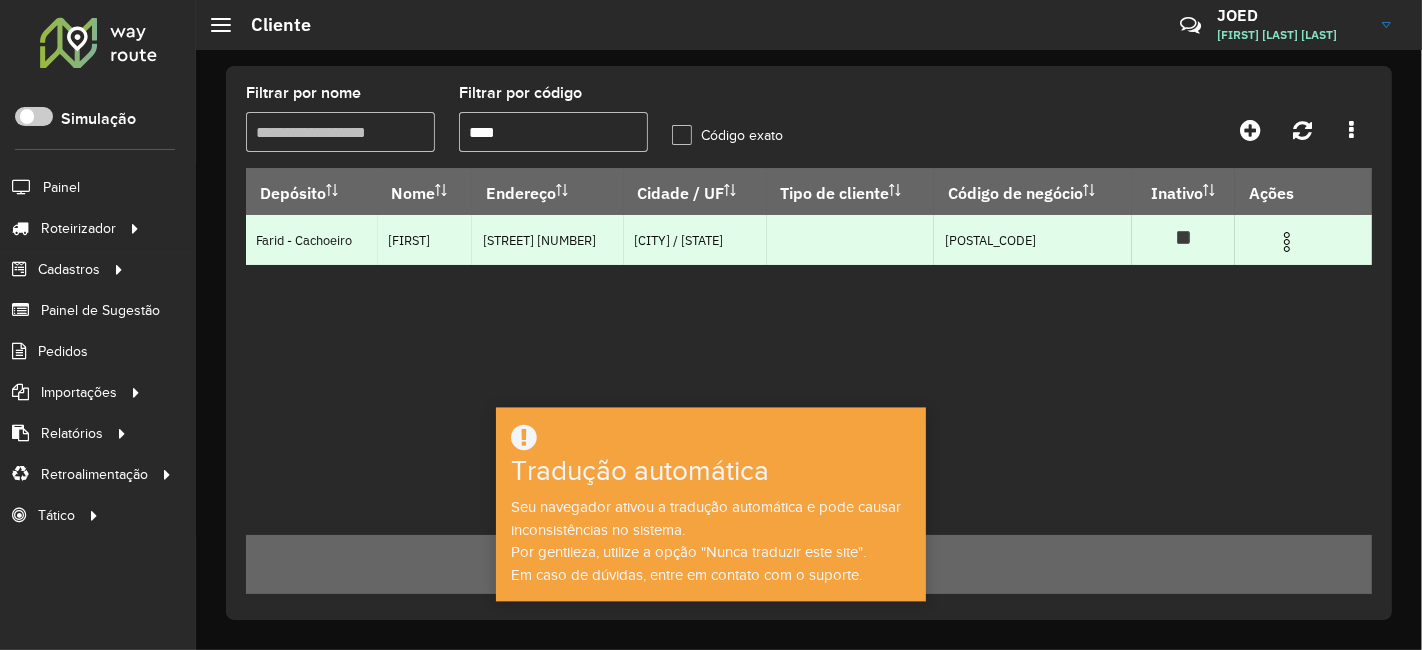 type on "****" 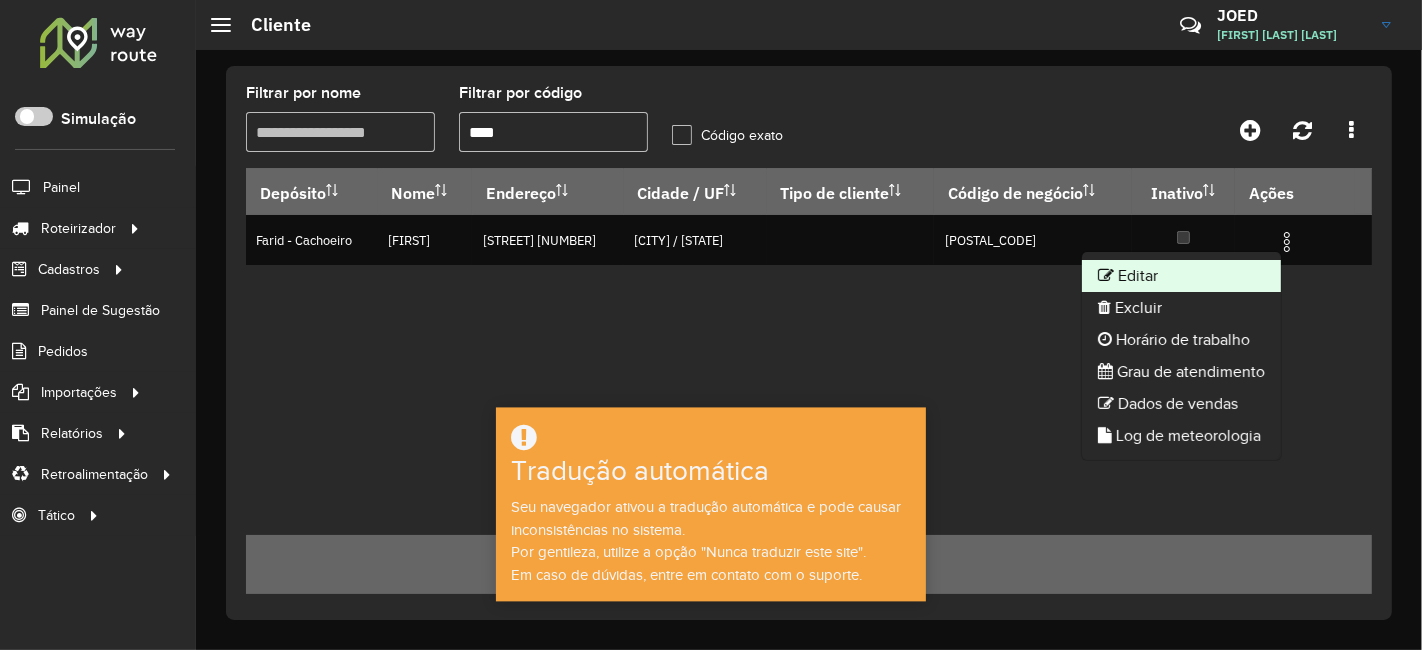 click on "Editar" 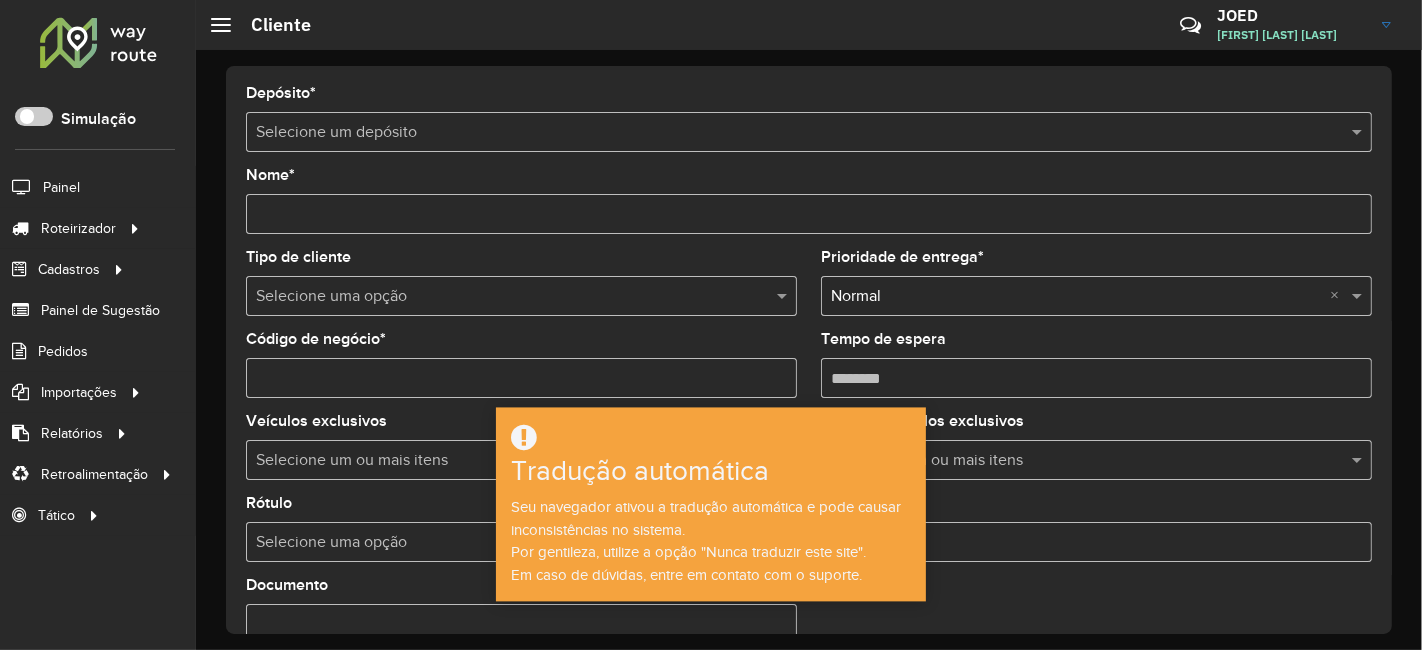 type on "*****" 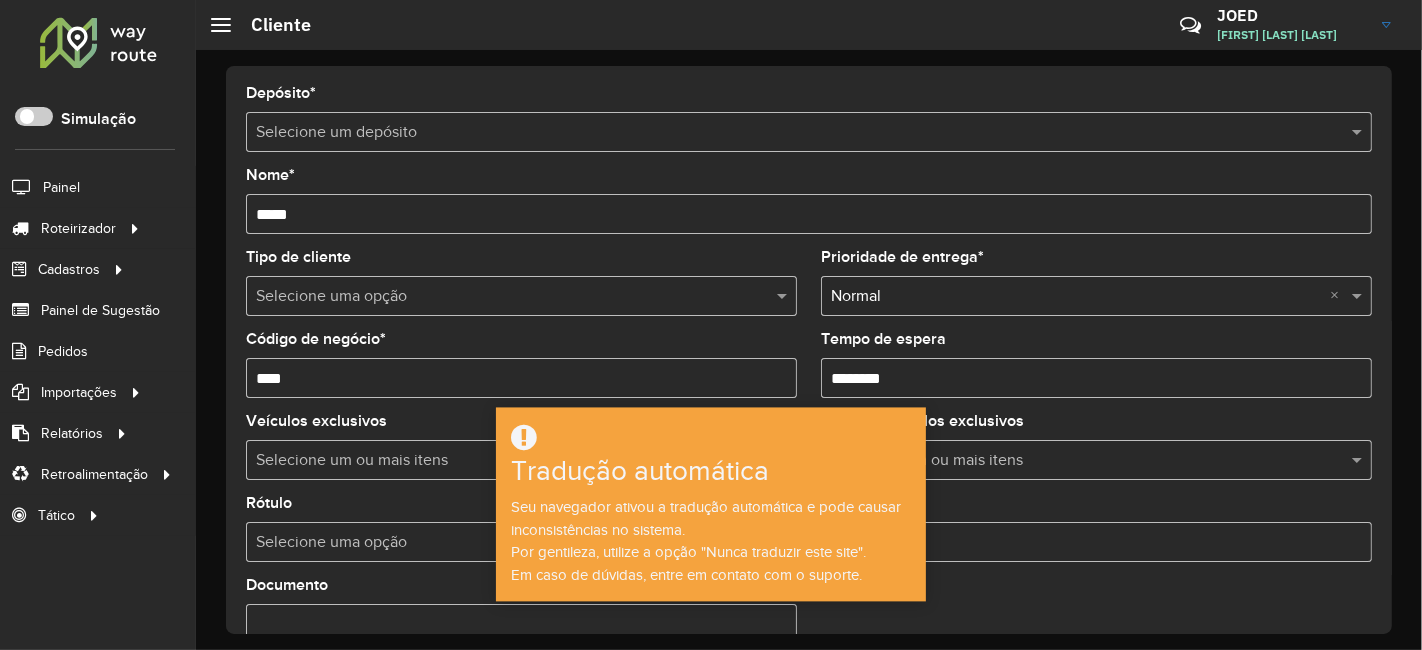 type on "*********" 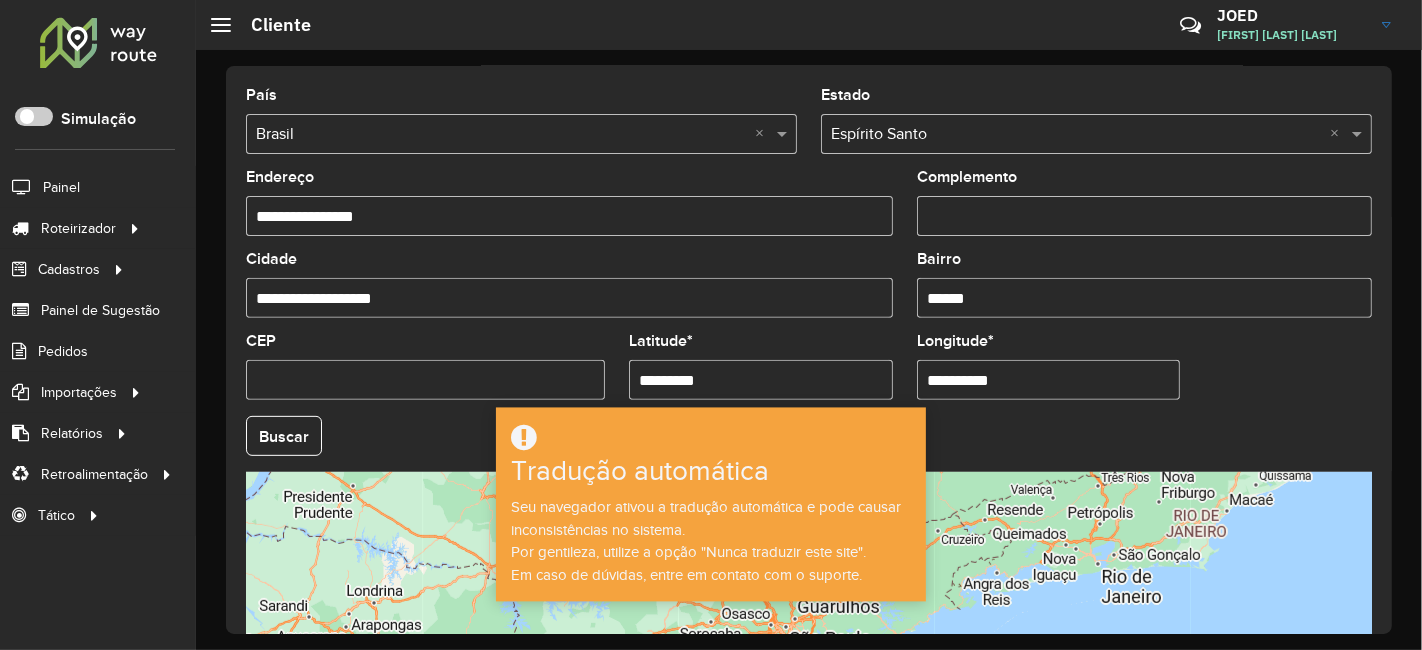 scroll, scrollTop: 837, scrollLeft: 0, axis: vertical 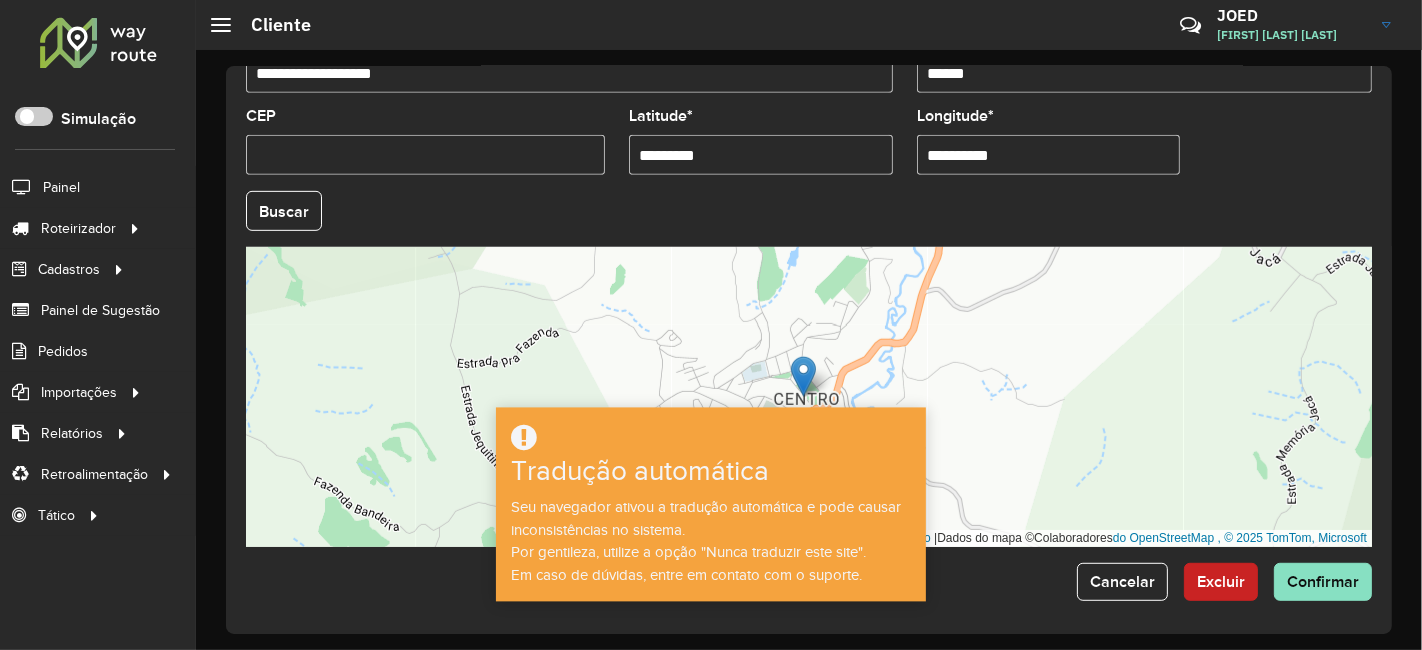 click on "*********" at bounding box center [761, 155] 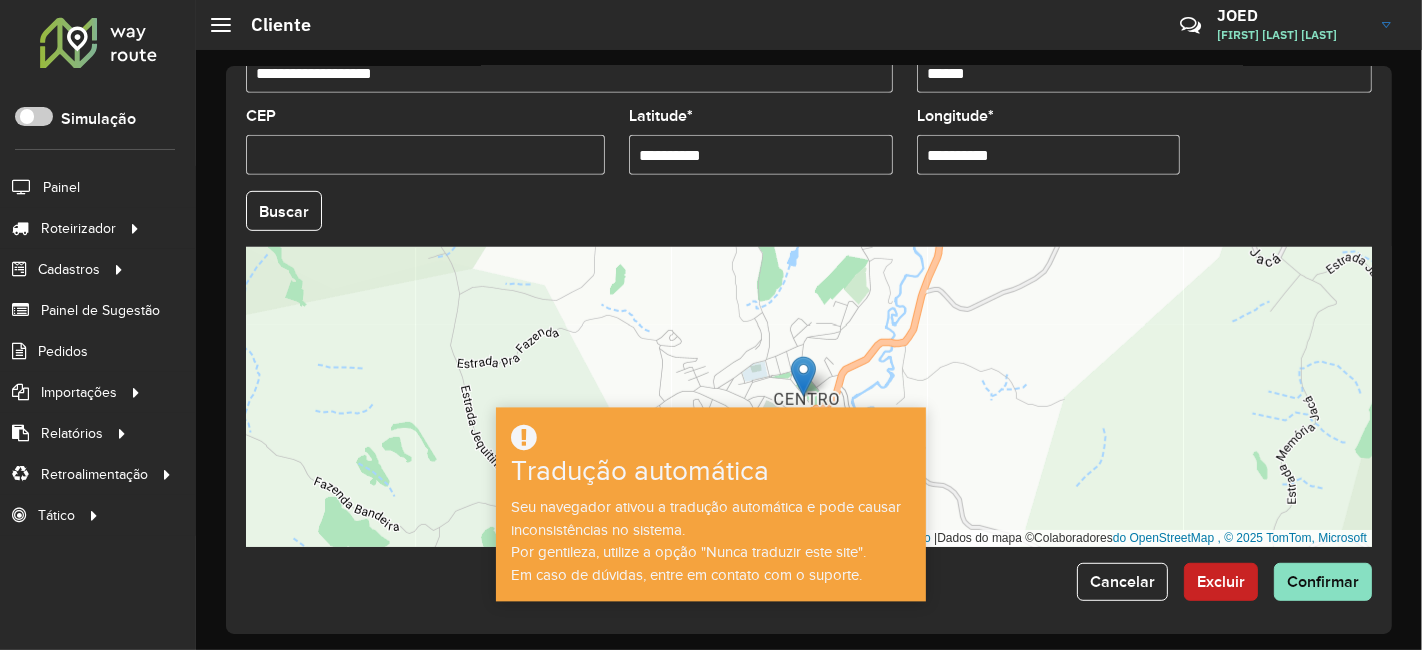 type on "**********" 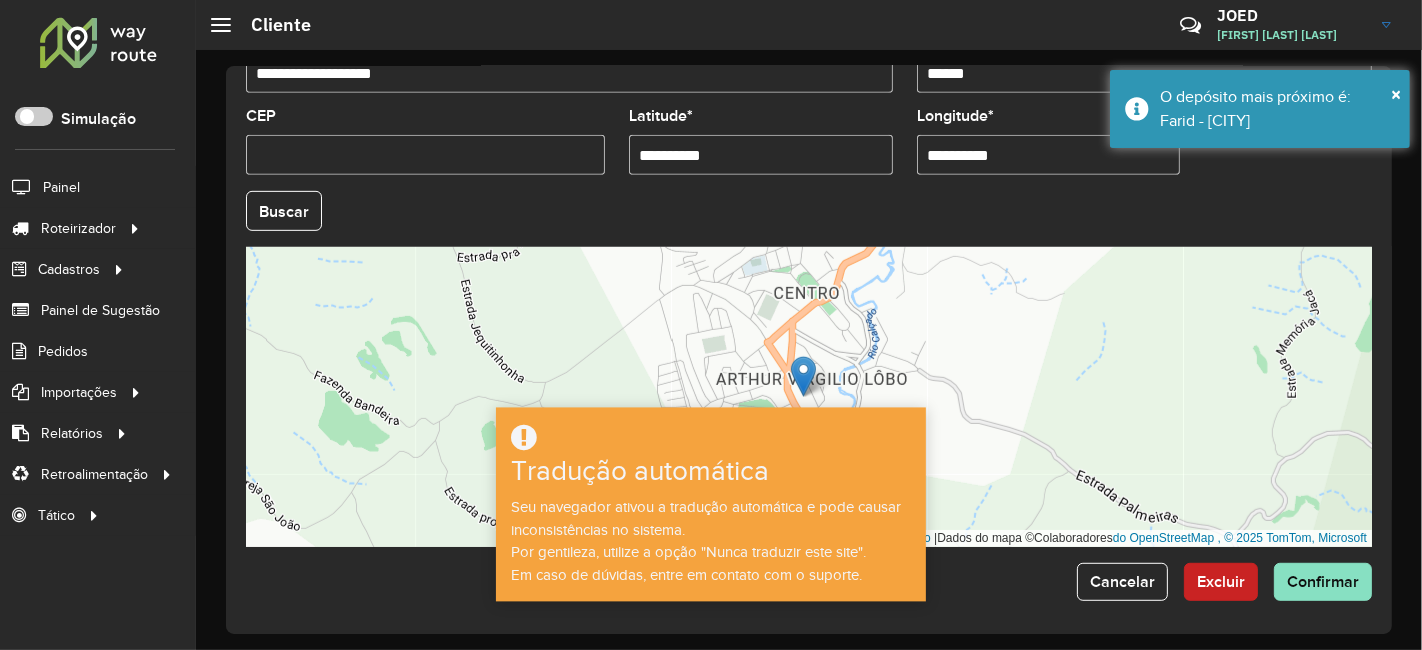 click on "**********" at bounding box center (1049, 155) 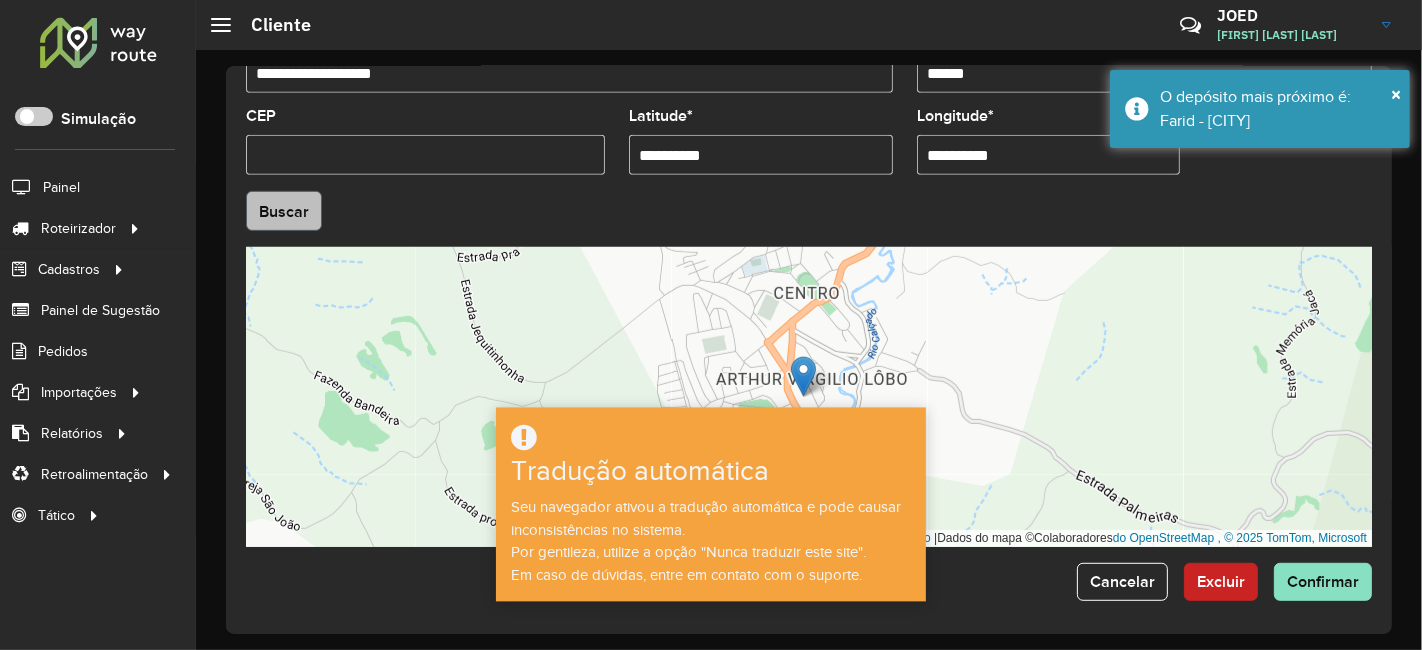 type on "**********" 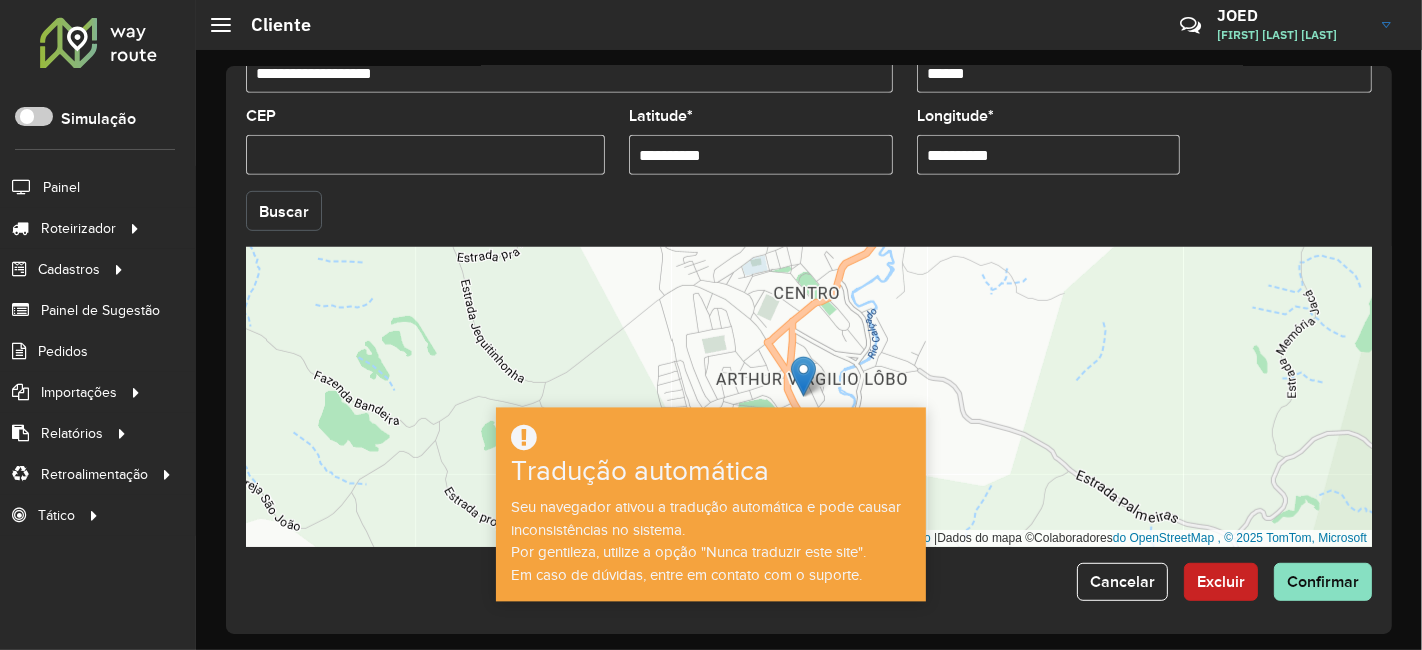click on "Aguarde... Pop-up bloqueado! Seu navegador bloqueou automaticamente a abertura de uma nova janela.  Acesse as configurações e adicione o endereço do sistema à lista de permissões. Fechar Roteirizador AmbevTech Simulação Painel Roteirizador Entregas Vendas Cadastros Ponto de verificação Classificações de venda Cliente Consulta de setores Depósito Disponibilidade de veículos Fator tipo de produto Planejador Gabarito Grupo Rota Fator Tipo Produto Grupo de rotas exclusiva Grupo de setores Integração de layout Modelo Parada Pedágio Perfil do Vendedor Ponto de apoio FAD Produto Restrição de Atendimento Planner Rodízio de placa Rota exclusiva FAD Rótulo Setor Planejador de Setor Tipo de cliente Tipo de veículo Tipo de veículo RN Transportadora Vendedor Veículo Painel de Sugestão Pedidos Importações Classificação e volume de venda Clientes Fator tipo produto Planejador Gabarito Grau de atendimento Janela de atendimento Localização Pedidos Restrição de Atendimento Planner Vendedor Setor" at bounding box center [711, 325] 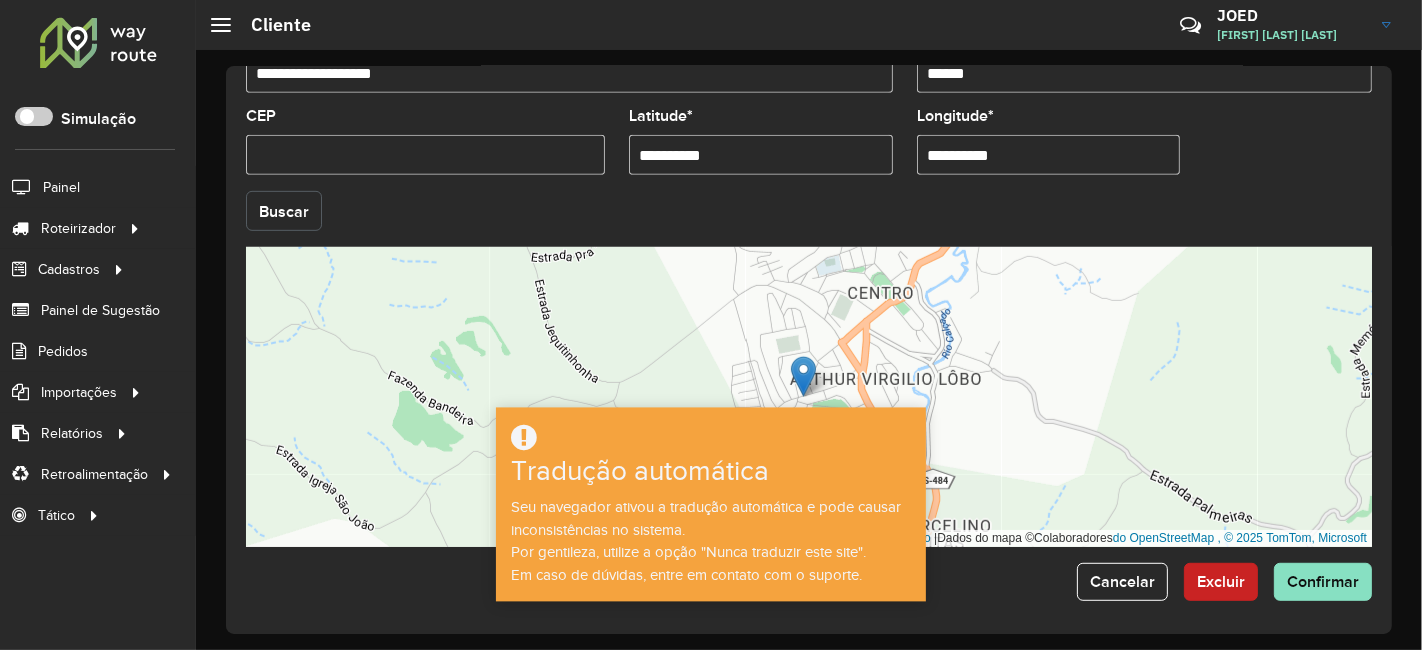 click on "Buscar" 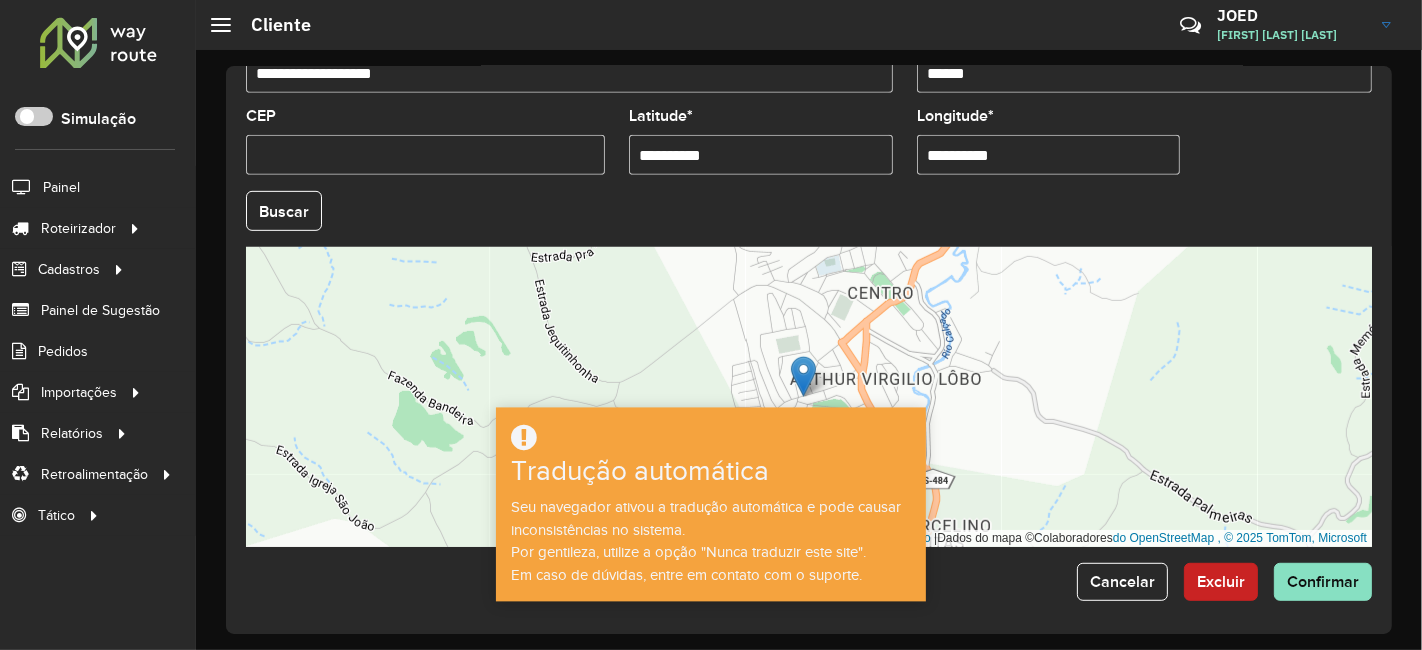 click on "Aguarde..." at bounding box center (0, 0) 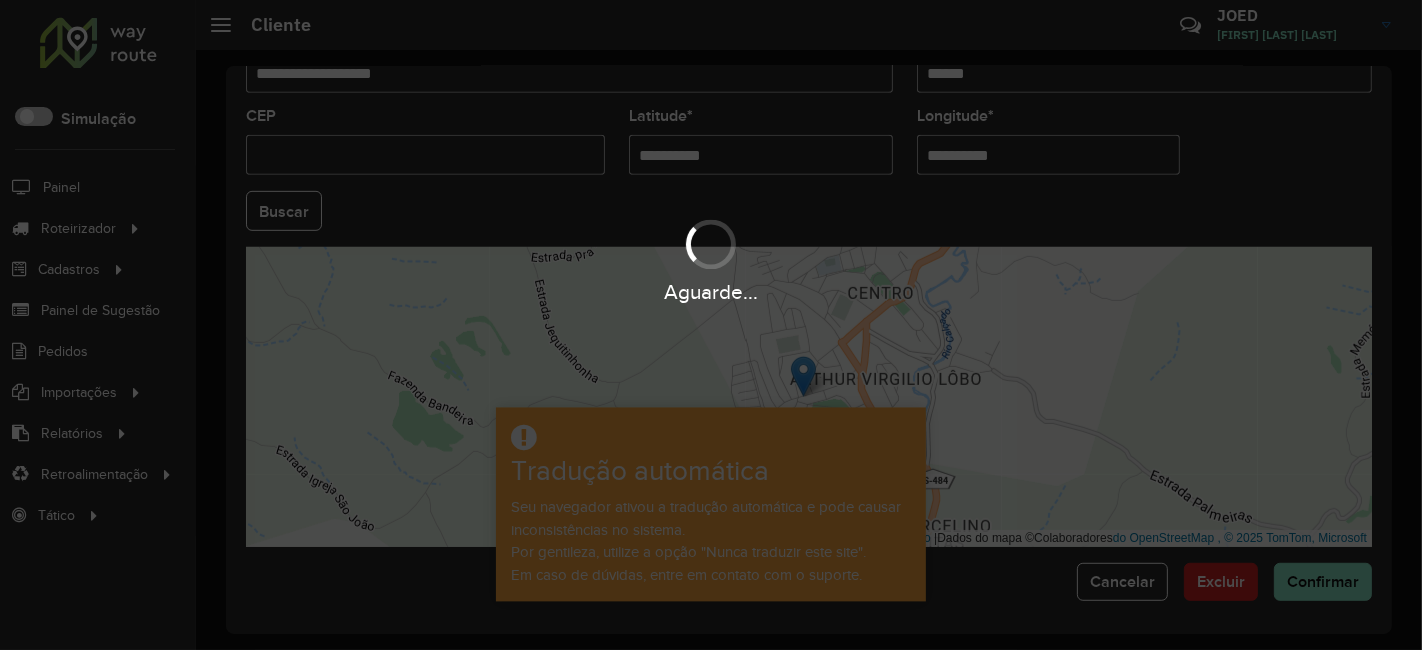 type on "**********" 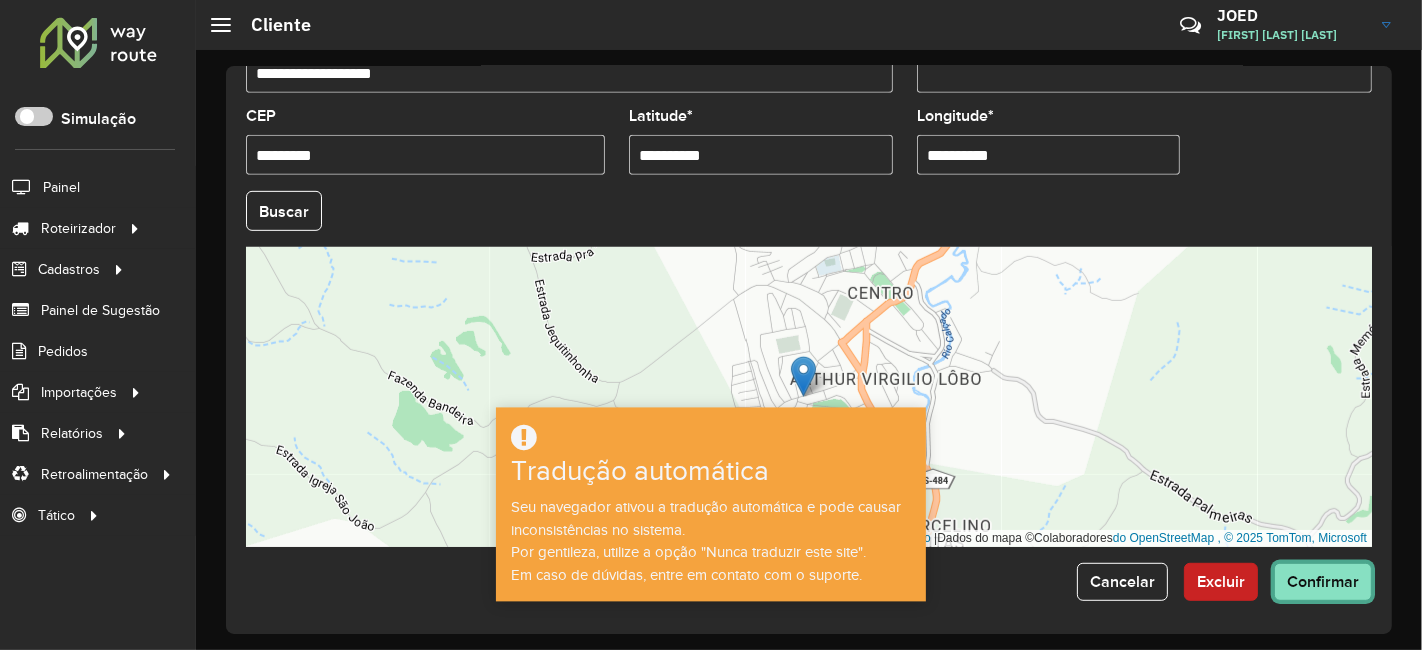 click on "Confirmar" 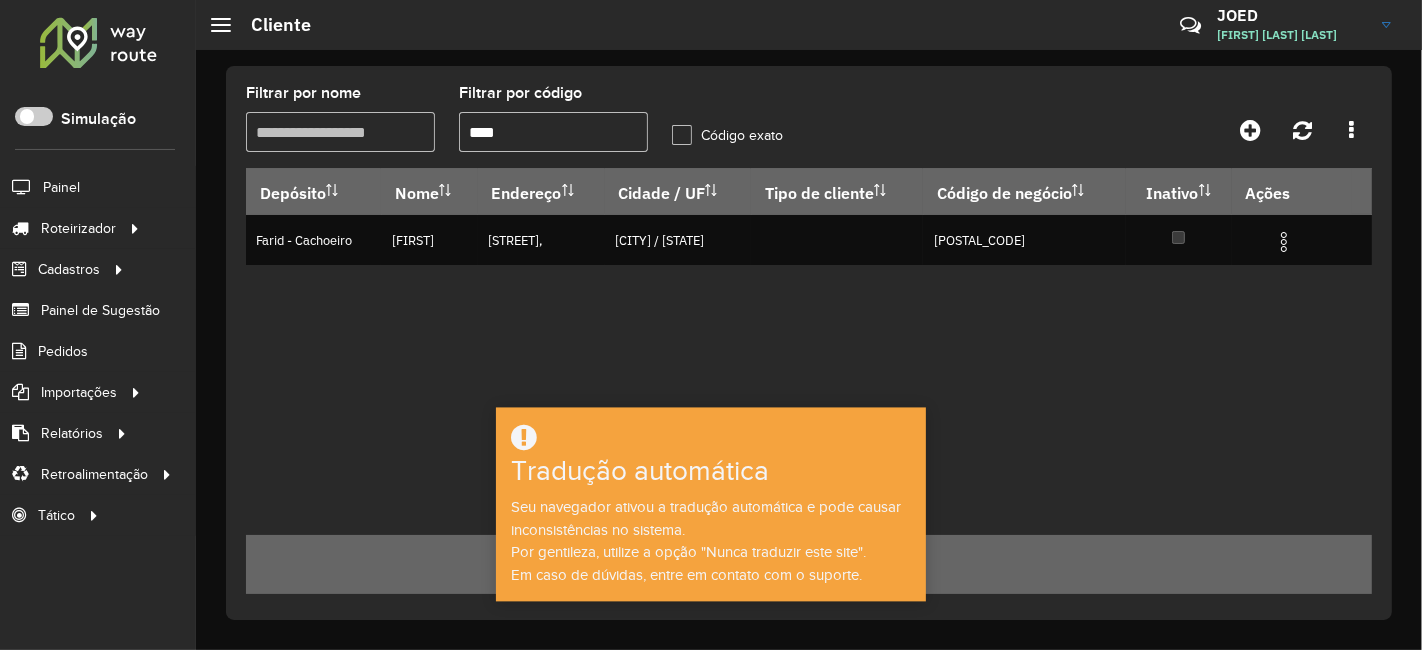 click on "****" at bounding box center (553, 132) 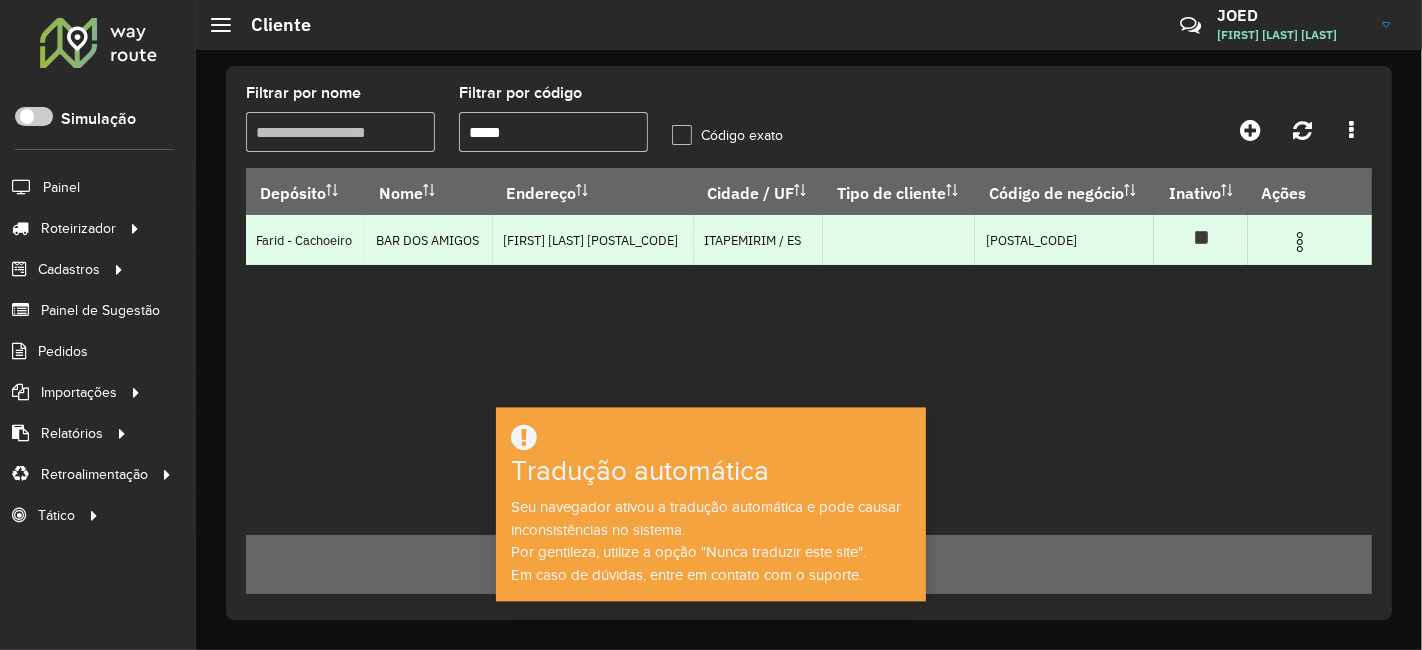 type on "*****" 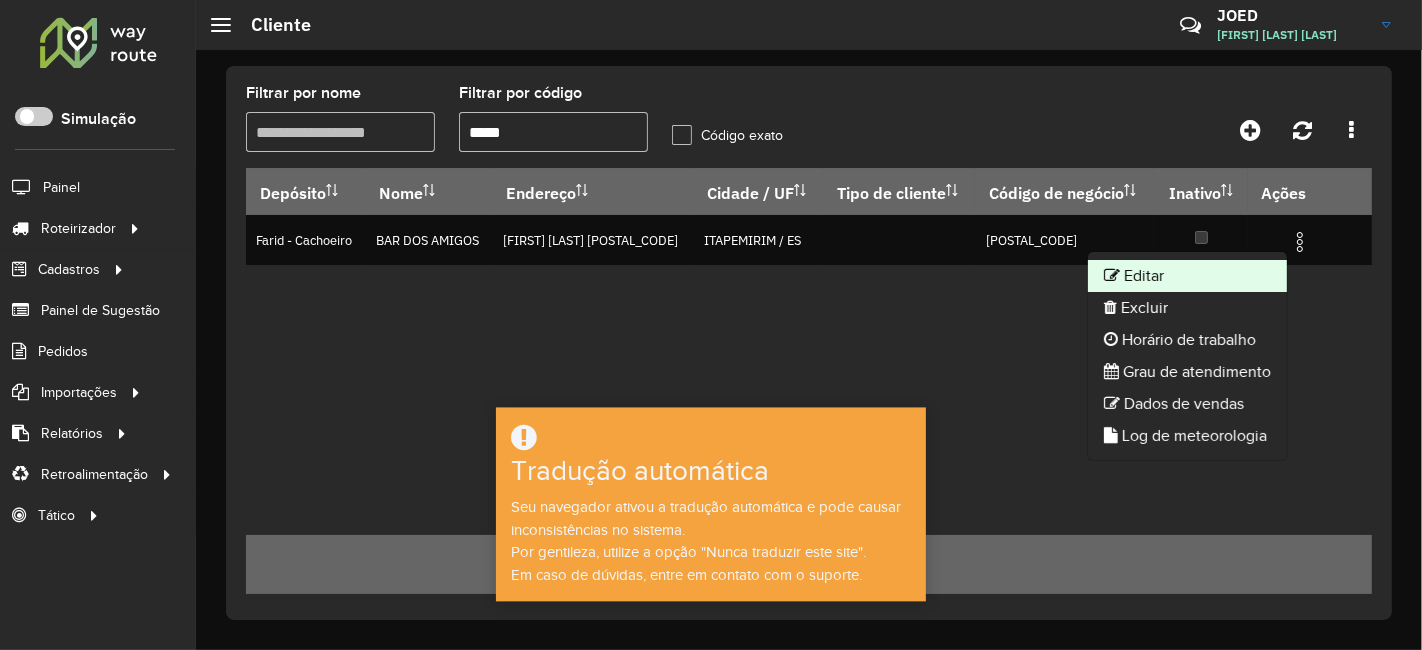 click on "Editar" 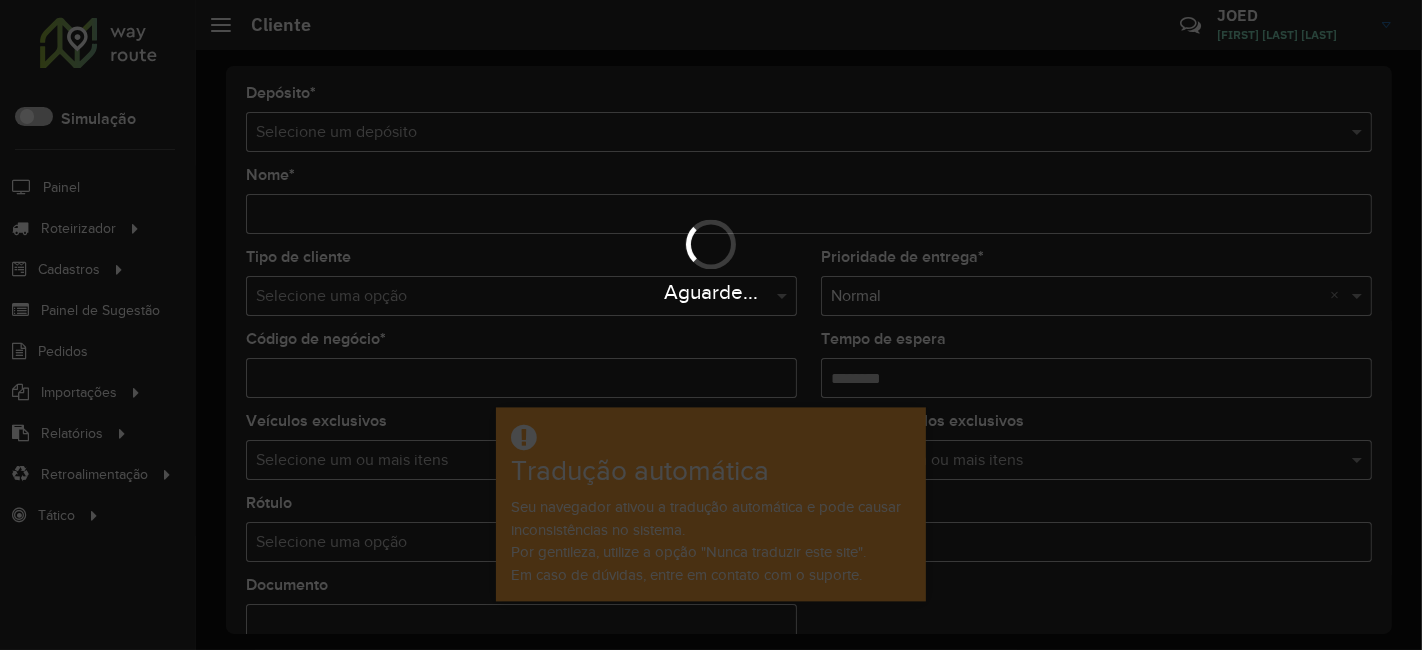 type on "**********" 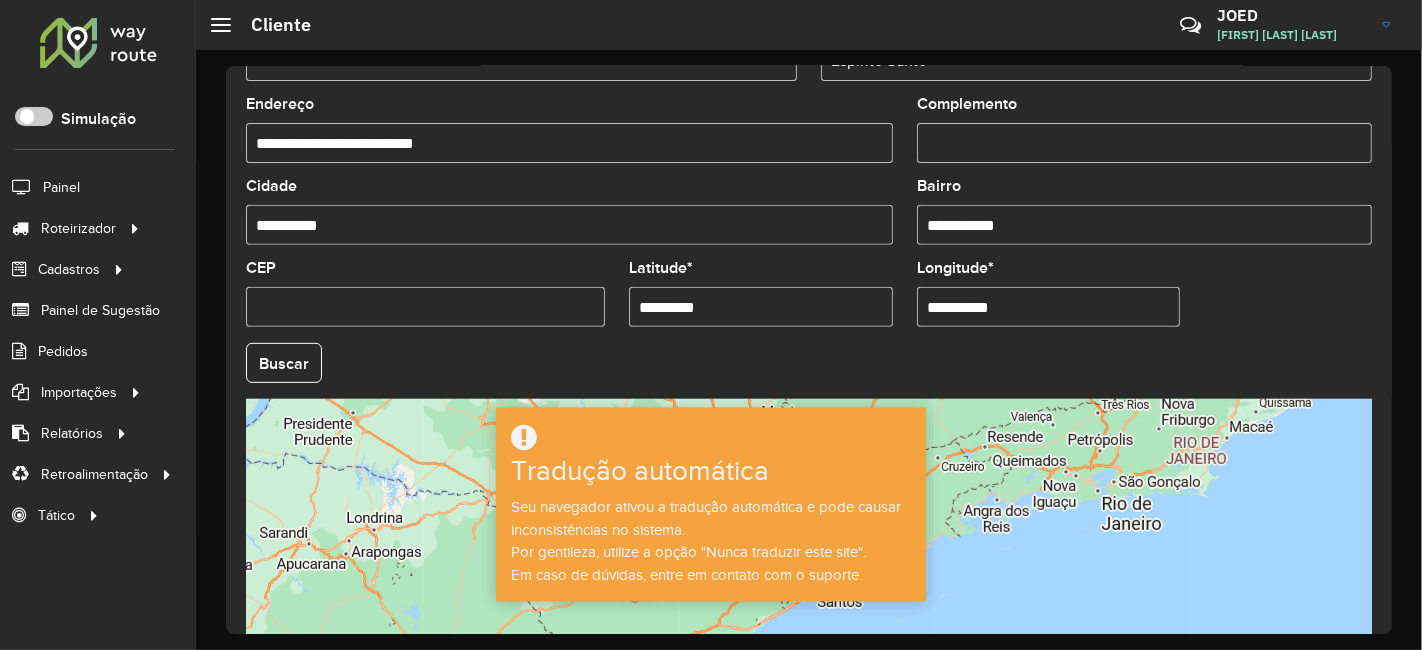 scroll, scrollTop: 777, scrollLeft: 0, axis: vertical 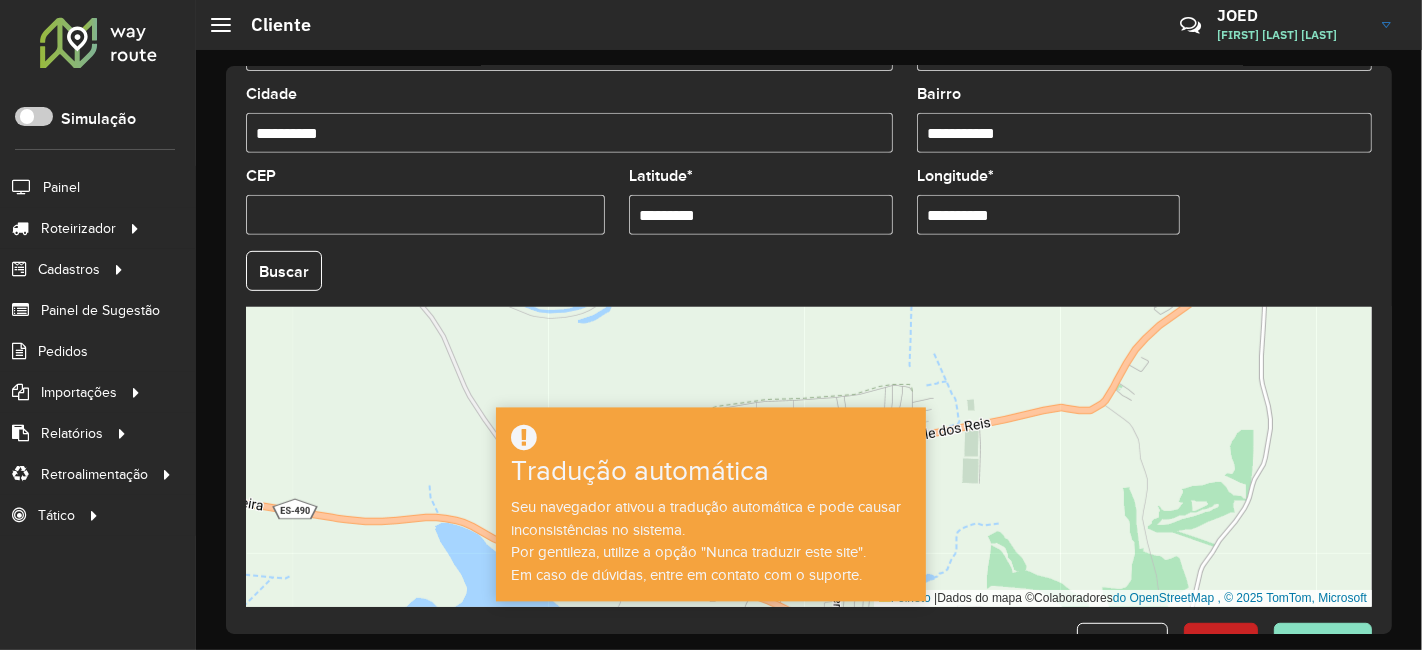 click on "*********" at bounding box center [761, 215] 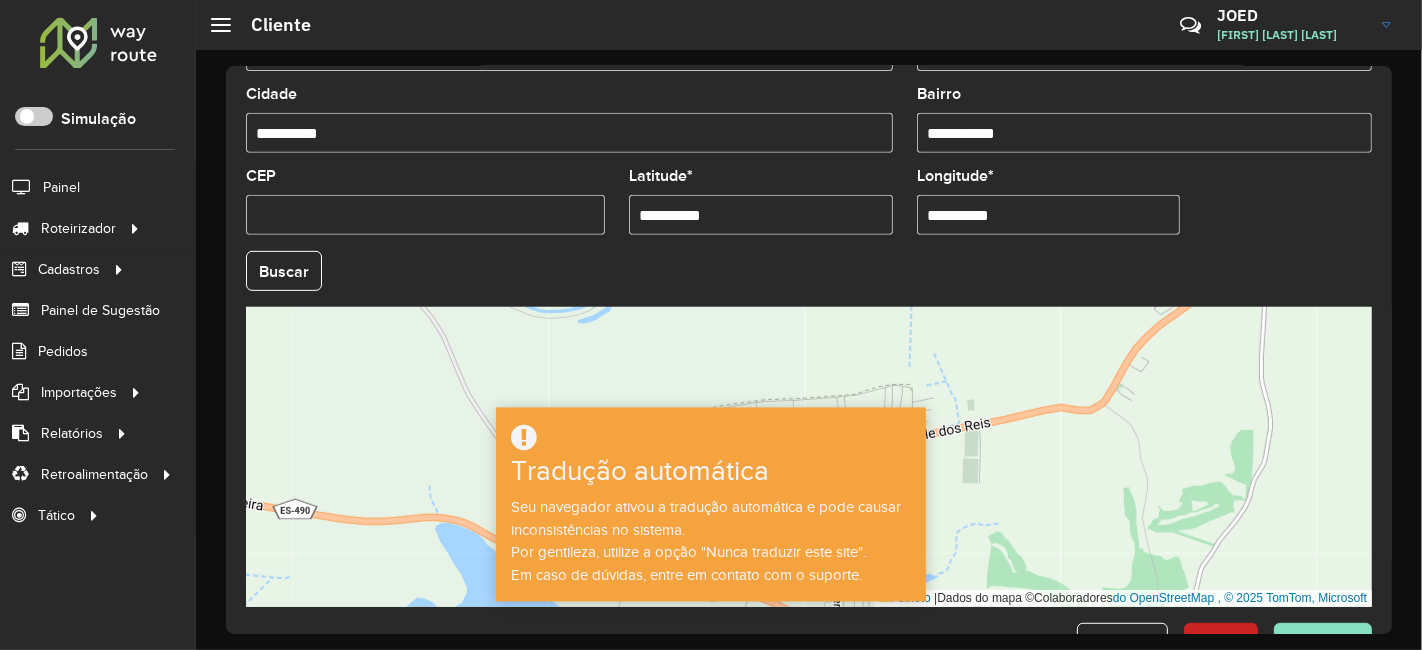 type on "**********" 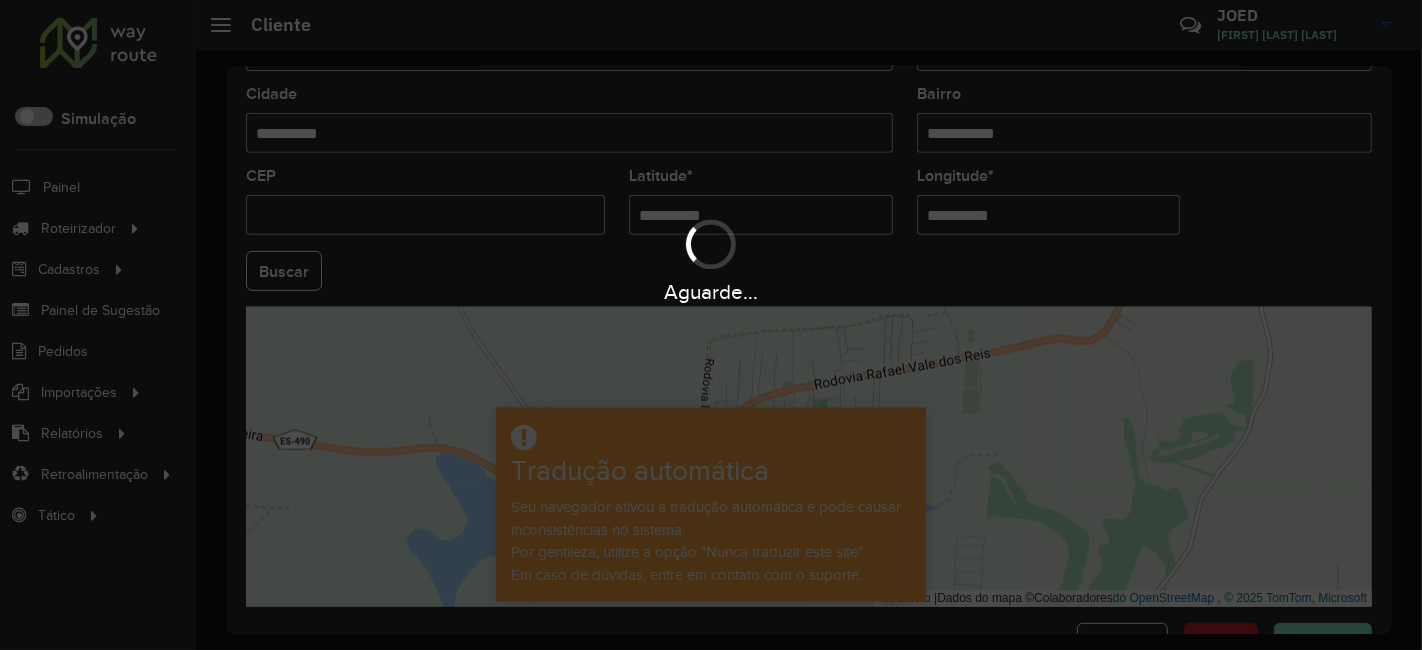 click on "Aguarde..." at bounding box center (711, 259) 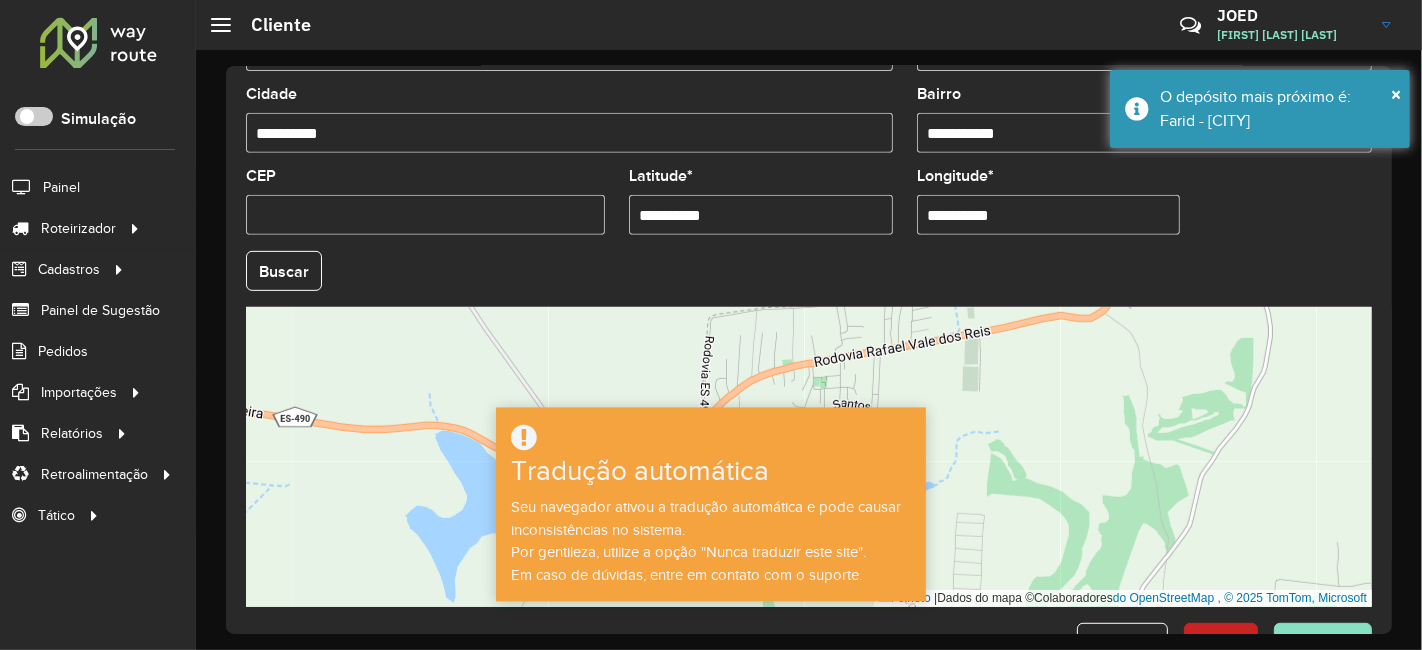 click on "**********" at bounding box center [1049, 215] 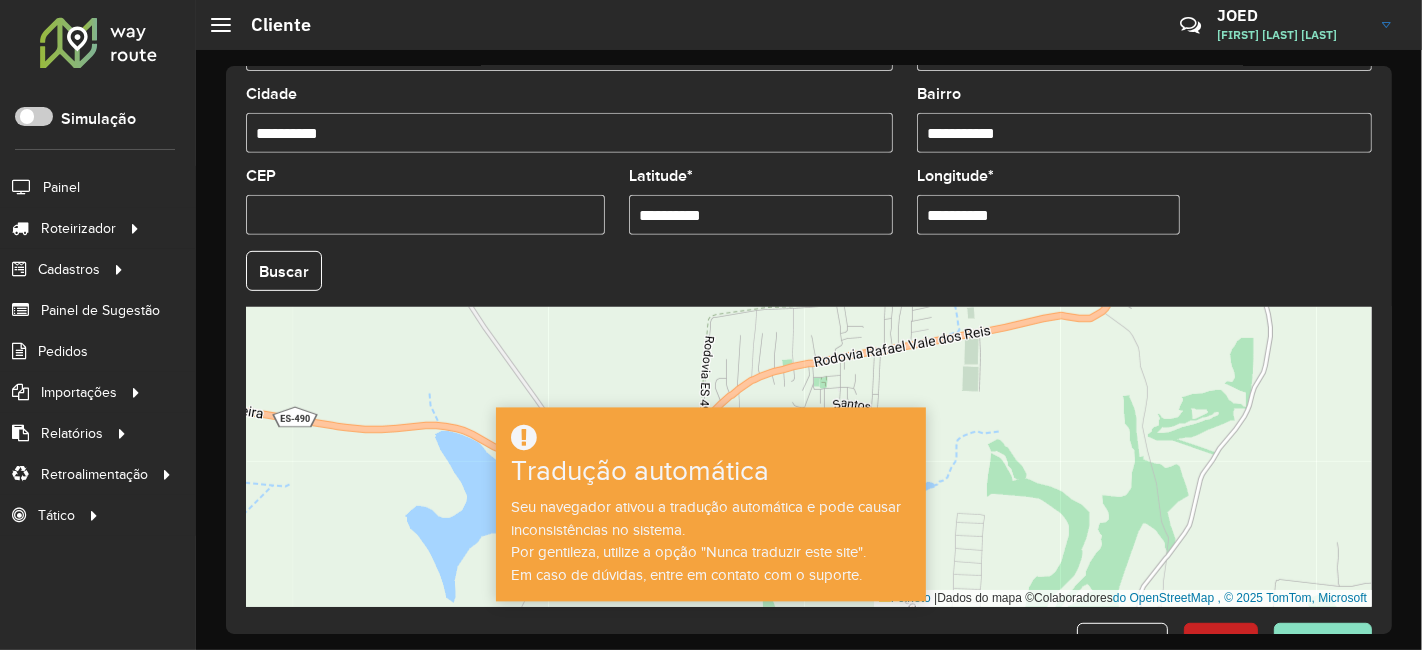 paste 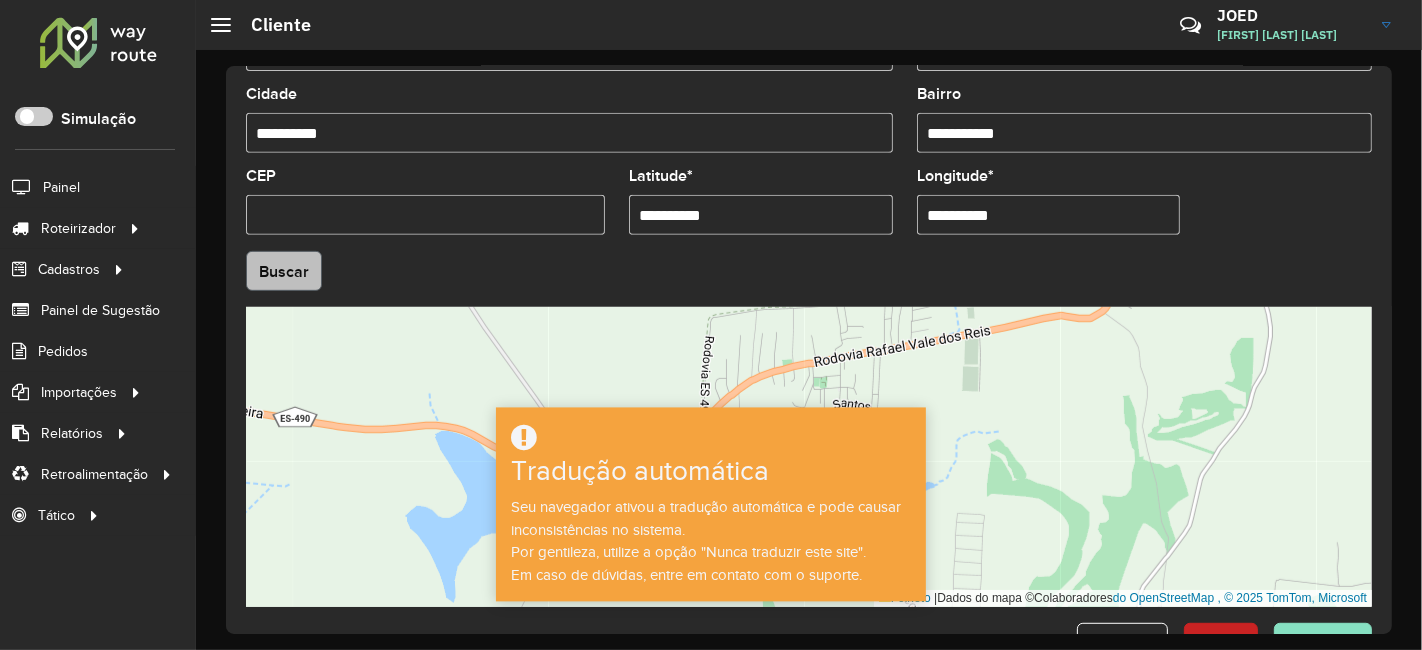 type on "**********" 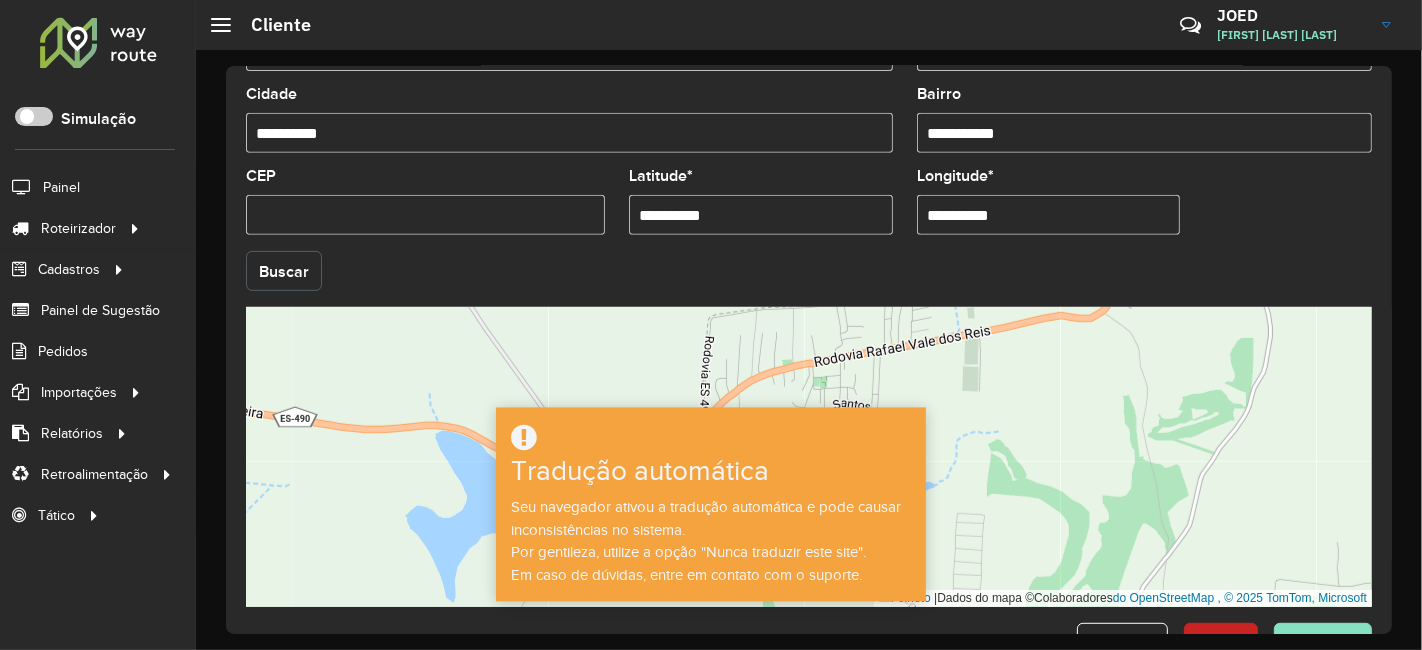 click on "Aguarde... Pop-up bloqueado! Seu navegador bloqueou automaticamente a abertura de uma nova janela.  Acesse as configurações e adicione o endereço do sistema à lista de permissões. Fechar Roteirizador AmbevTech Simulação Painel Roteirizador Entregas Vendas Cadastros Ponto de verificação Classificações de venda Cliente Consulta de setores Depósito Disponibilidade de veículos Fator tipo de produto Planejador Gabarito Grupo Rota Fator Tipo Produto Grupo de rotas exclusiva Grupo de setores Integração de layout Modelo Parada Pedágio Perfil do Vendedor Ponto de apoio FAD Produto Restrição de Atendimento Planner Rodízio de placa Rota exclusiva FAD Rótulo Setor Planejador de Setor Tipo de cliente Tipo de veículo Tipo de veículo RN Transportadora Vendedor Veículo Painel de Sugestão Pedidos Importações Classificação e volume de venda Clientes Fator tipo produto Planejador Gabarito Grau de atendimento Janela de atendimento Localização Pedidos Restrição de Atendimento Planner Vendedor Setor" at bounding box center [711, 325] 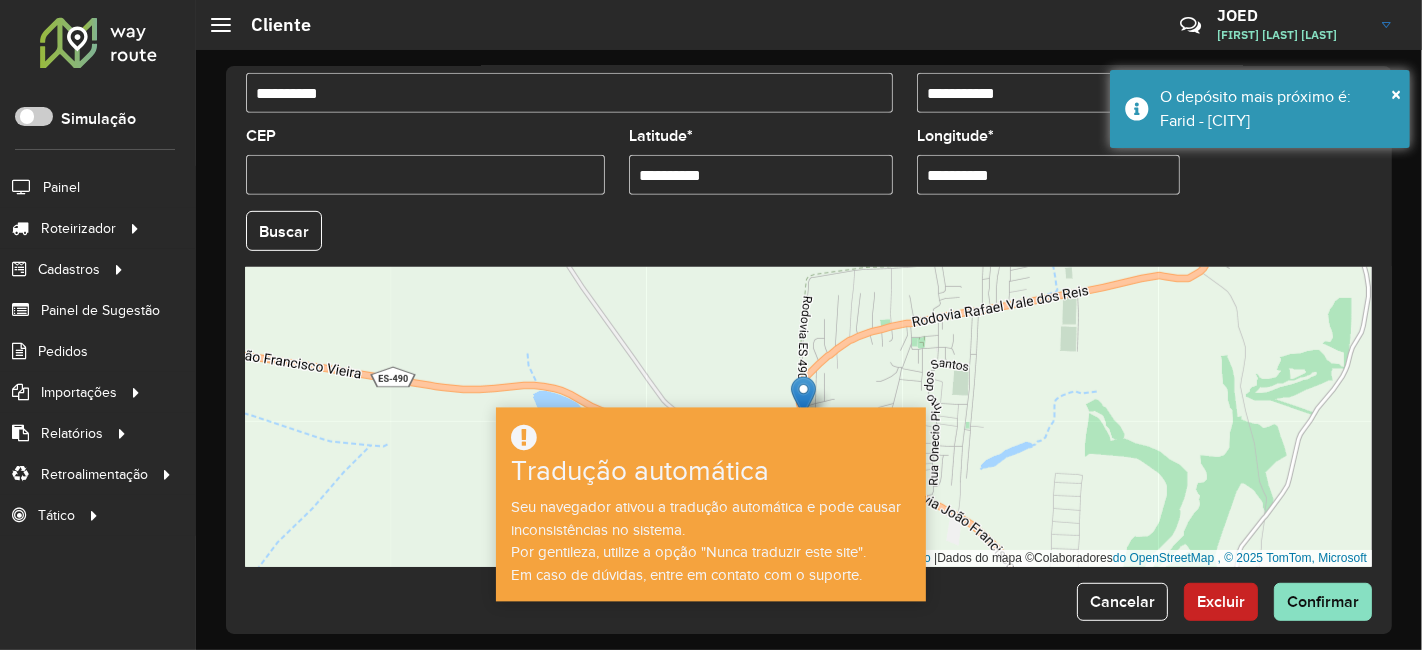 scroll, scrollTop: 837, scrollLeft: 0, axis: vertical 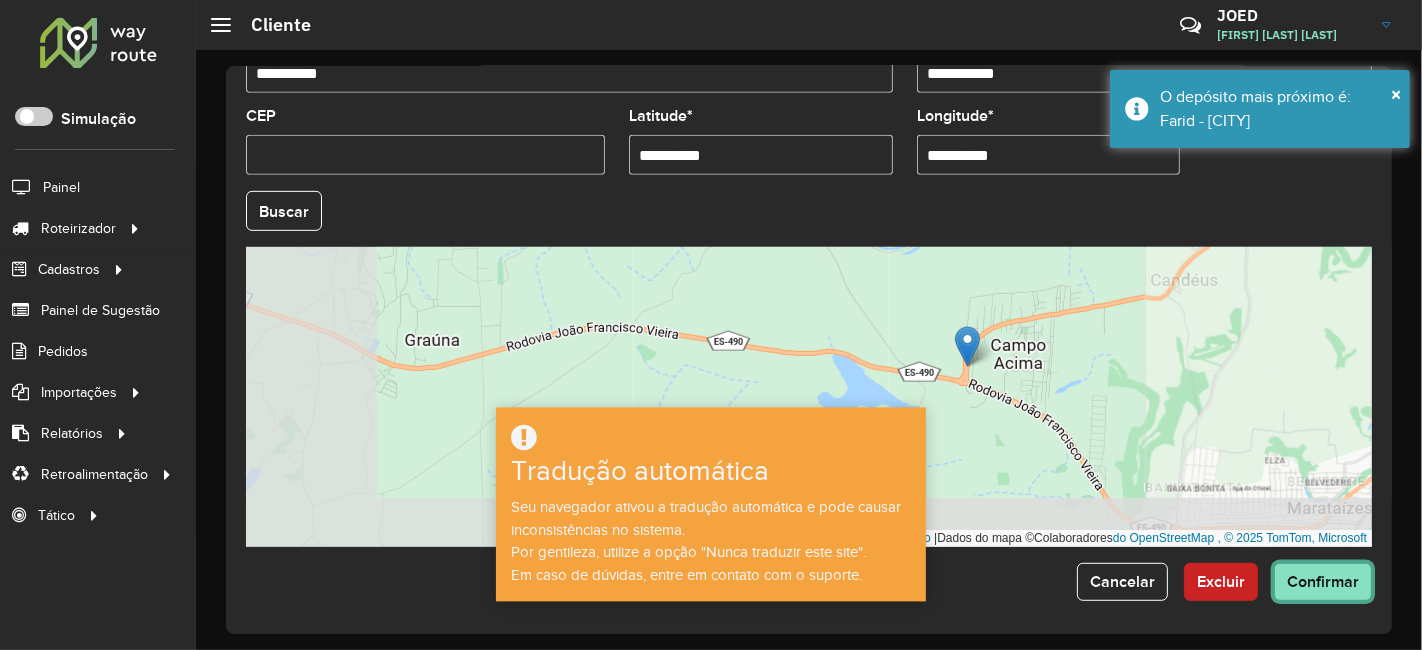 click on "Confirmar" 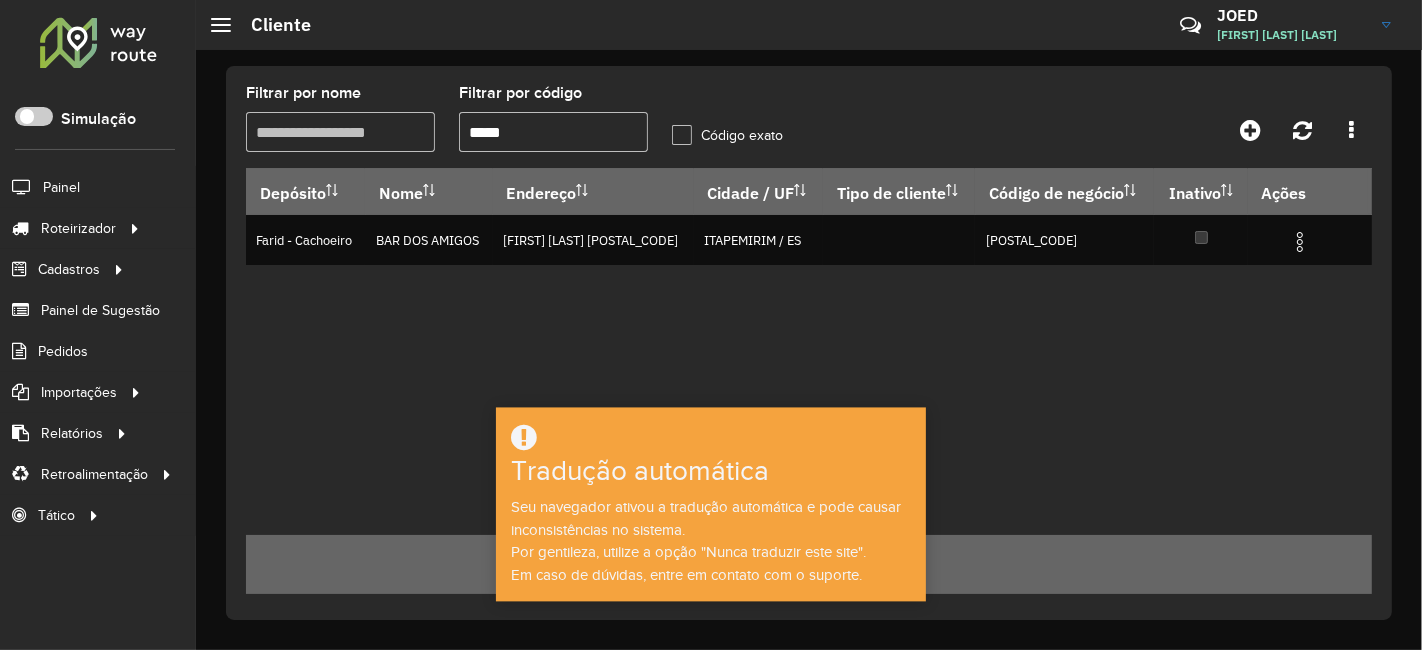 click on "*****" at bounding box center [553, 132] 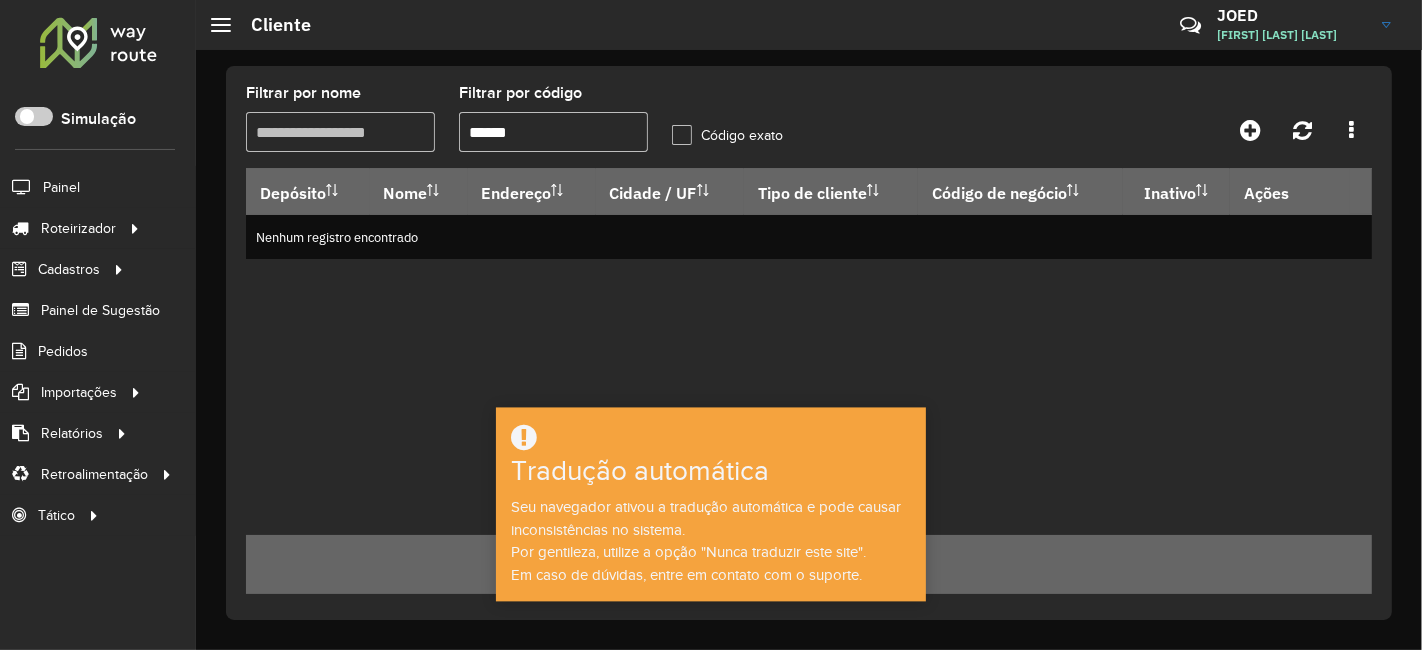 type on "*****" 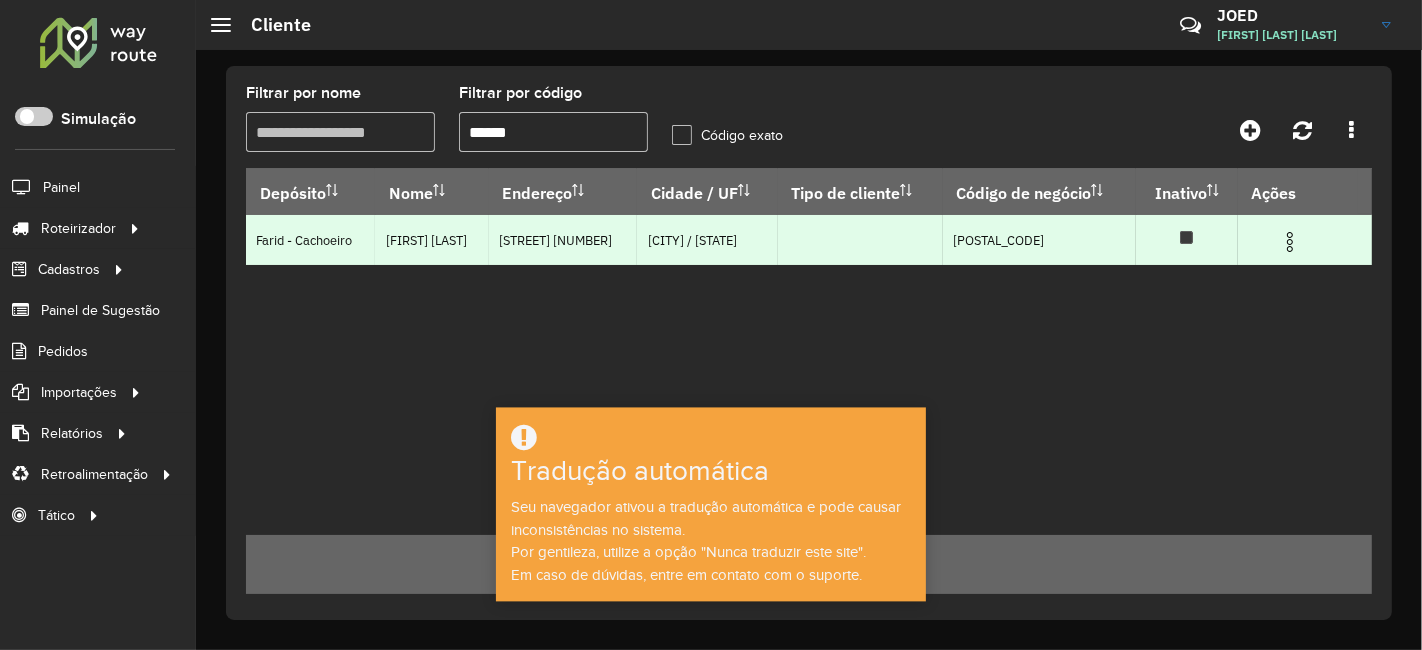 click at bounding box center (1290, 242) 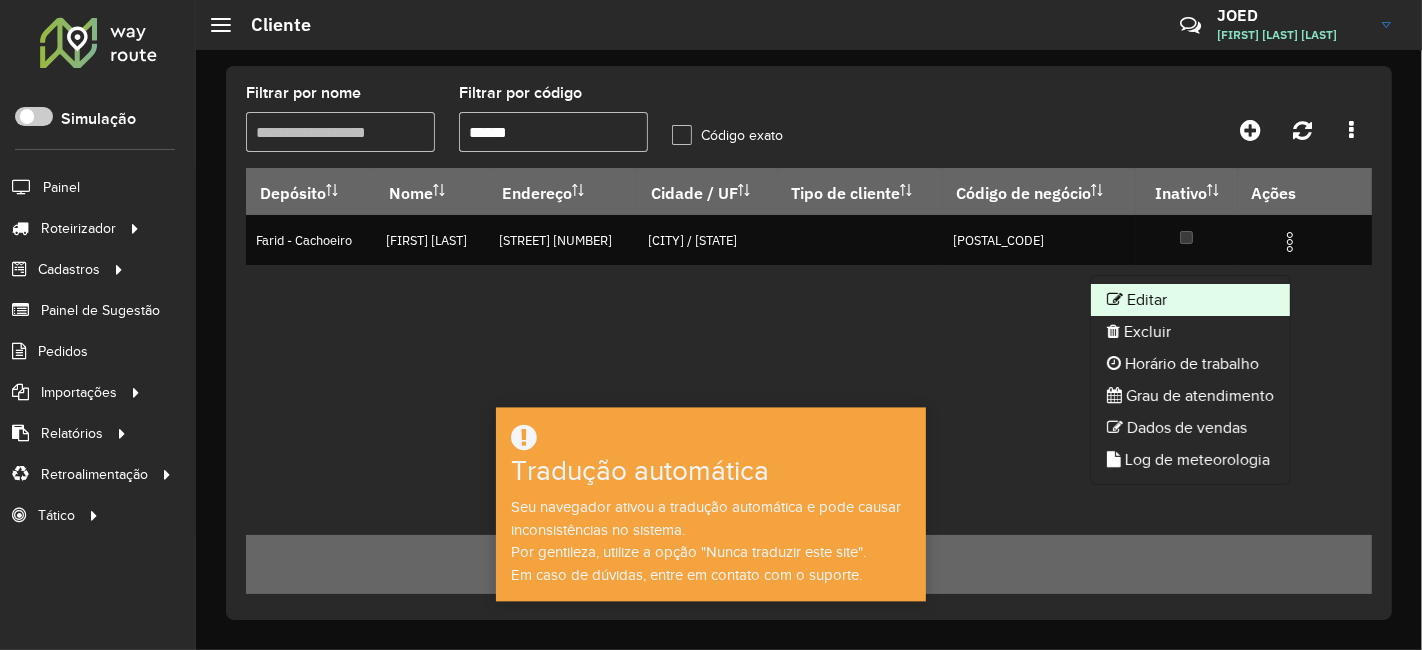 click on "Editar" 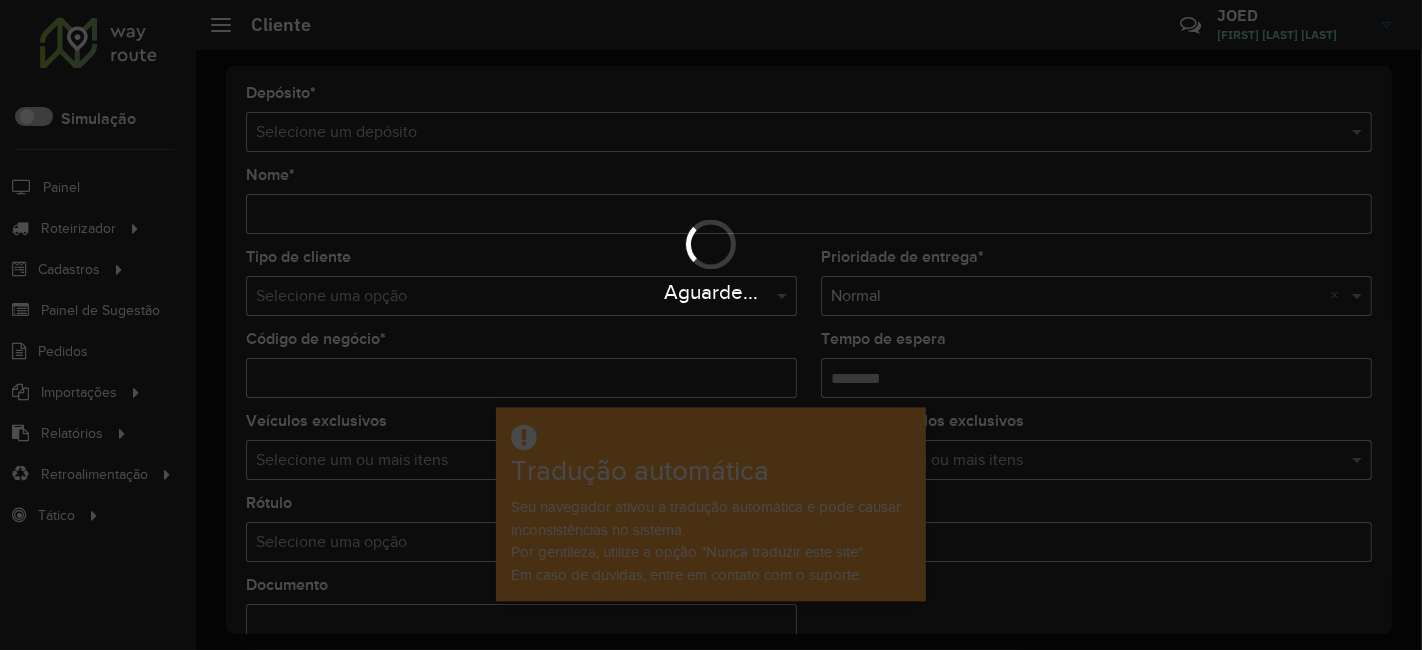 type on "**********" 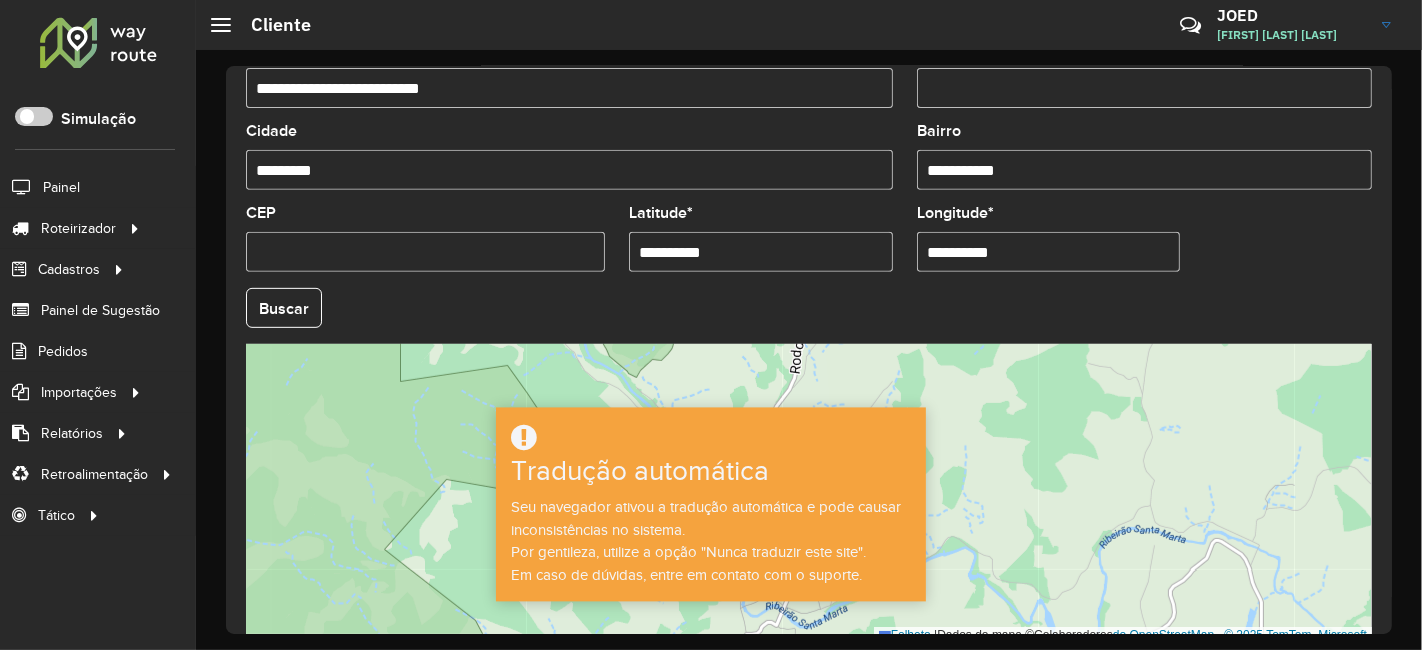 scroll, scrollTop: 777, scrollLeft: 0, axis: vertical 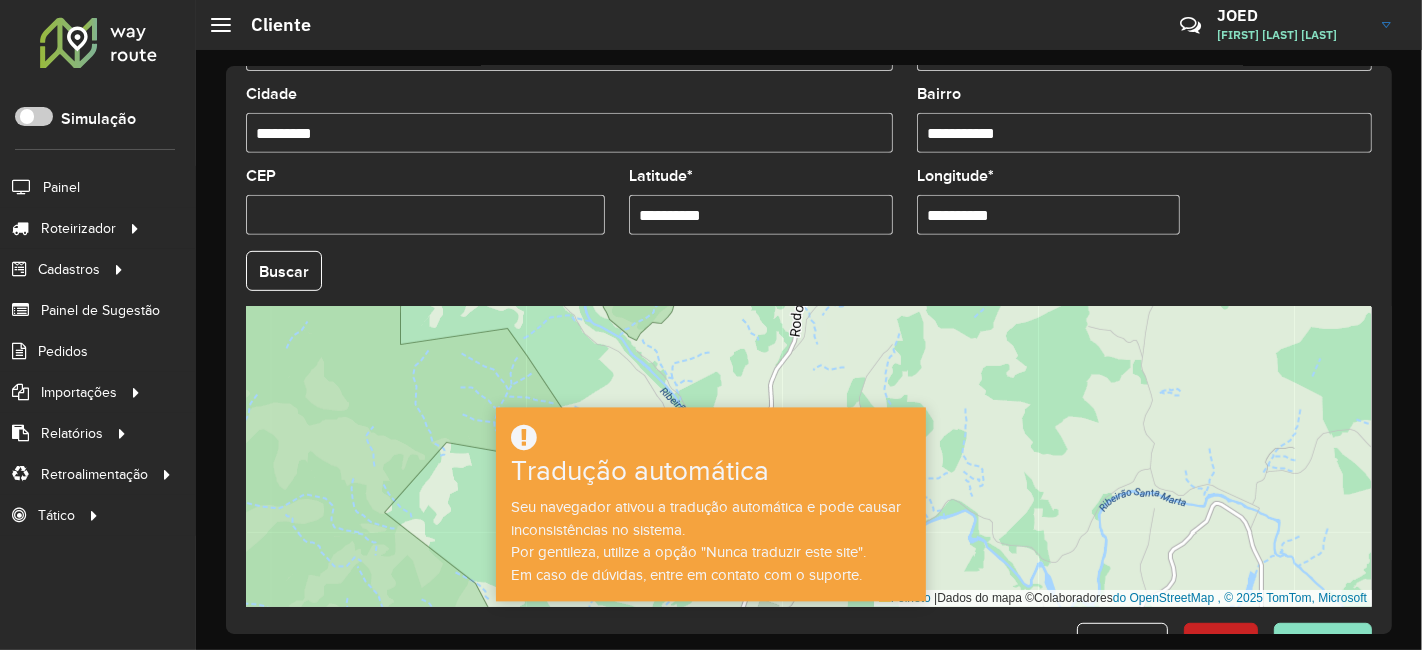 click on "**********" at bounding box center [761, 215] 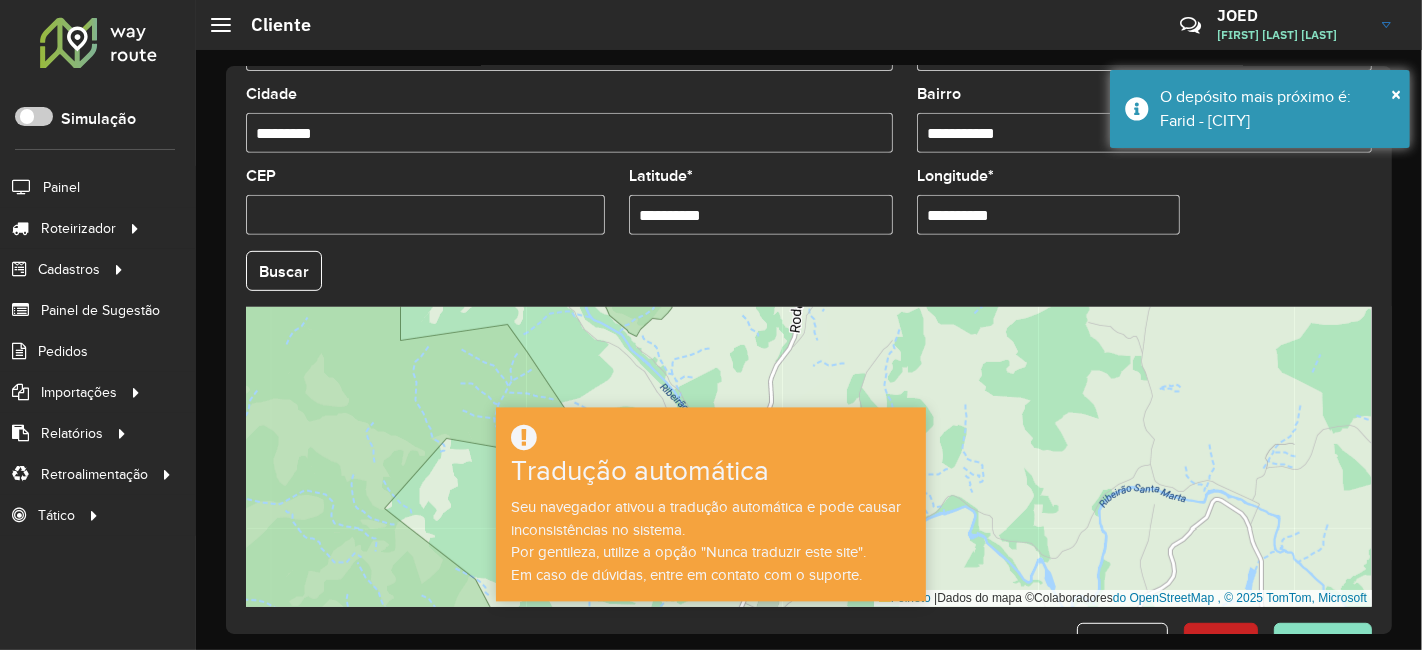 click on "**********" at bounding box center (1049, 215) 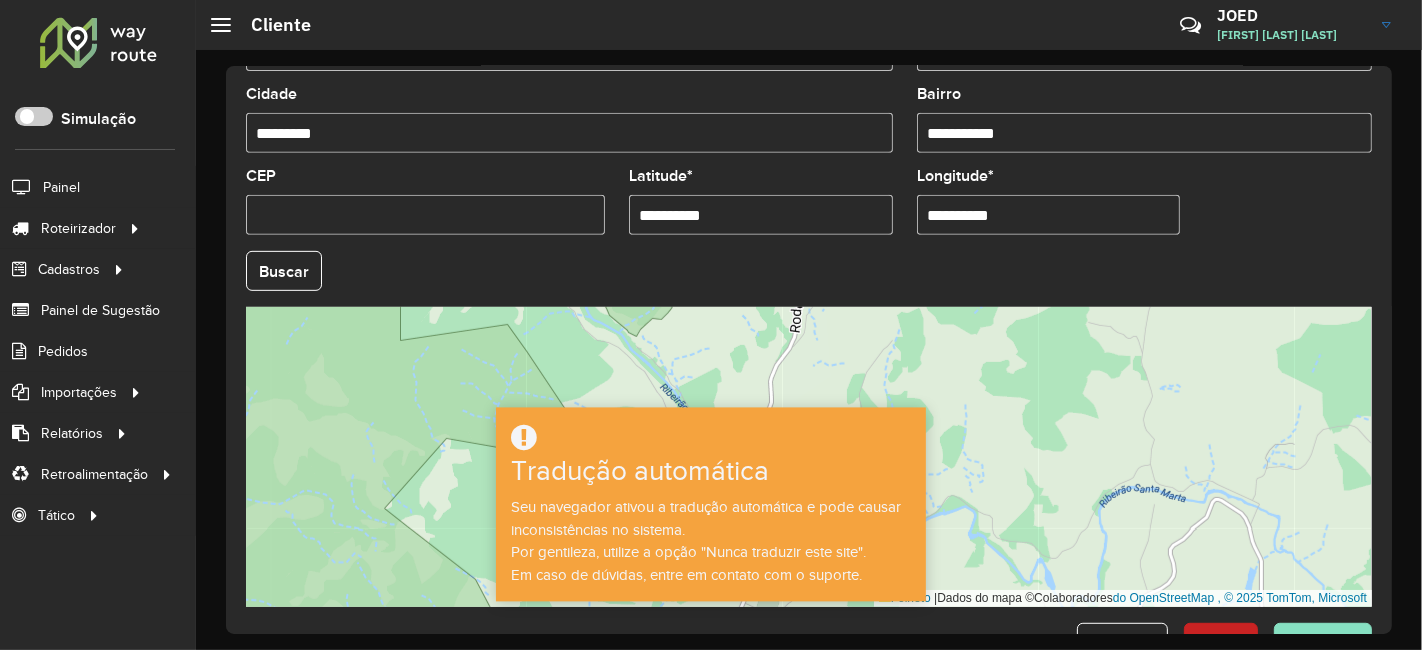 paste 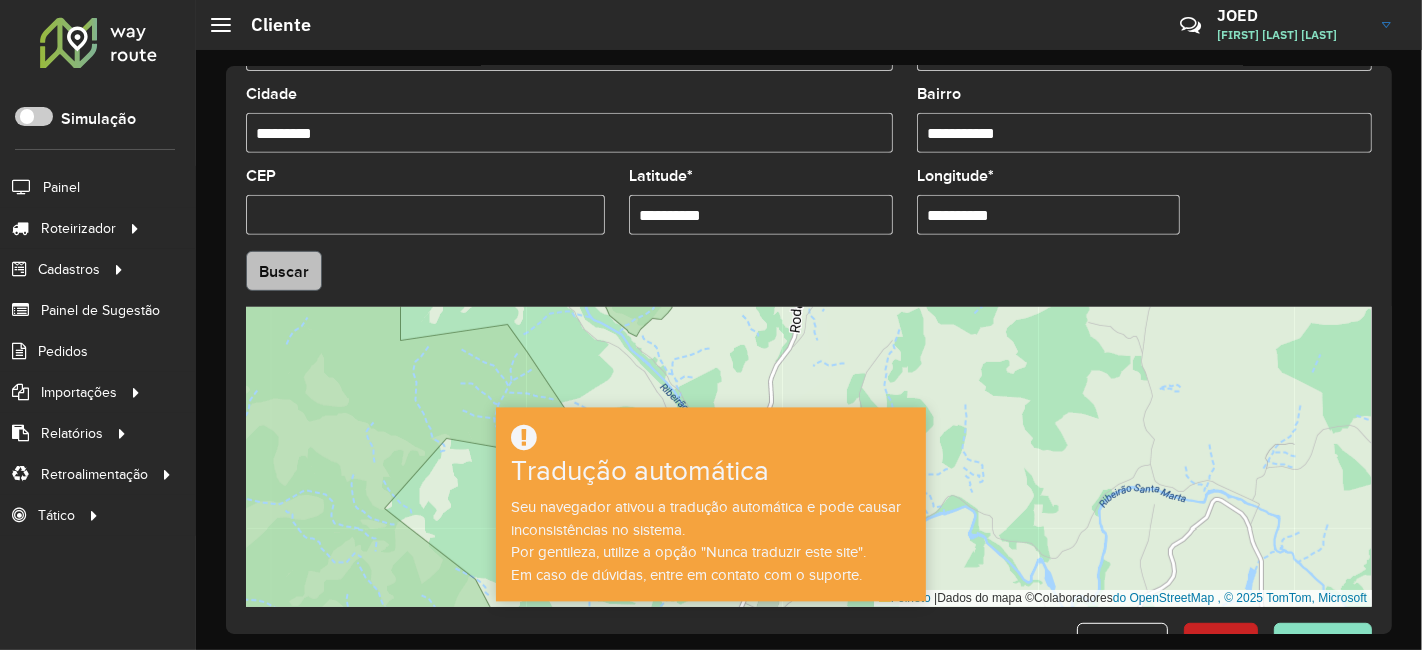 type on "**********" 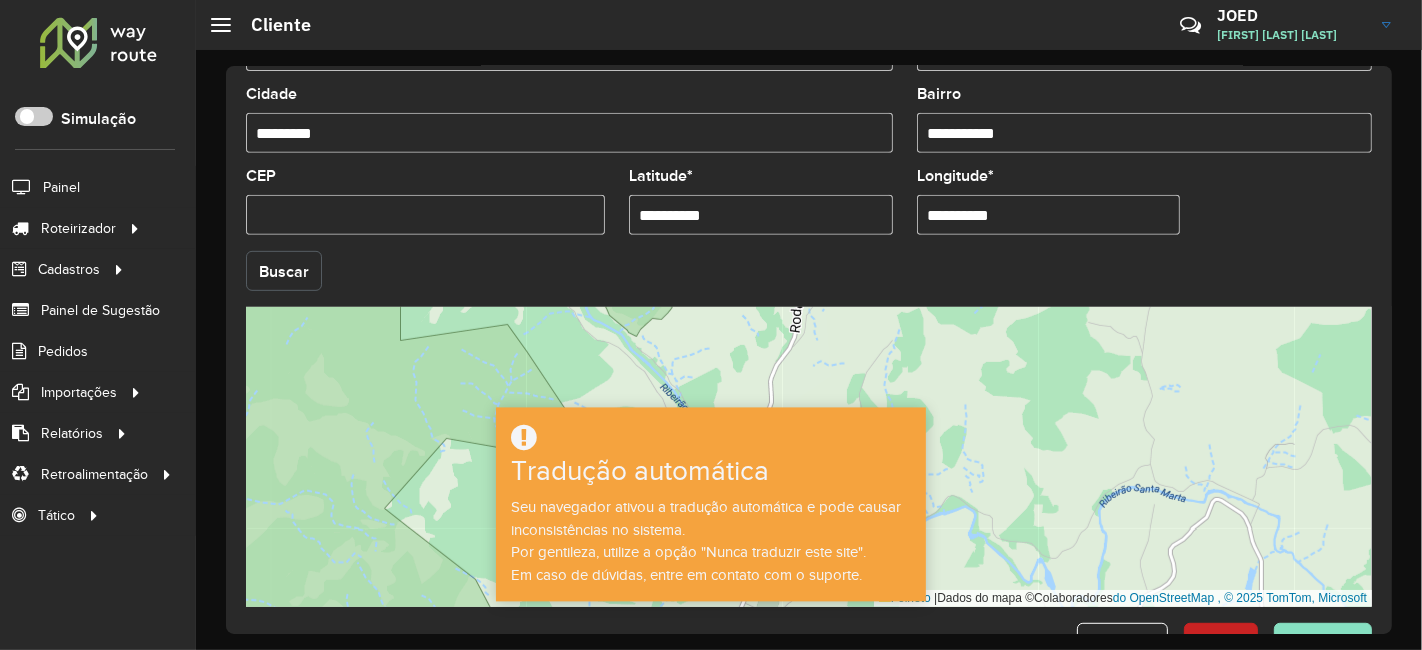 click on "Aguarde... Pop-up bloqueado! Seu navegador bloqueou automaticamente a abertura de uma nova janela.  Acesse as configurações e adicione o endereço do sistema à lista de permissões. Fechar Roteirizador AmbevTech Simulação Painel Roteirizador Entregas Vendas Cadastros Ponto de verificação Classificações de venda Cliente Consulta de setores Depósito Disponibilidade de veículos Fator tipo de produto Planejador Gabarito Grupo Rota Fator Tipo Produto Grupo de rotas exclusiva Grupo de setores Integração de layout Modelo Parada Pedágio Perfil do Vendedor Ponto de apoio FAD Produto Restrição de Atendimento Planner Rodízio de placa Rota exclusiva FAD Rótulo Setor Planejador de Setor Tipo de cliente Tipo de veículo Tipo de veículo RN Transportadora Vendedor Veículo Painel de Sugestão Pedidos Importações Classificação e volume de venda Clientes Fator tipo produto Planejador Gabarito Grau de atendimento Janela de atendimento Localização Pedidos Restrição de Atendimento Planner Vendedor Setor" at bounding box center [711, 325] 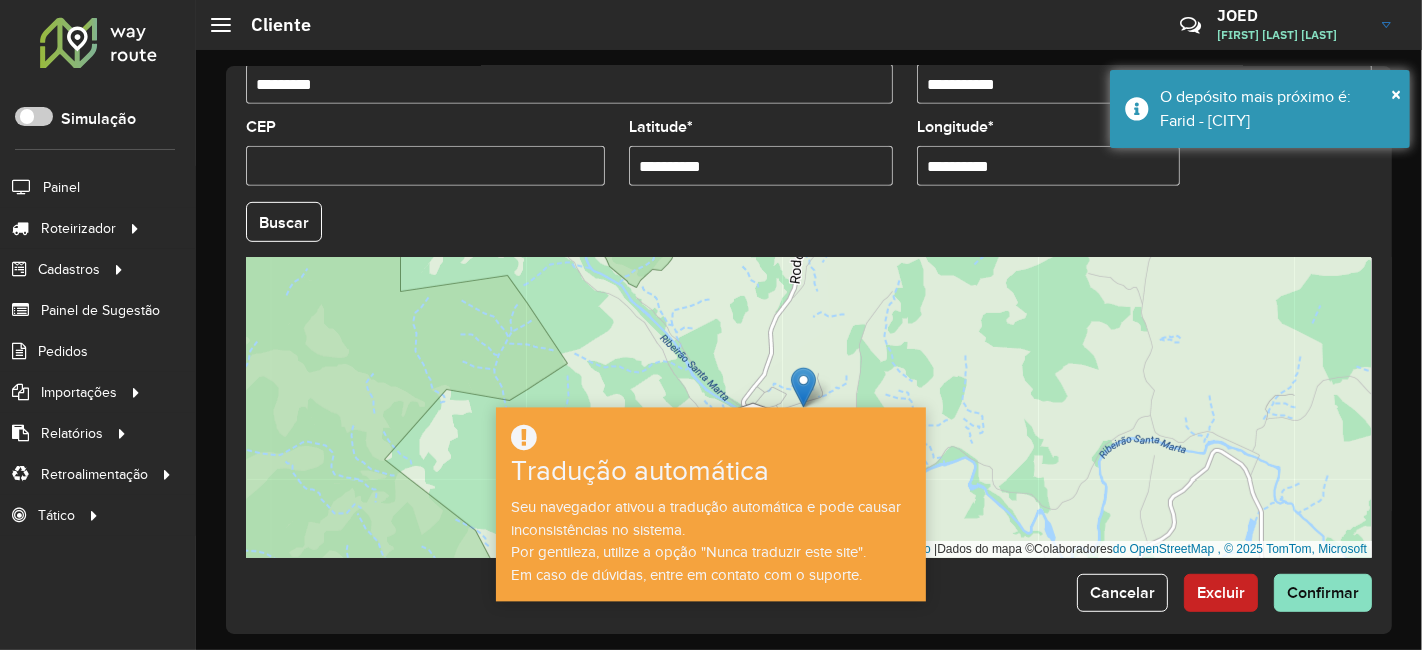 scroll, scrollTop: 837, scrollLeft: 0, axis: vertical 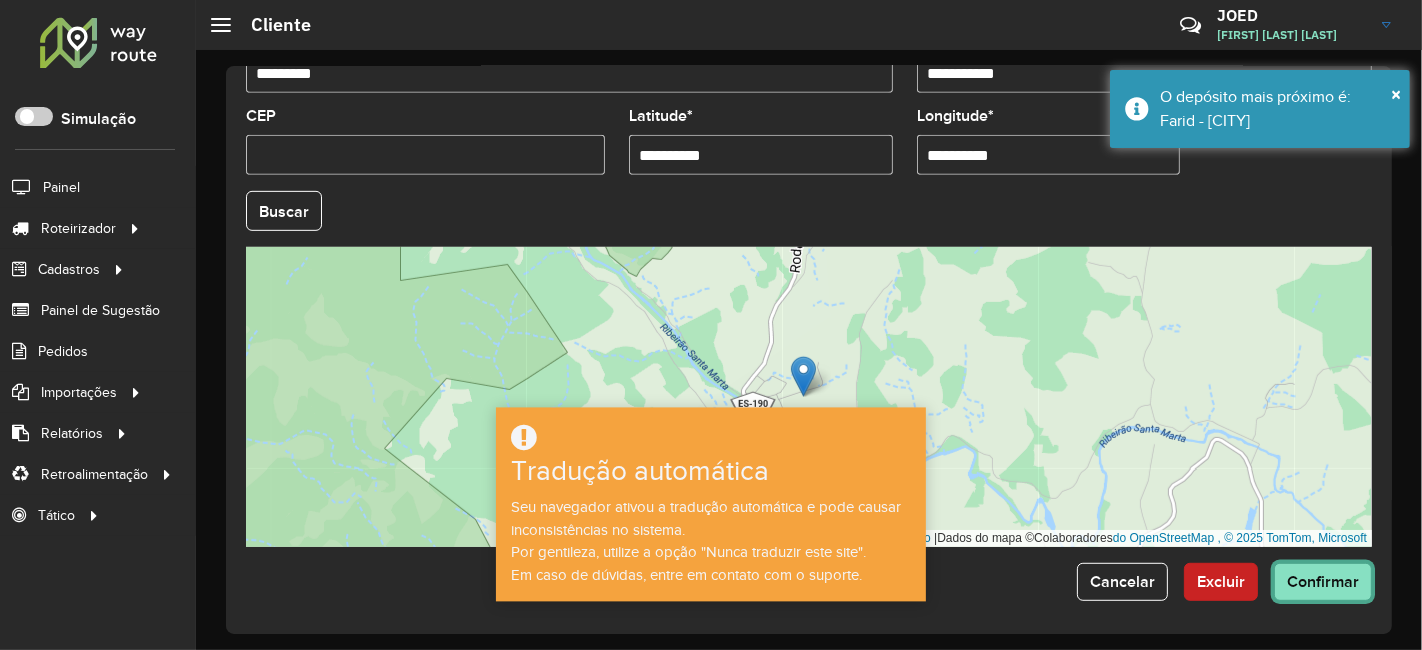 click on "Confirmar" 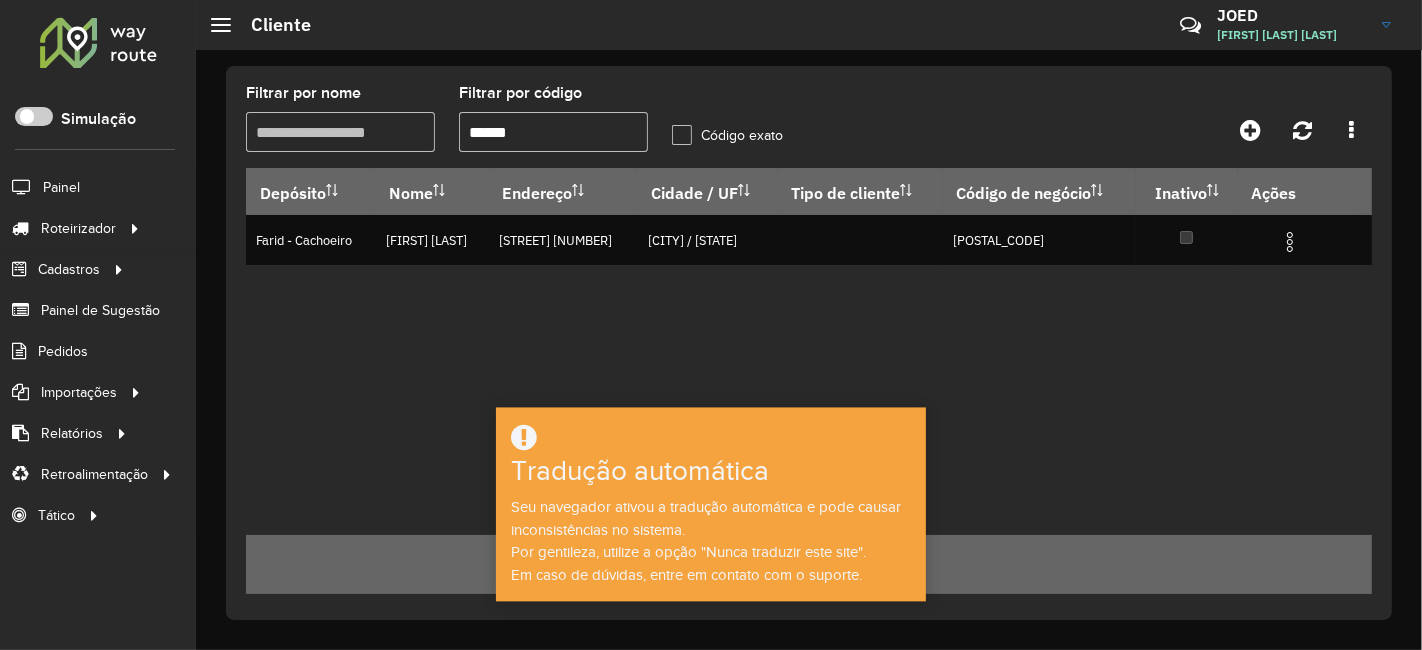 click on "*****" at bounding box center (553, 132) 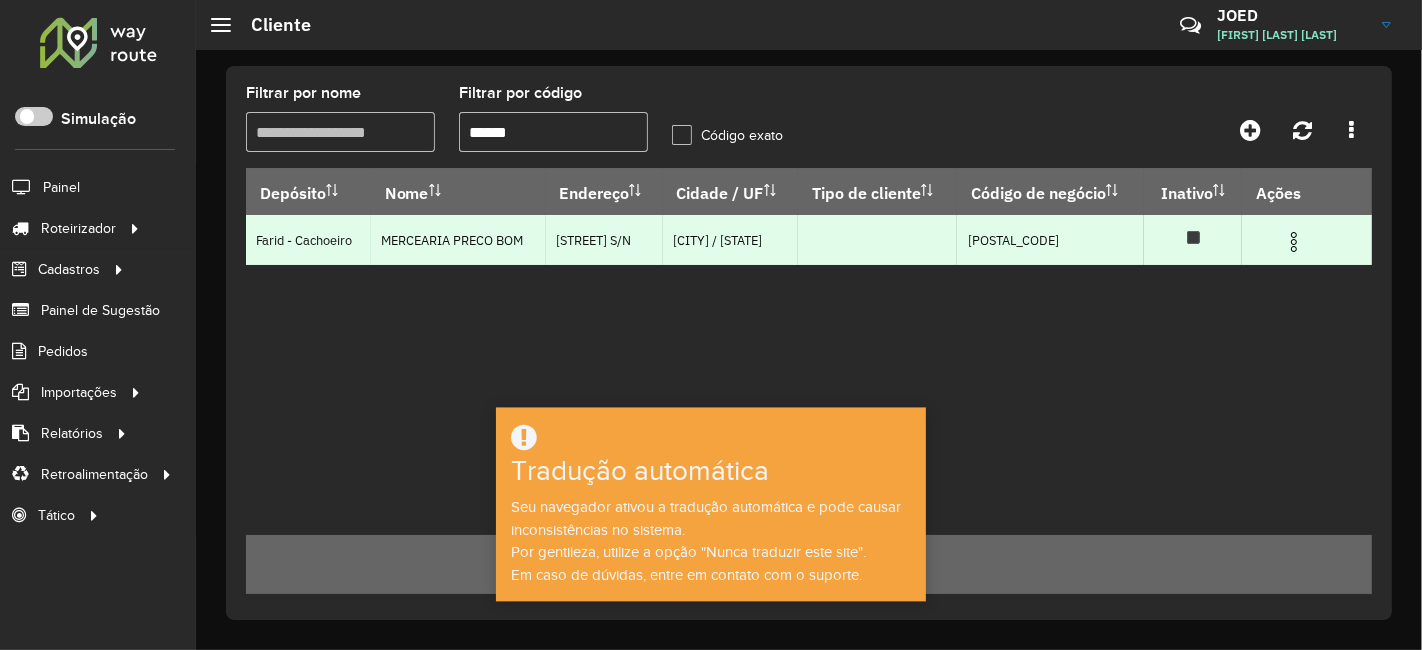 type on "*****" 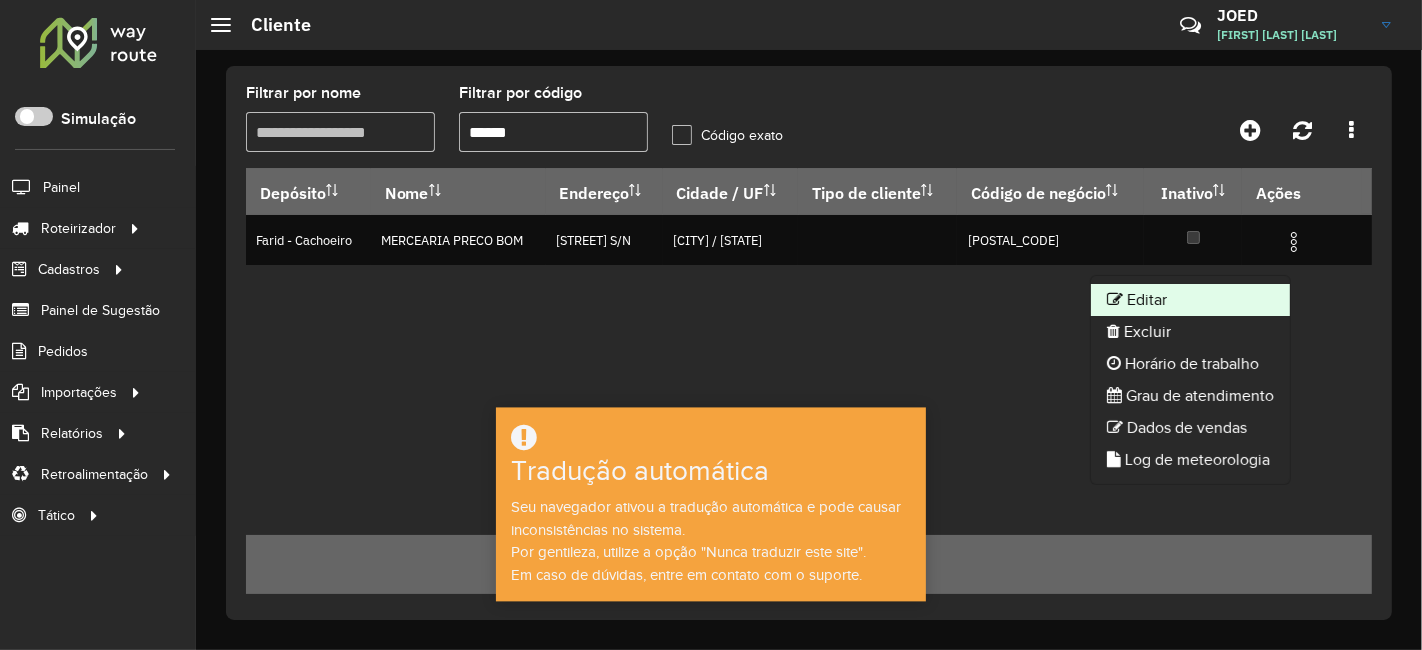 click on "Editar" 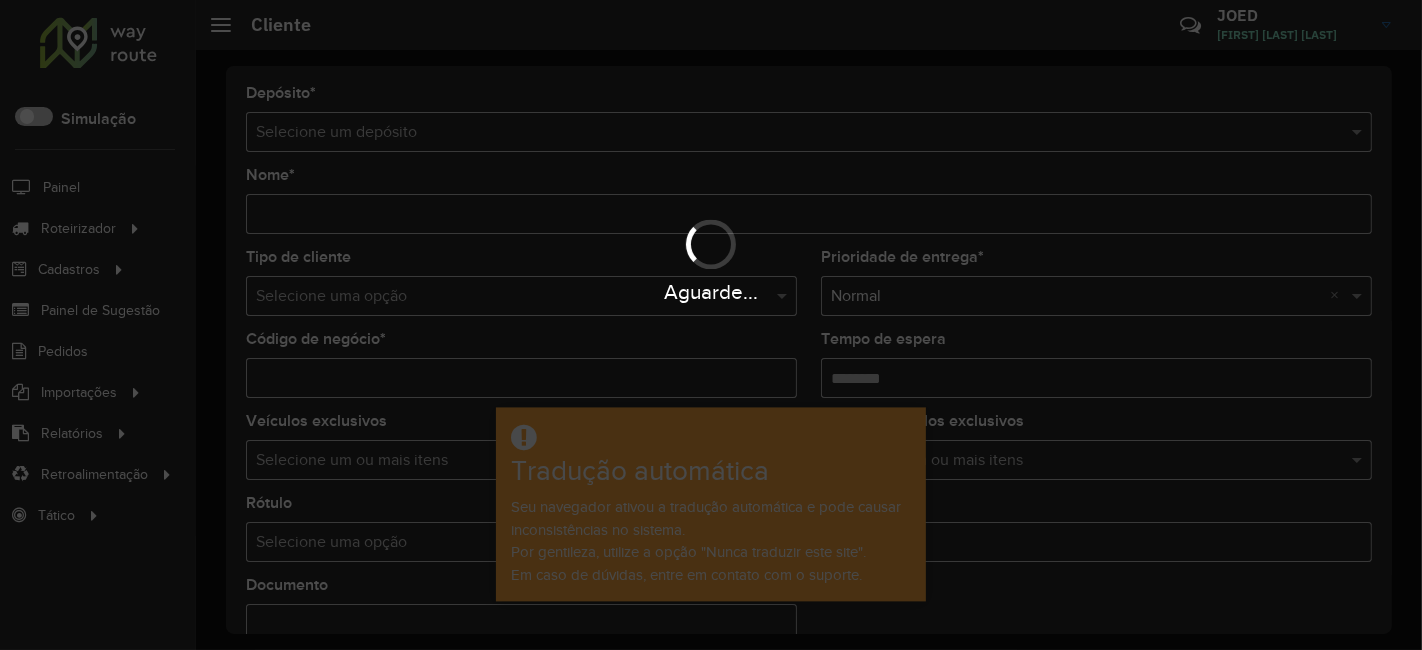 type on "**********" 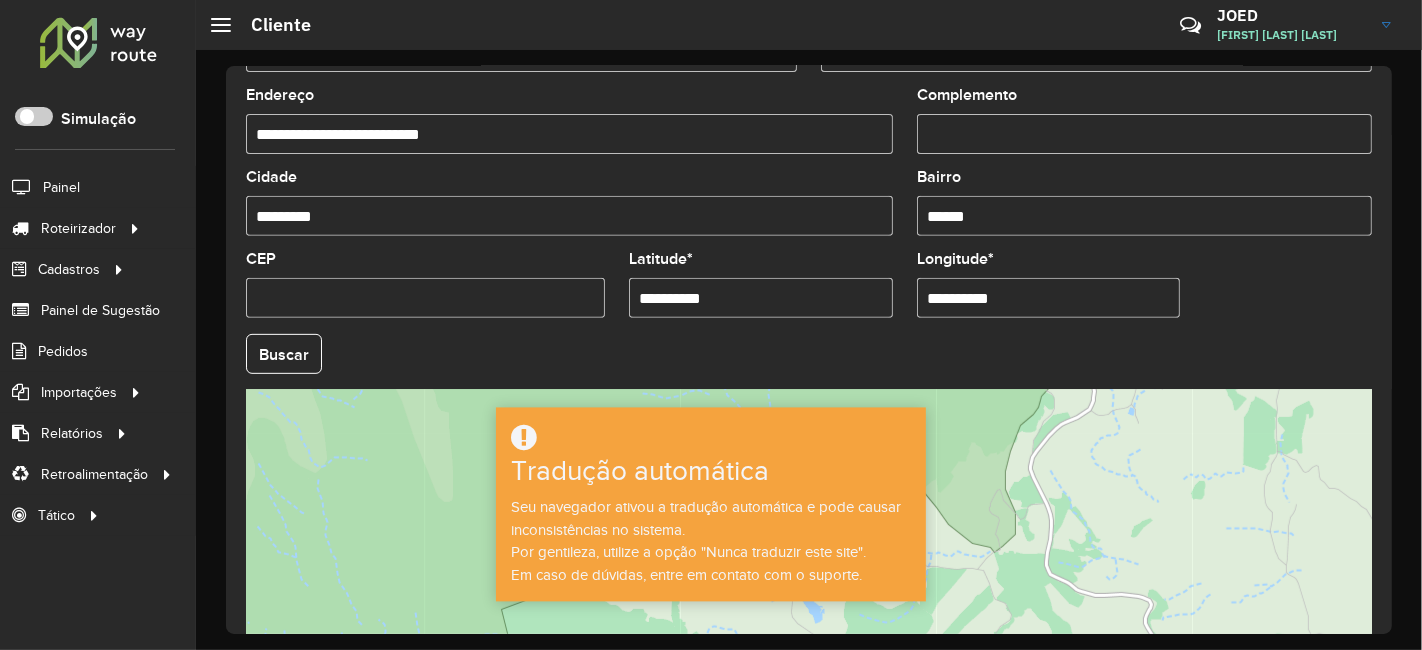 scroll, scrollTop: 777, scrollLeft: 0, axis: vertical 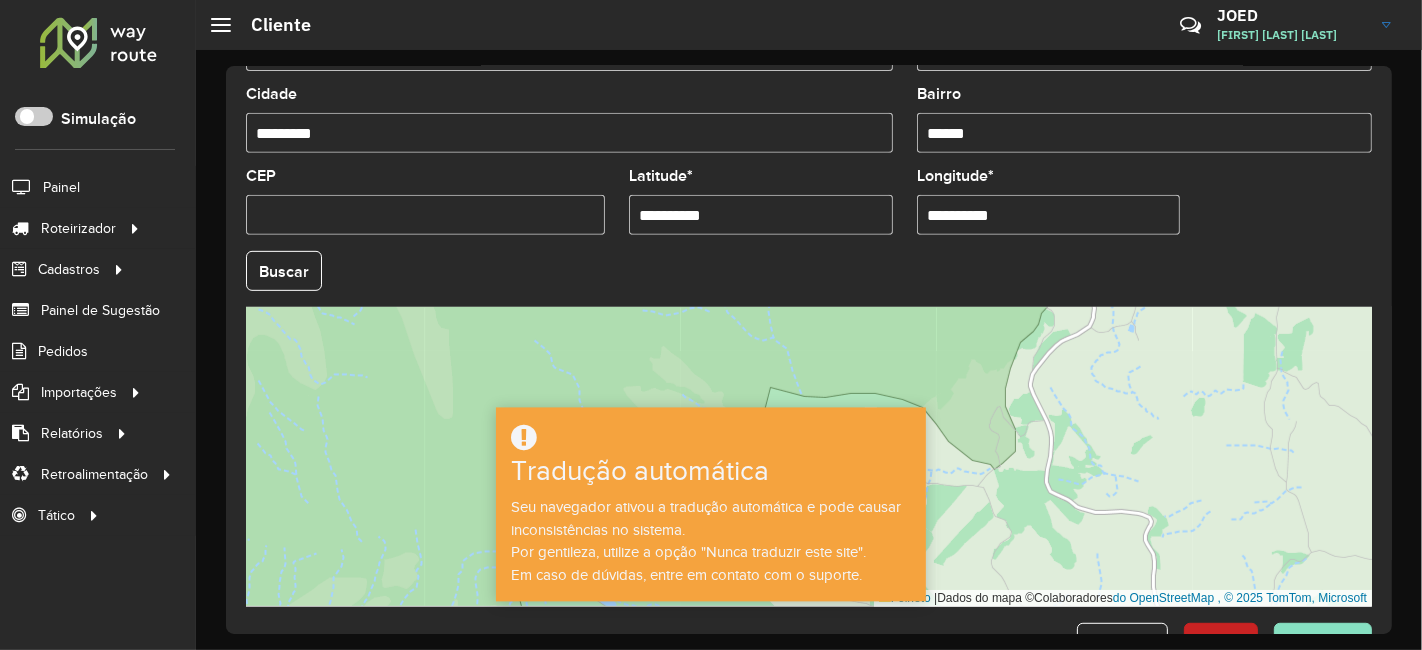 click on "**********" at bounding box center (761, 215) 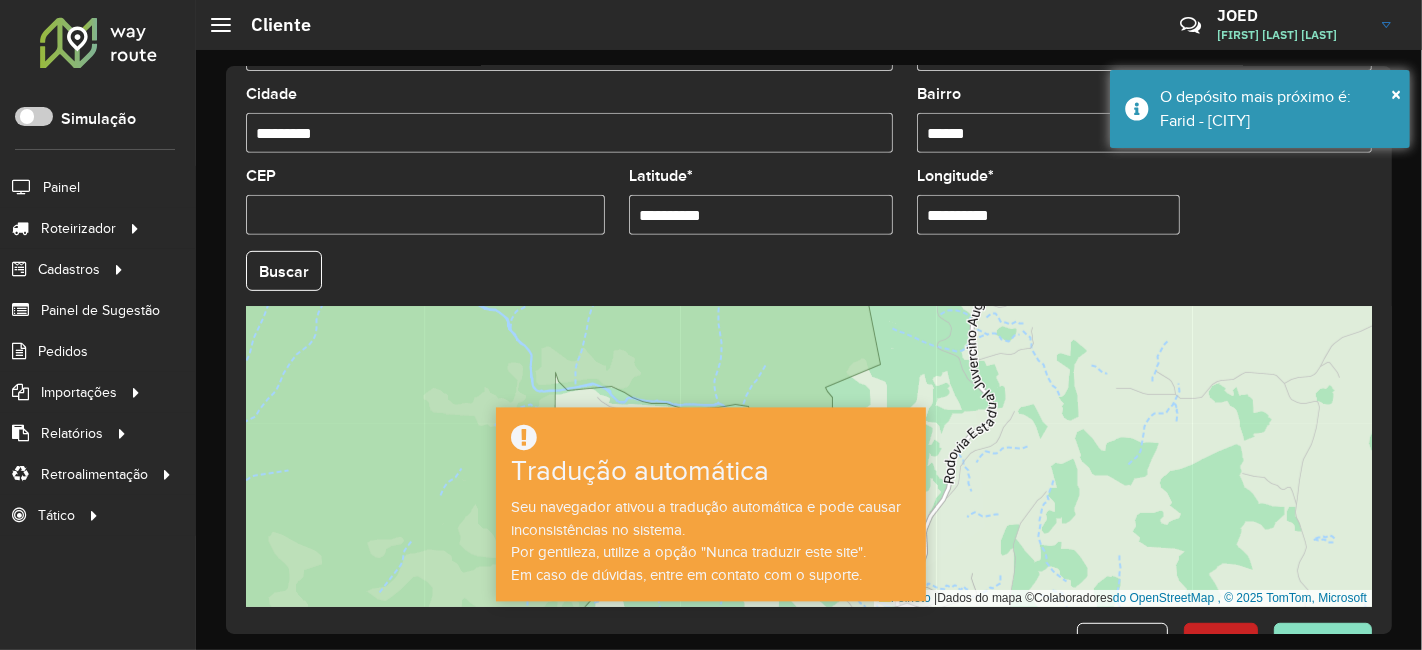 click on "**********" at bounding box center [1049, 215] 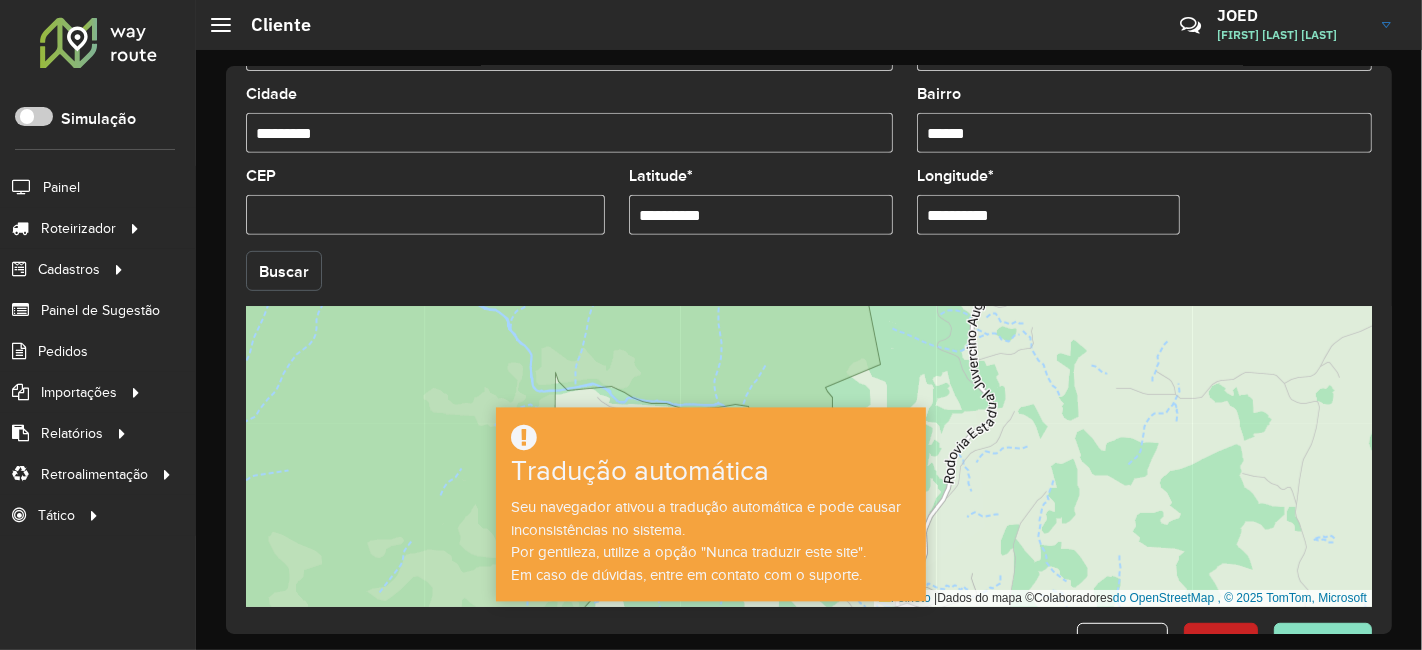 click on "Buscar" 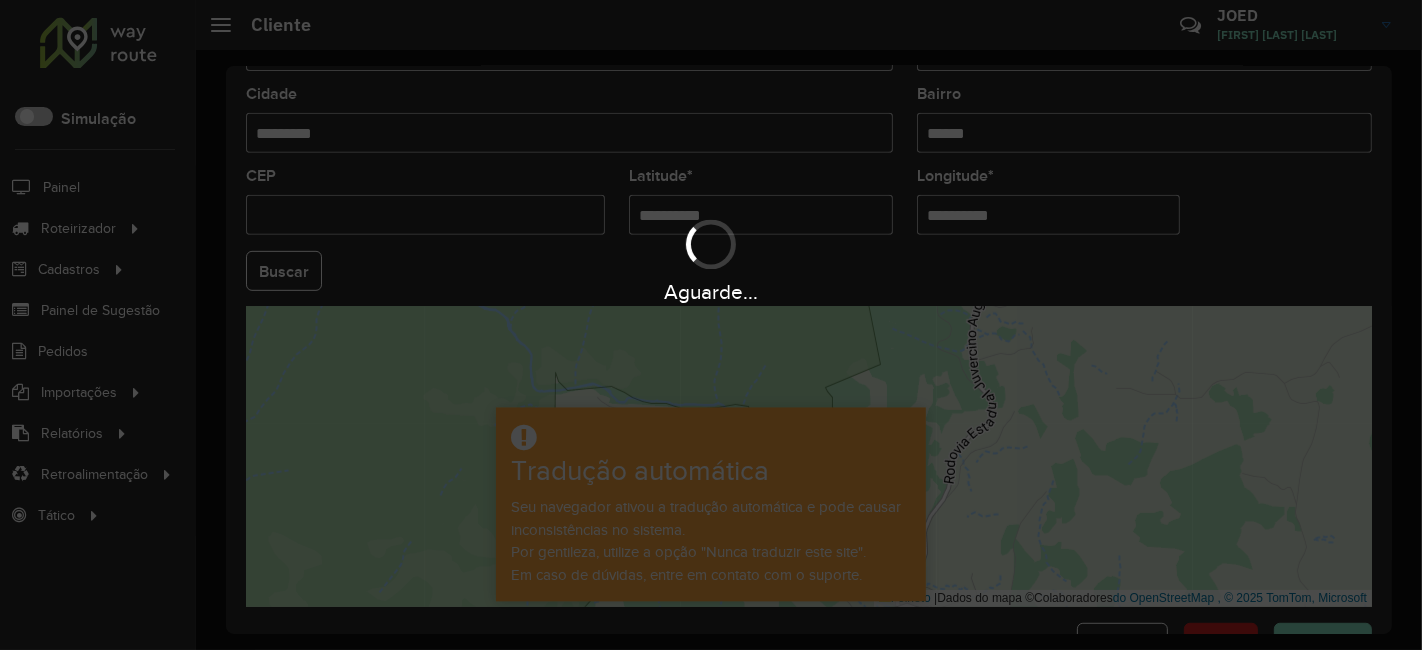 type on "*********" 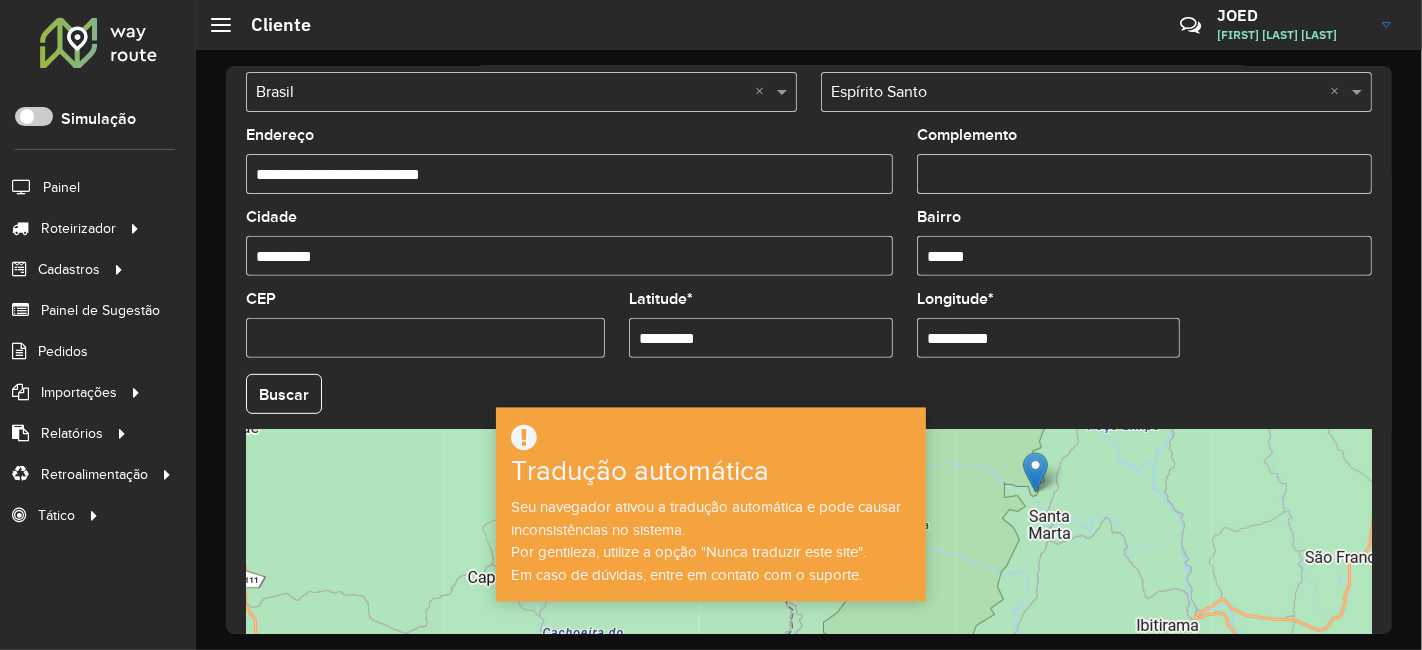 scroll, scrollTop: 837, scrollLeft: 0, axis: vertical 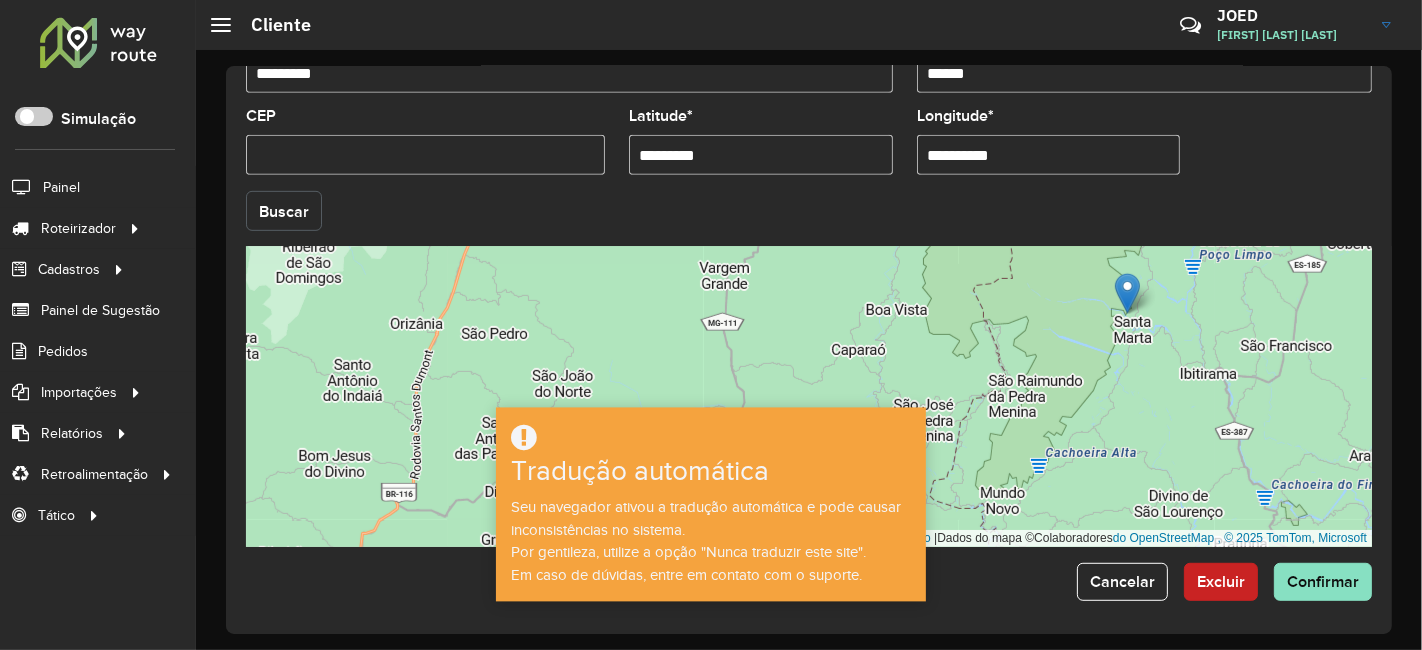 click on "Buscar" 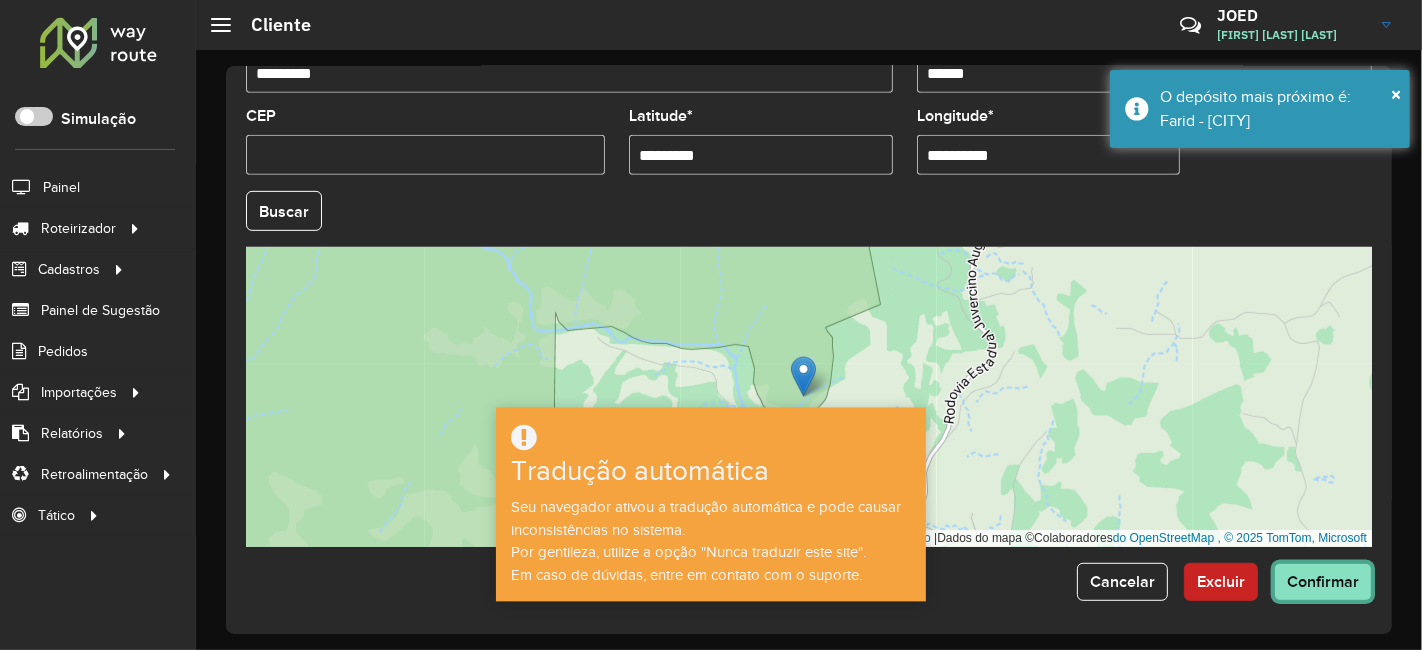 click on "Confirmar" 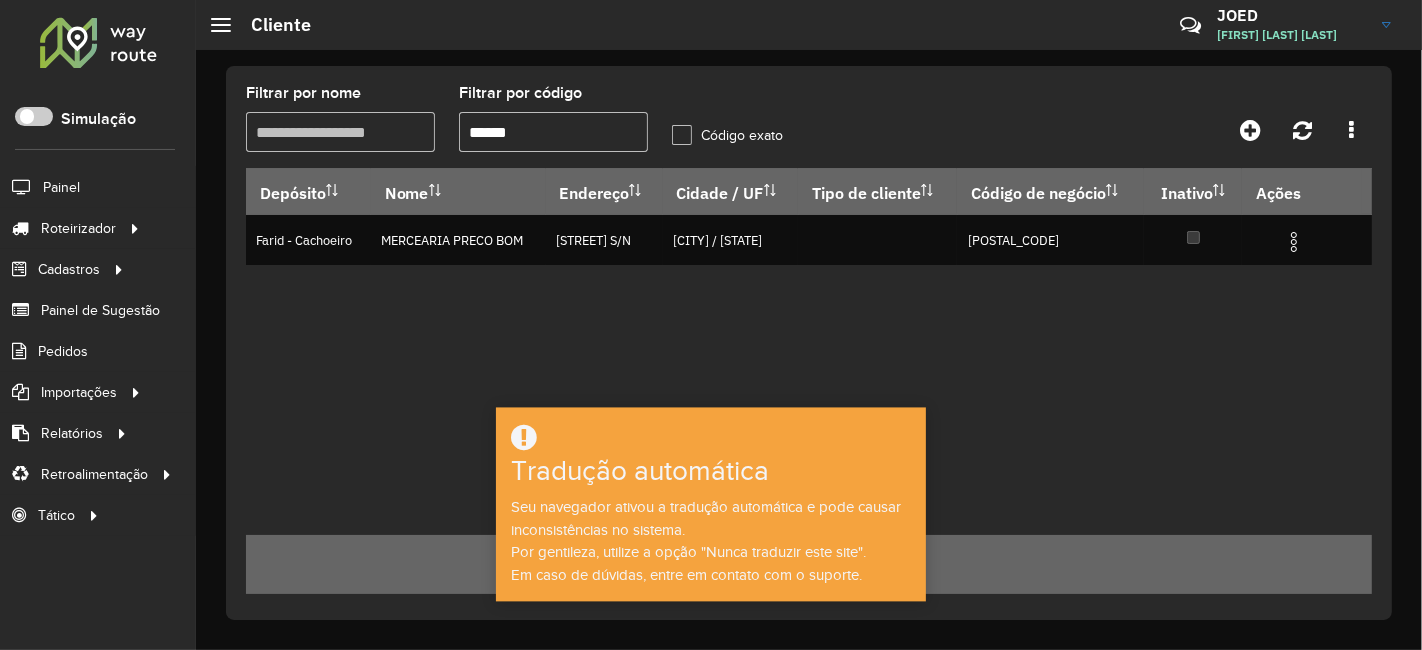 click on "*****" at bounding box center (553, 132) 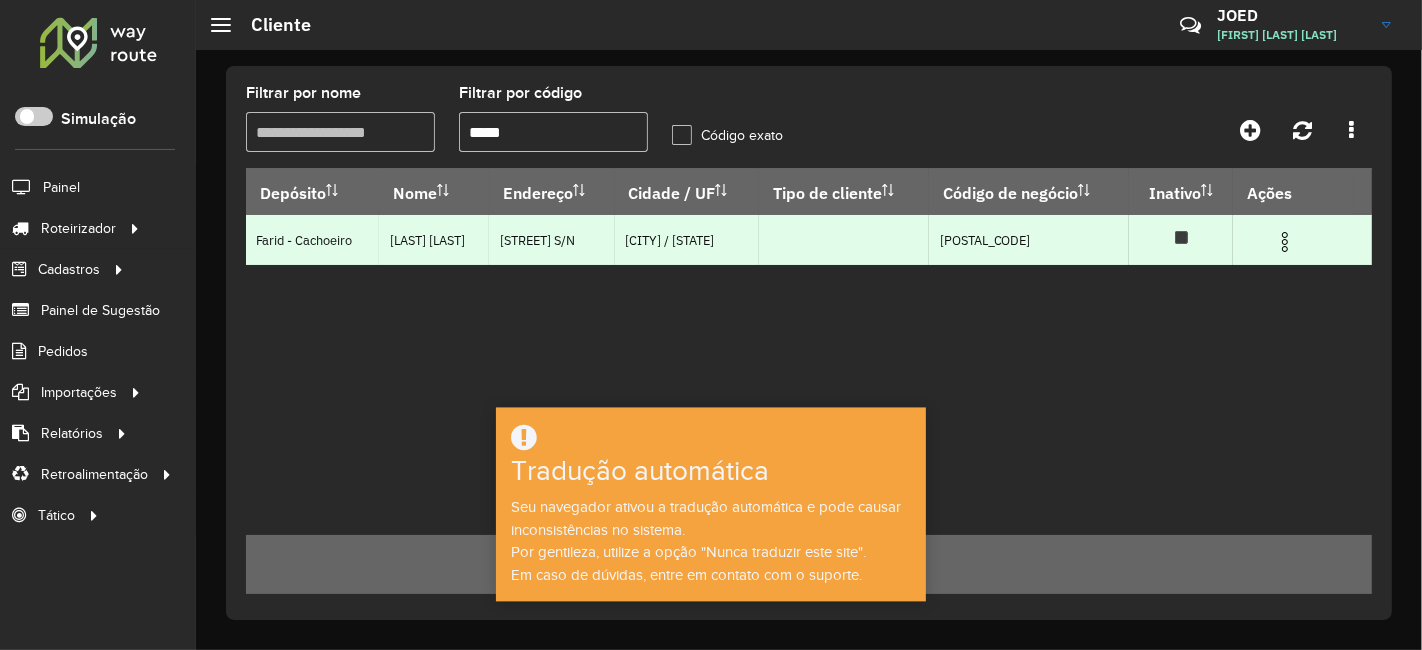 type on "*****" 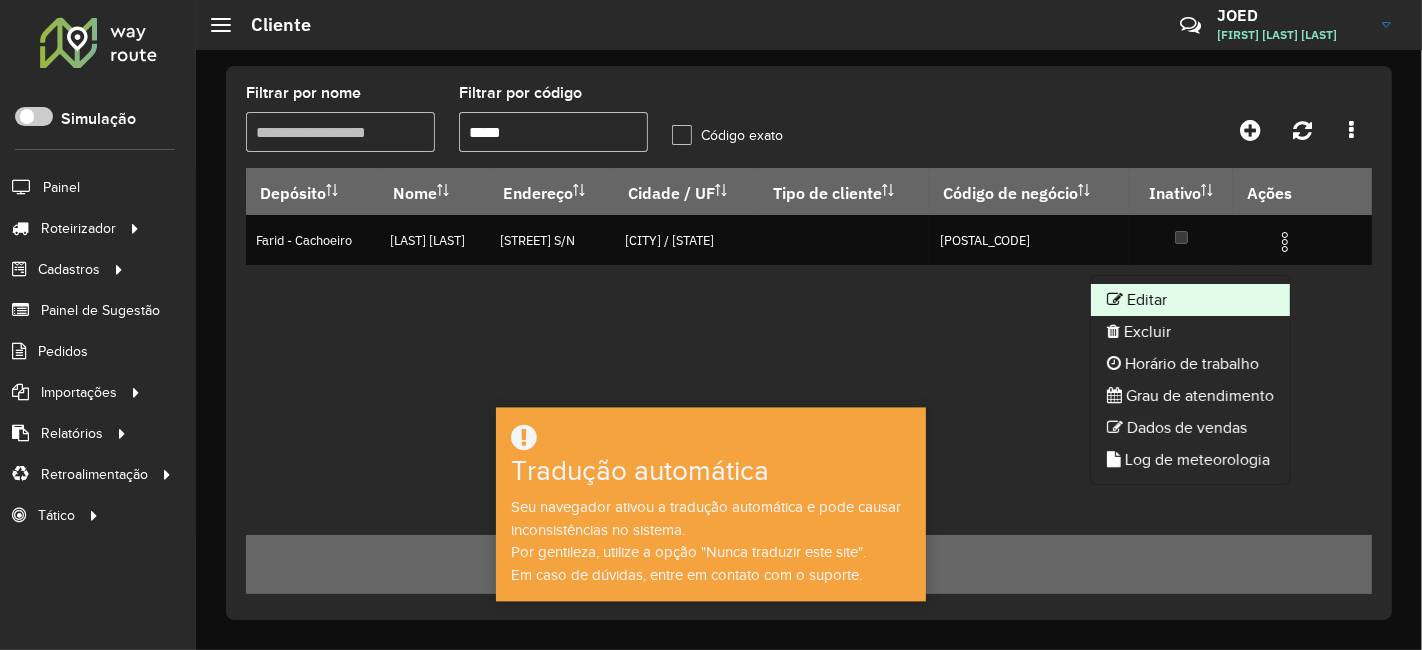 click on "Editar" 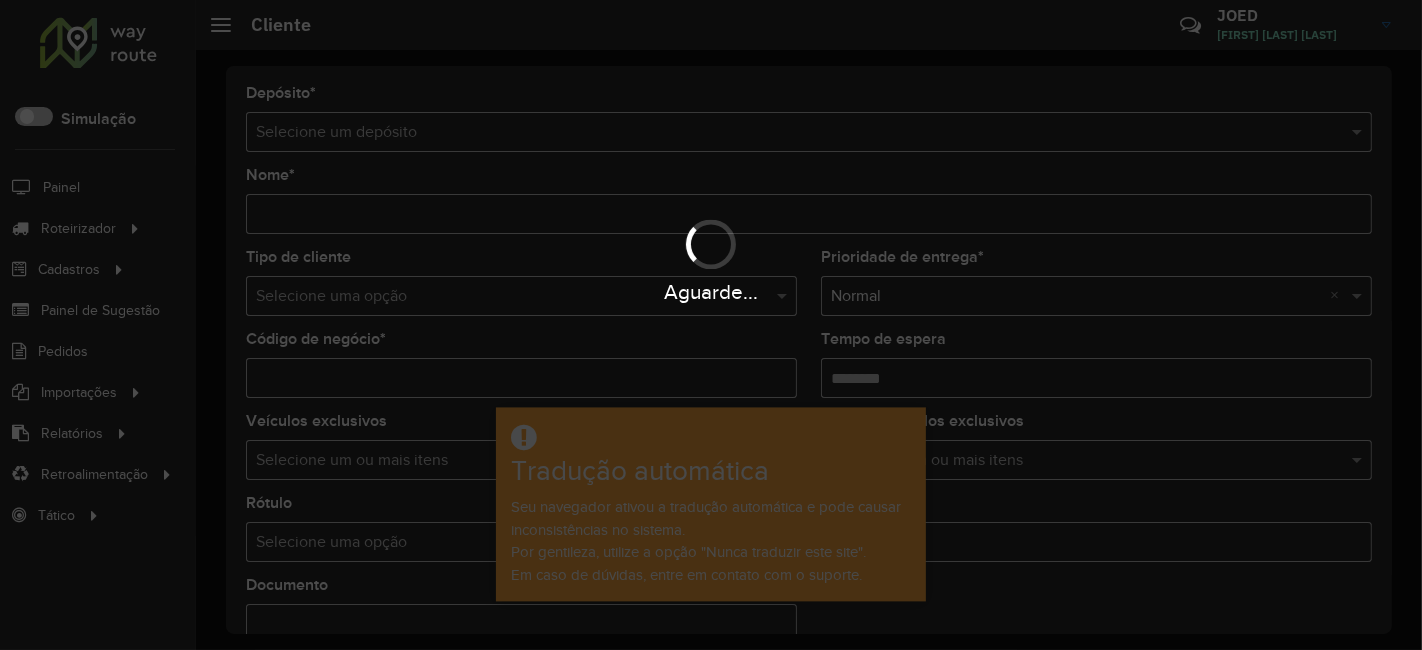 type on "**********" 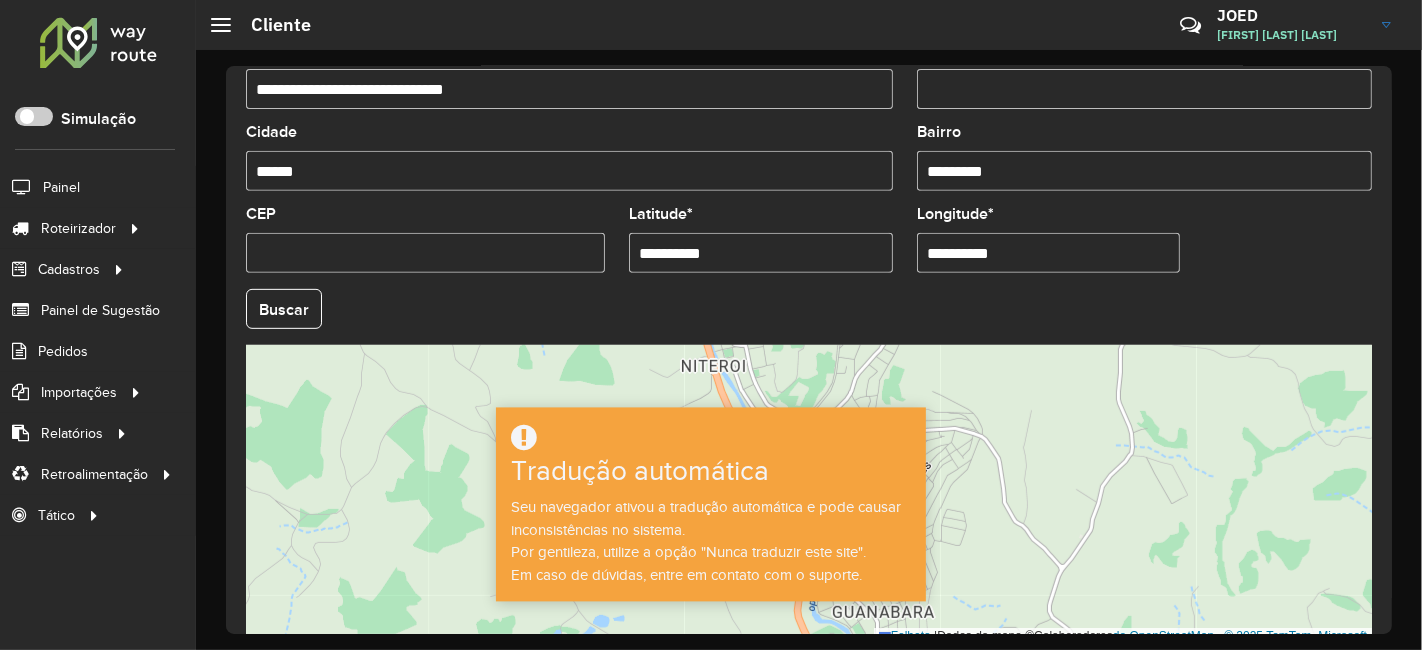 scroll, scrollTop: 837, scrollLeft: 0, axis: vertical 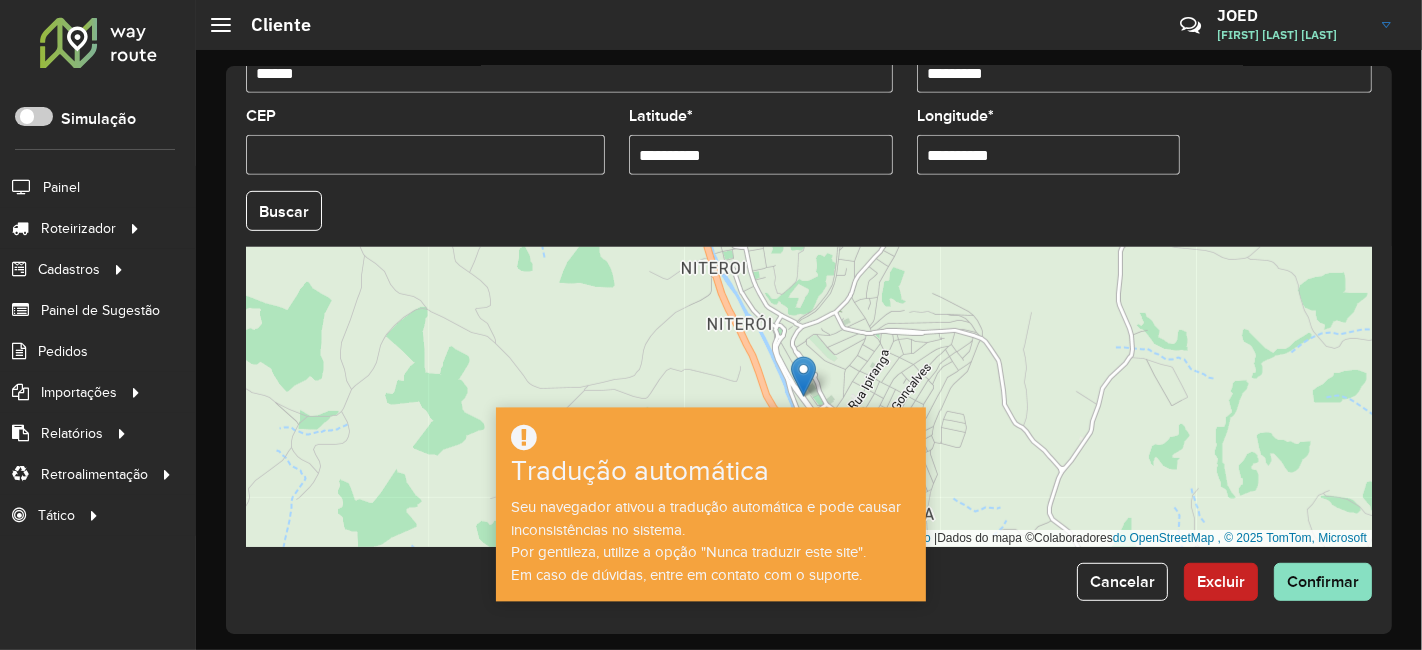 click on "**********" at bounding box center (761, 155) 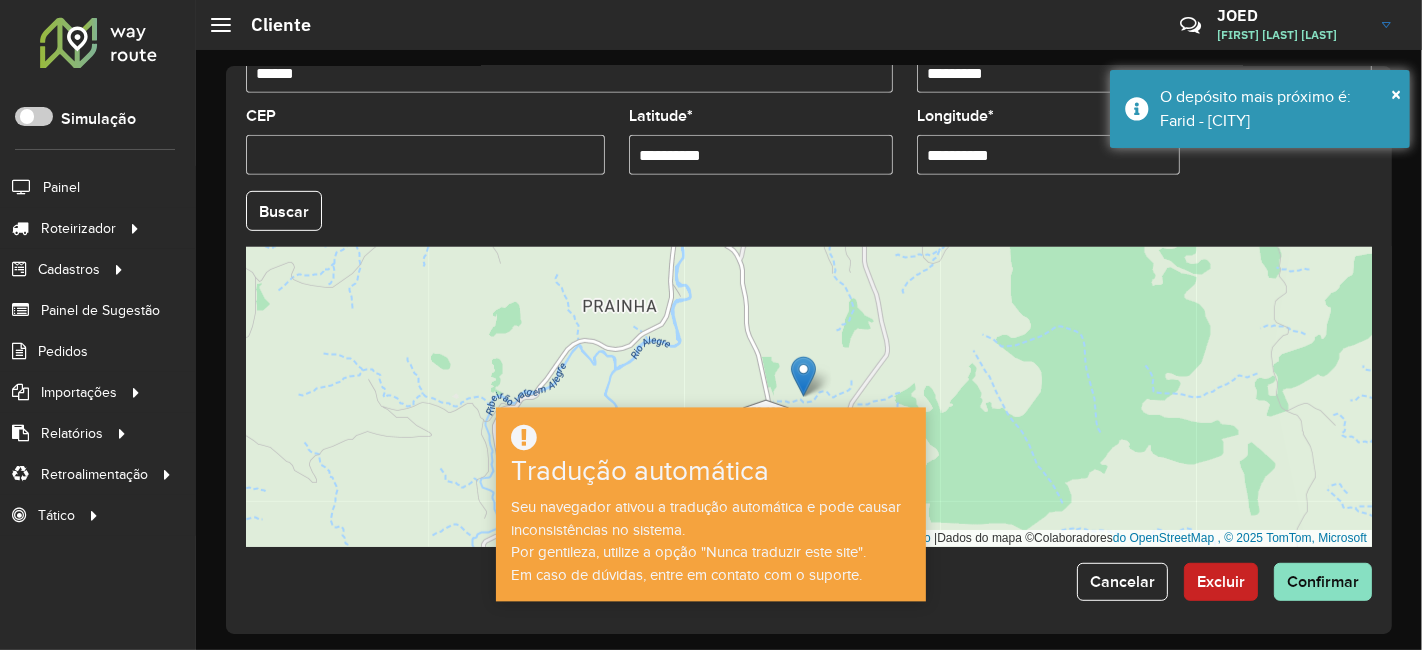 click on "**********" at bounding box center [1049, 155] 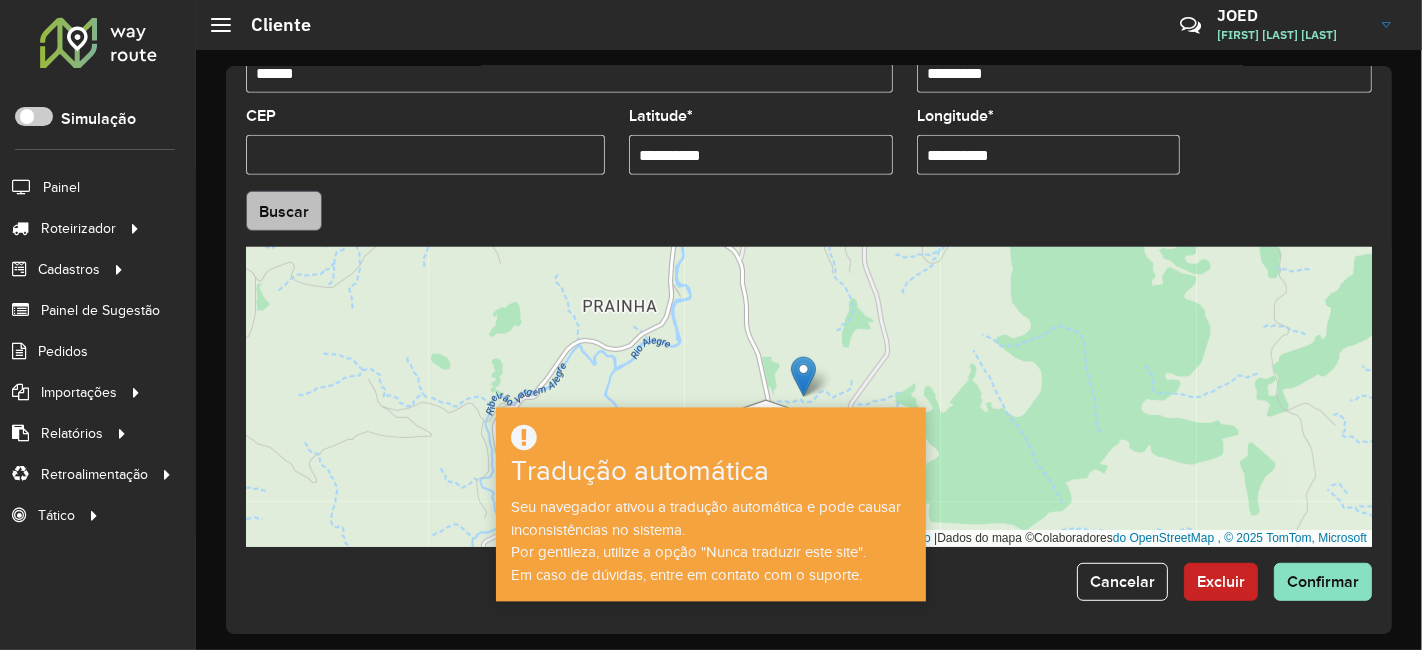 type on "**********" 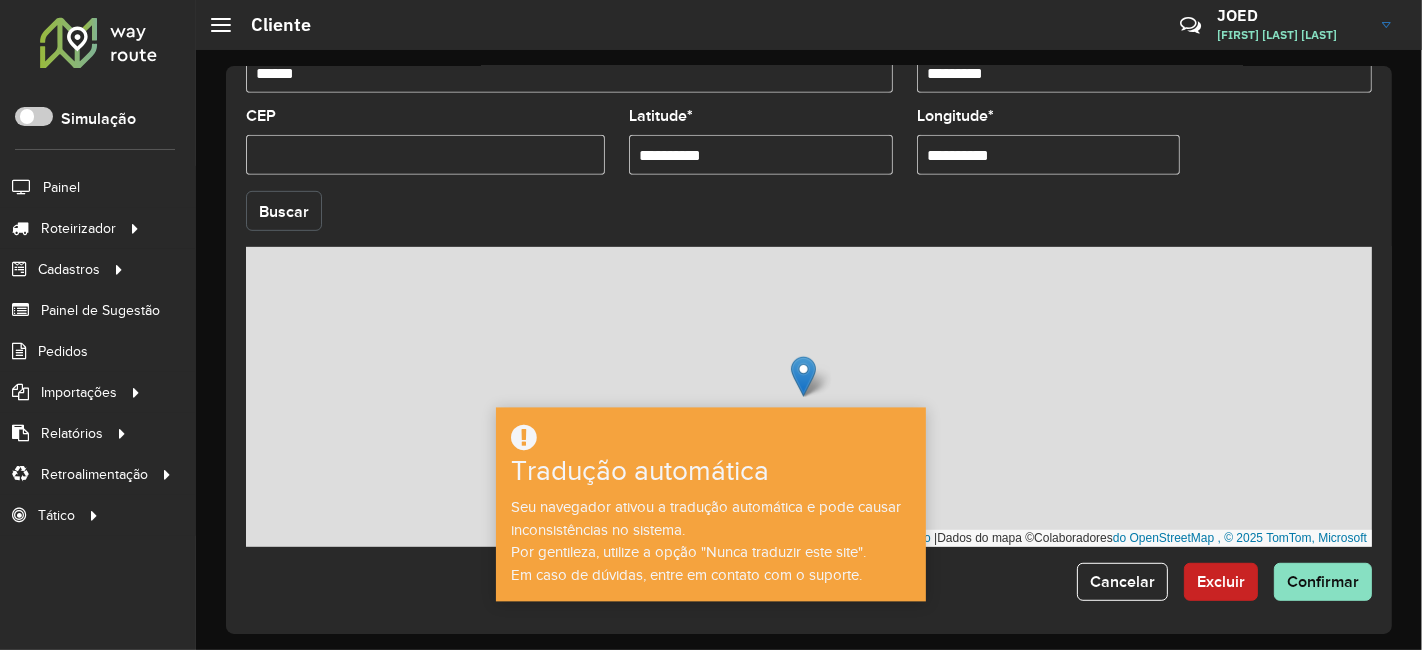 click on "Aguarde... Pop-up bloqueado! Seu navegador bloqueou automaticamente a abertura de uma nova janela.  Acesse as configurações e adicione o endereço do sistema à lista de permissões. Fechar Roteirizador AmbevTech Simulação Painel Roteirizador Entregas Vendas Cadastros Ponto de verificação Classificações de venda Cliente Consulta de setores Depósito Disponibilidade de veículos Fator tipo de produto Planejador Gabarito Grupo Rota Fator Tipo Produto Grupo de rotas exclusiva Grupo de setores Integração de layout Modelo Parada Pedágio Perfil do Vendedor Ponto de apoio FAD Produto Restrição de Atendimento Planner Rodízio de placa Rota exclusiva FAD Rótulo Setor Planejador de Setor Tipo de cliente Tipo de veículo Tipo de veículo RN Transportadora Vendedor Veículo Painel de Sugestão Pedidos Importações Classificação e volume de venda Clientes Fator tipo produto Planejador Gabarito Grau de atendimento Janela de atendimento Localização Pedidos Restrição de Atendimento Planner Vendedor Setor" at bounding box center [711, 325] 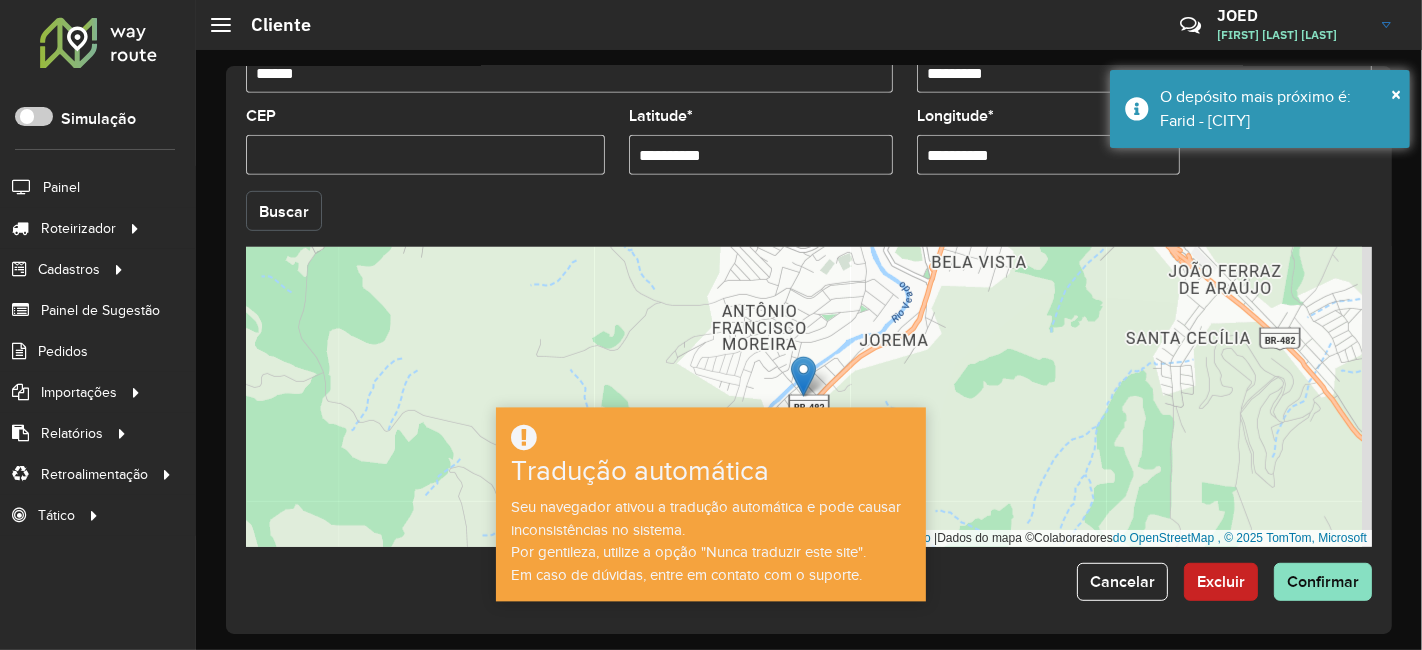 click on "Buscar" 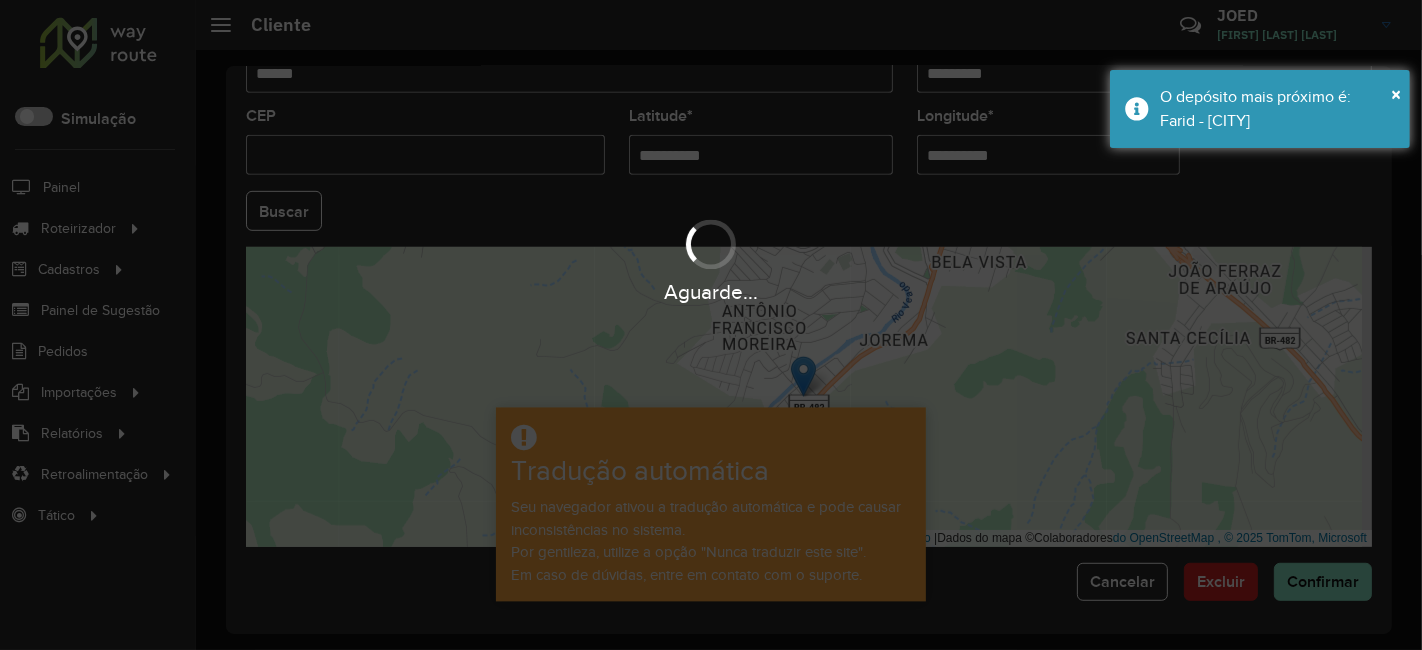 type on "*********" 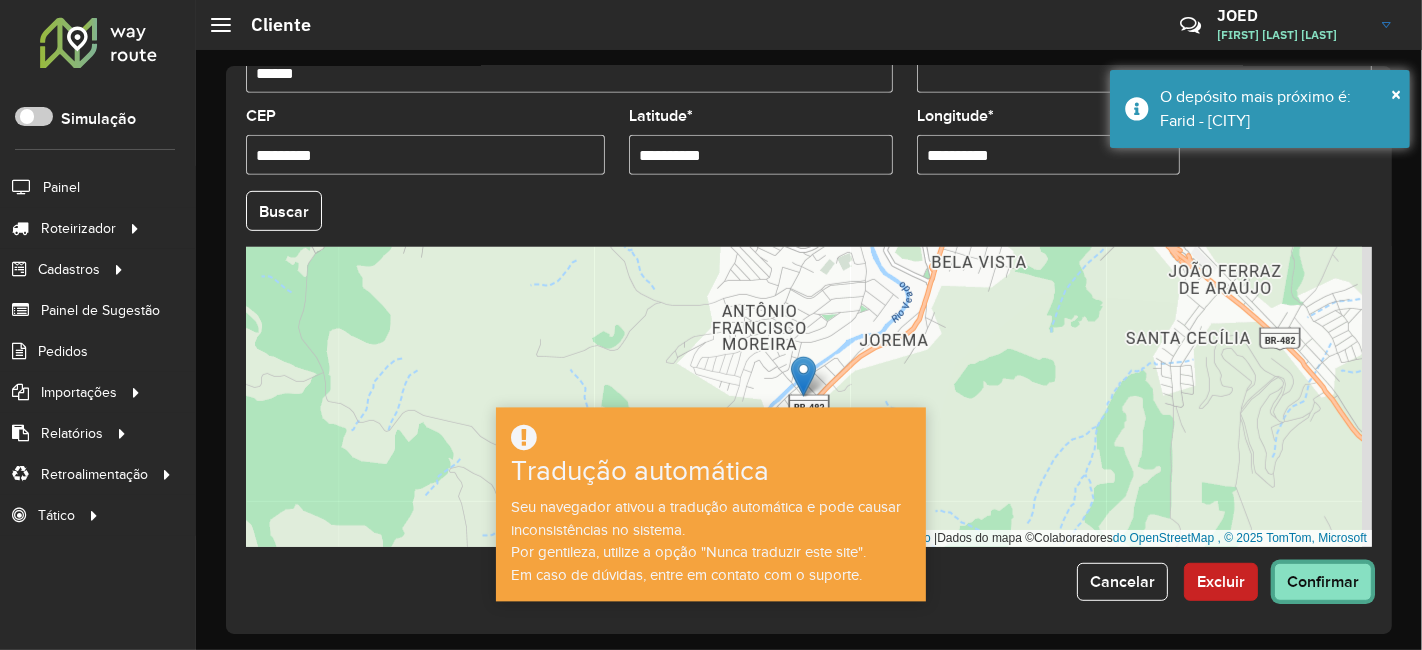 click on "Confirmar" 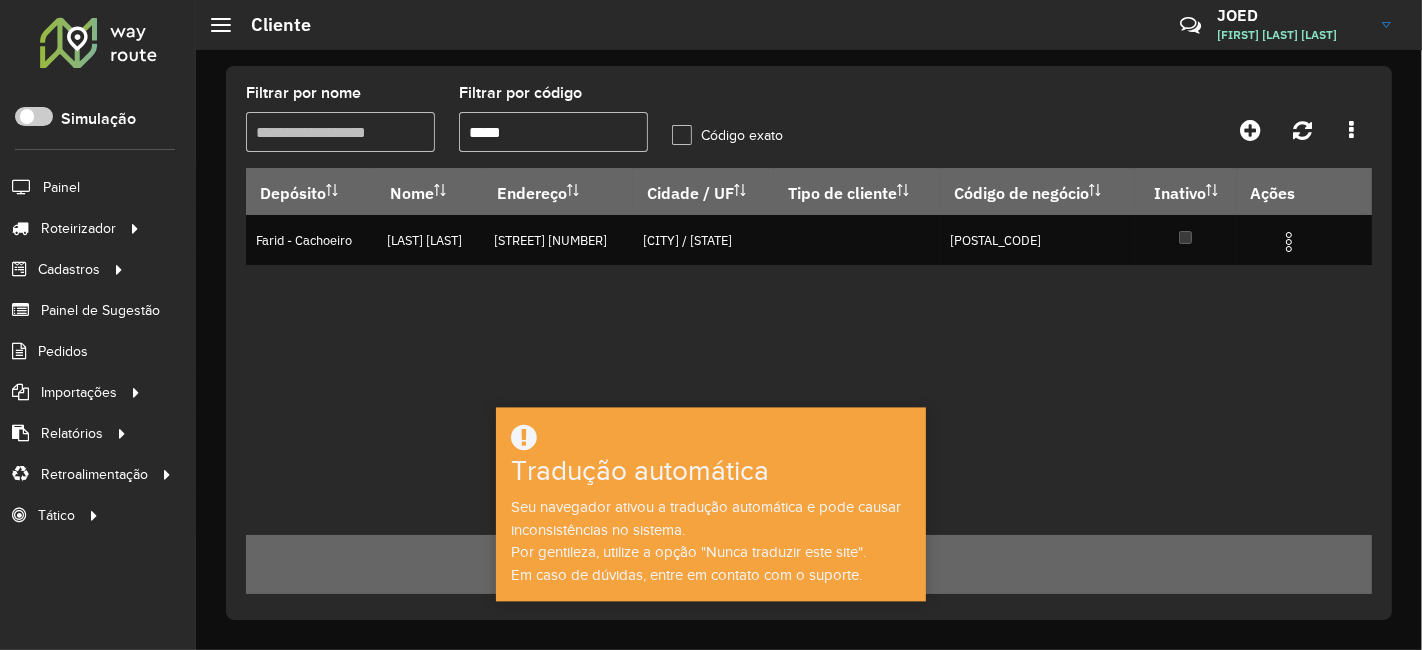 click on "*****" at bounding box center (553, 132) 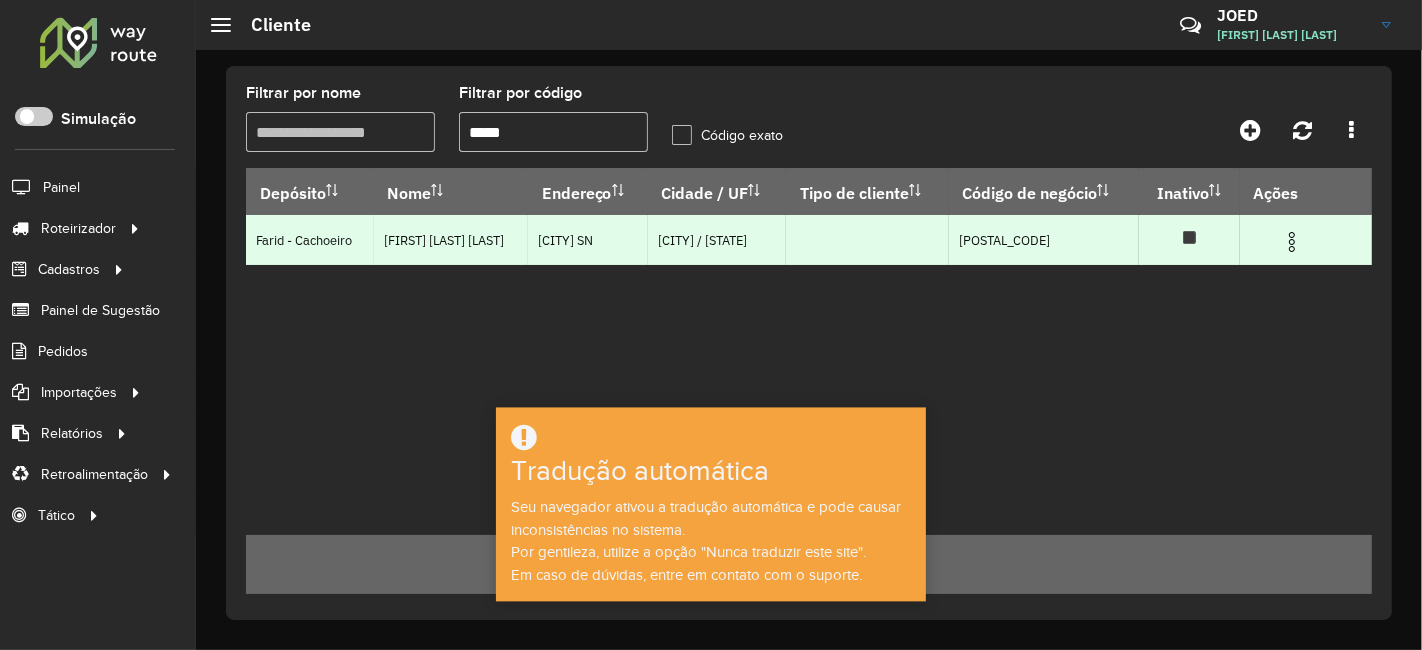 type on "*****" 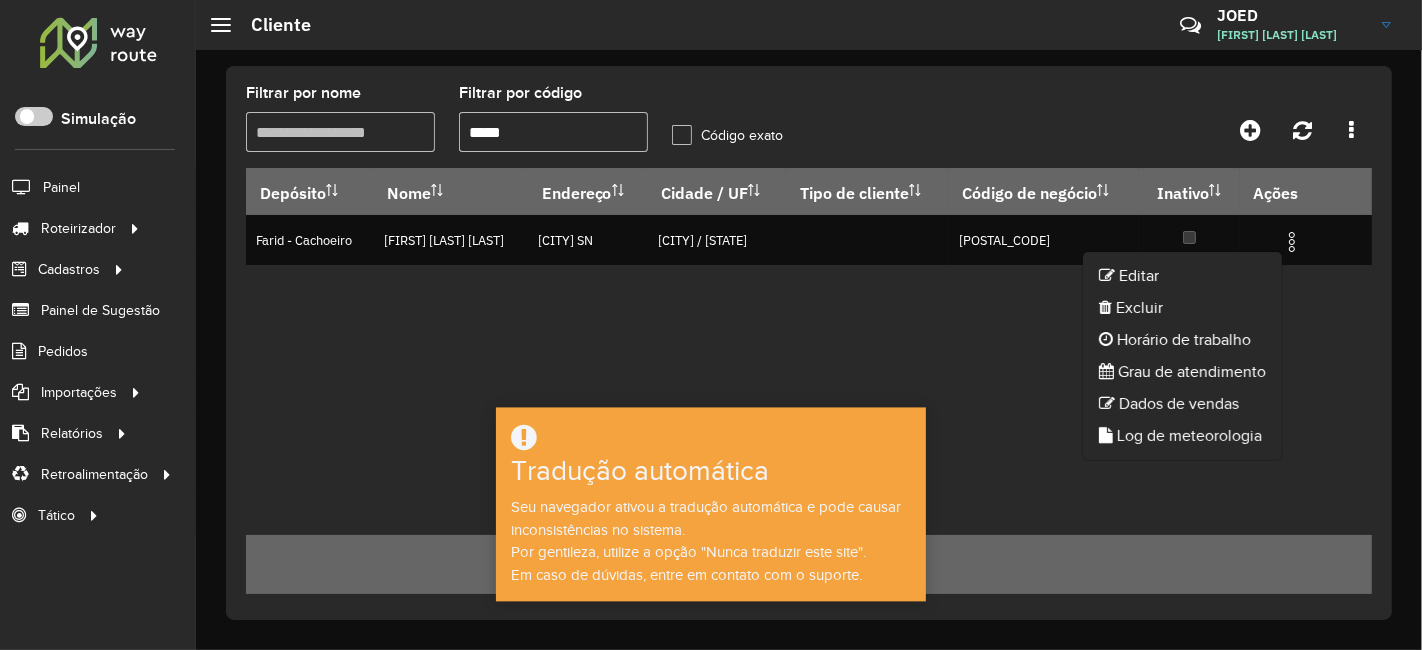 click on "Editar Excluir Horário de trabalho Grau de atendimento Dados de vendas Log de meteorologia" 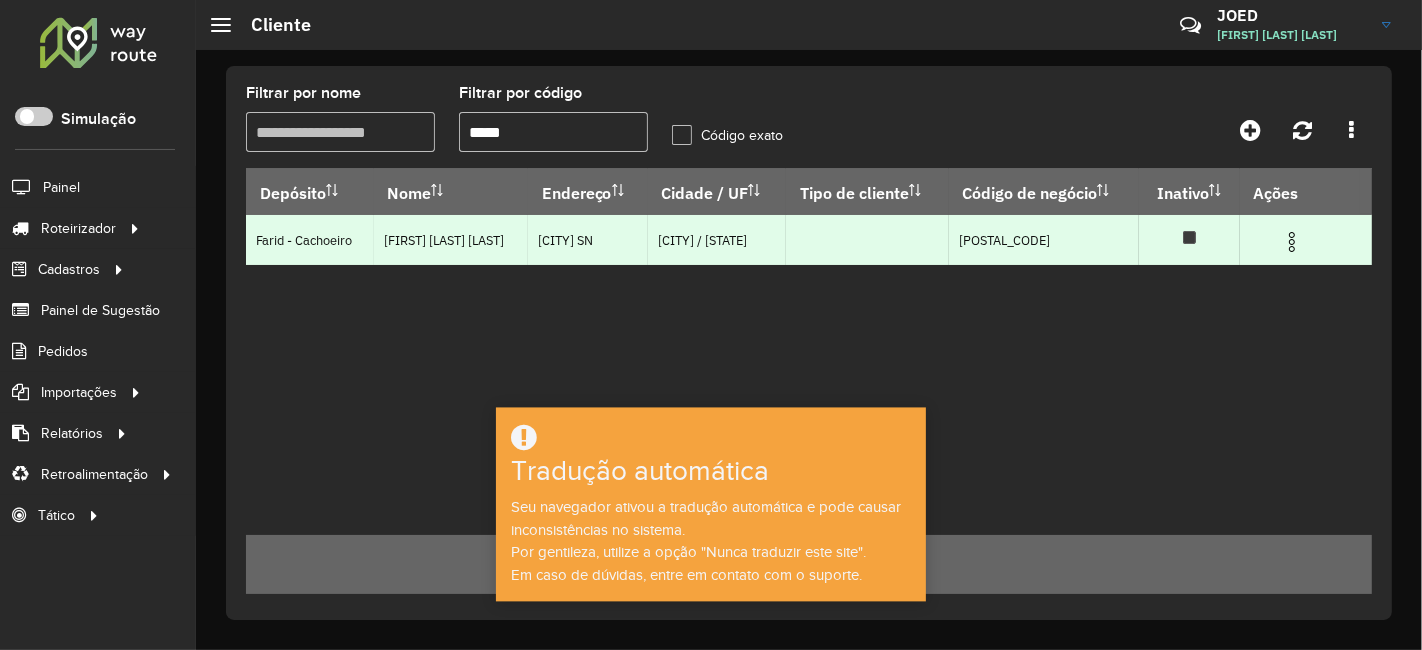click at bounding box center (1292, 242) 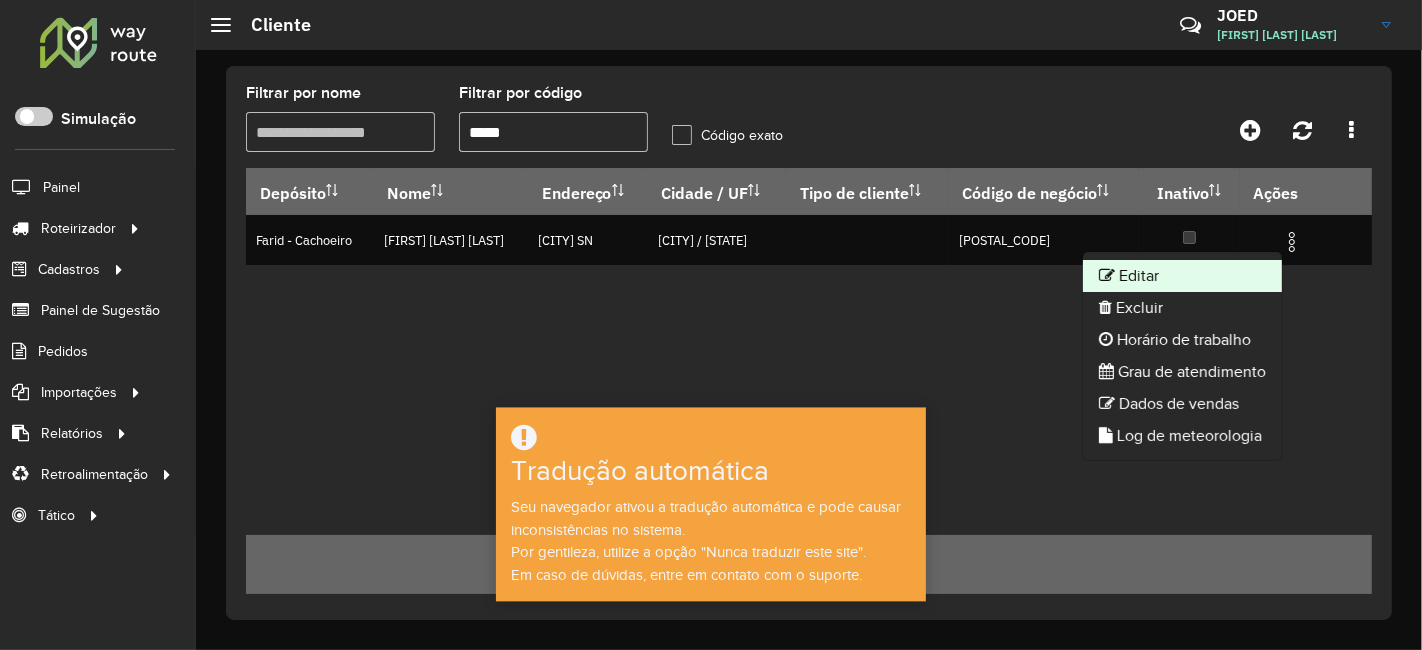 click on "Editar" 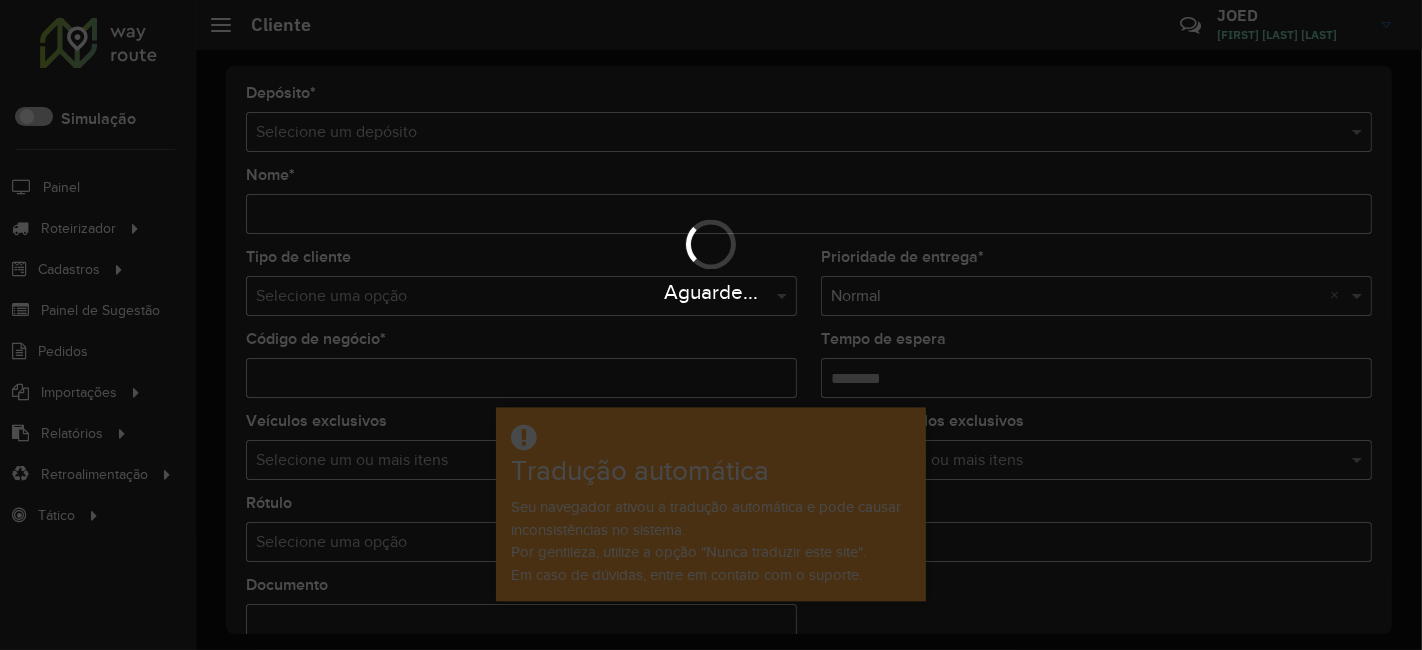 type on "**********" 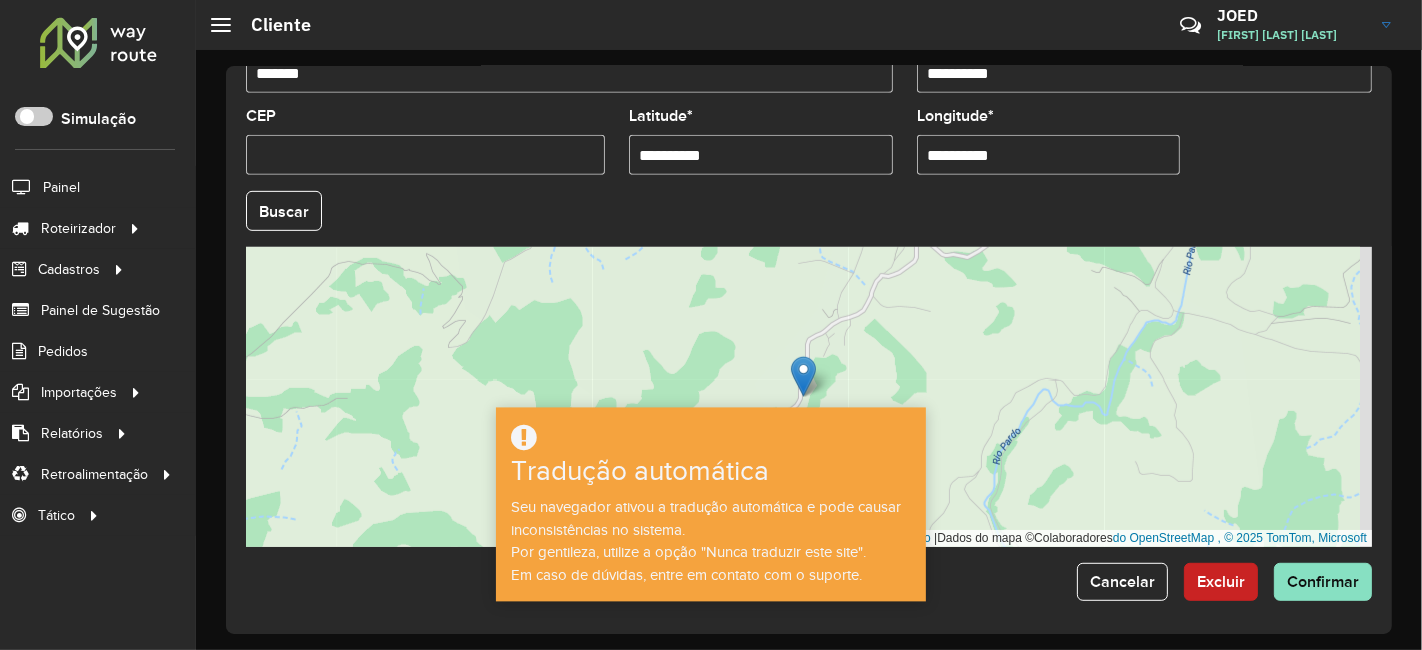 scroll, scrollTop: 837, scrollLeft: 0, axis: vertical 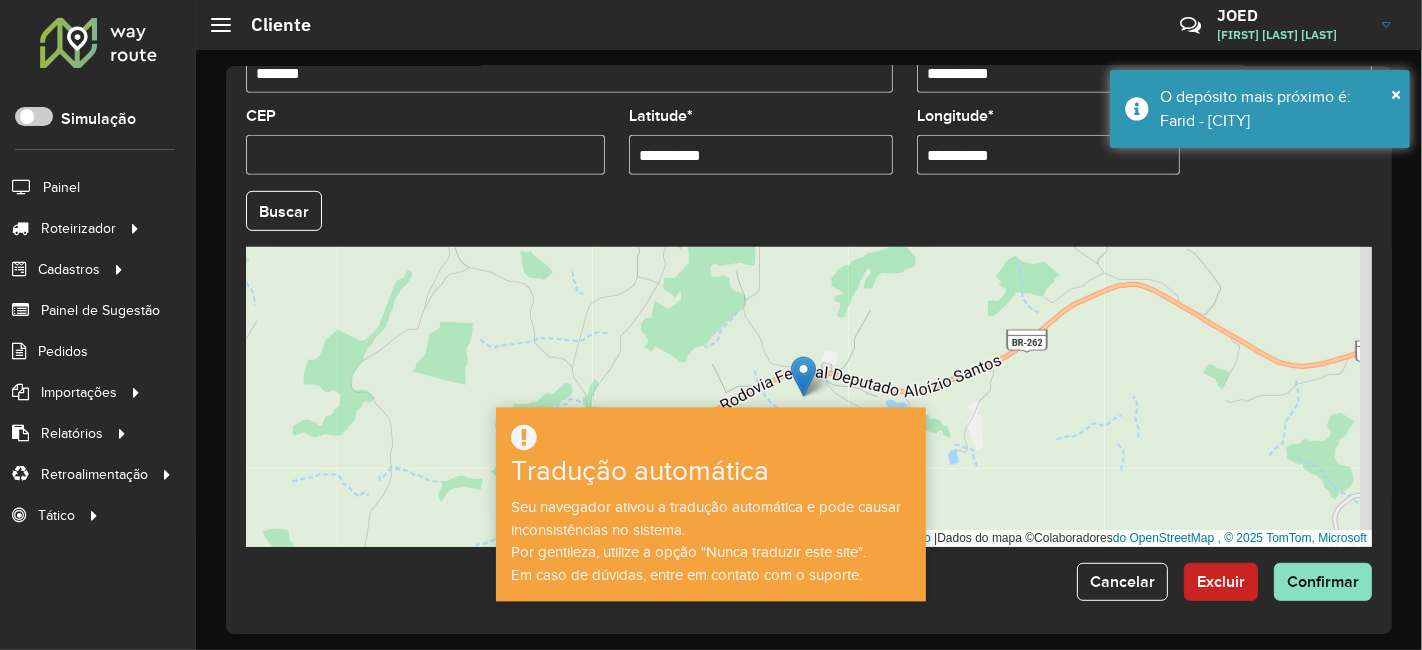 click on "**********" at bounding box center (1049, 155) 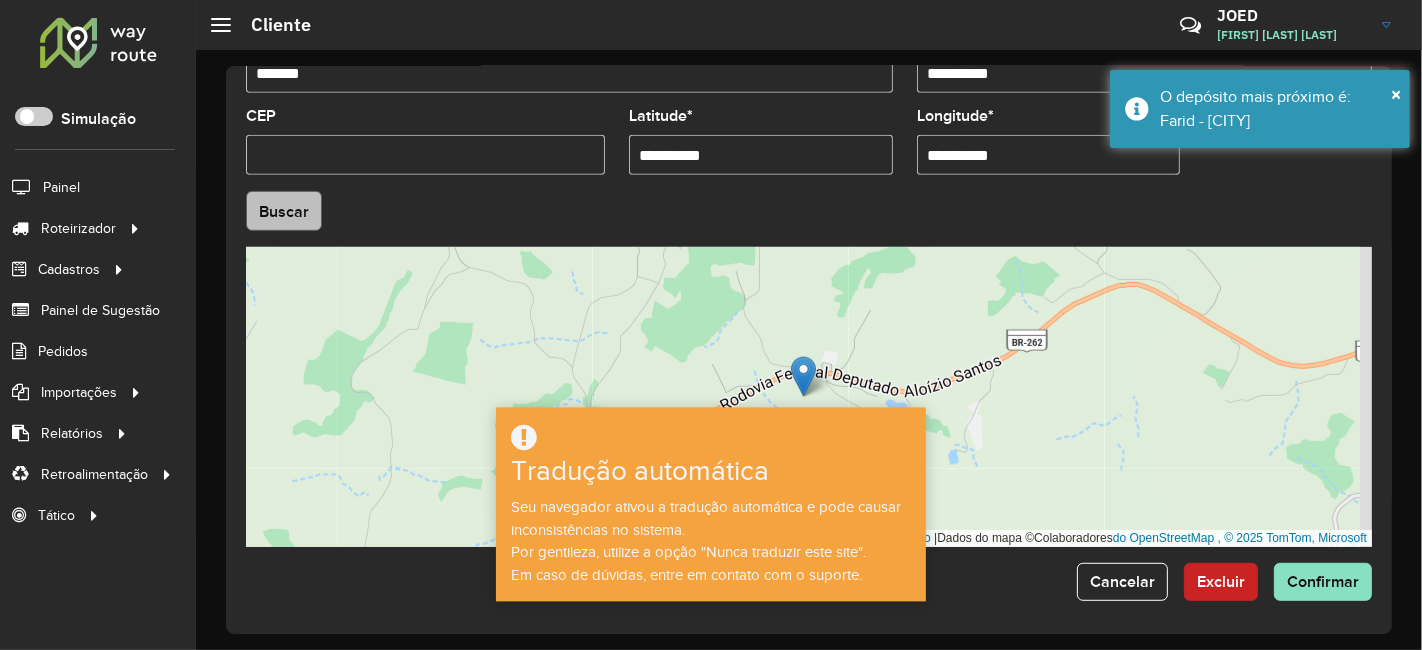 type on "**********" 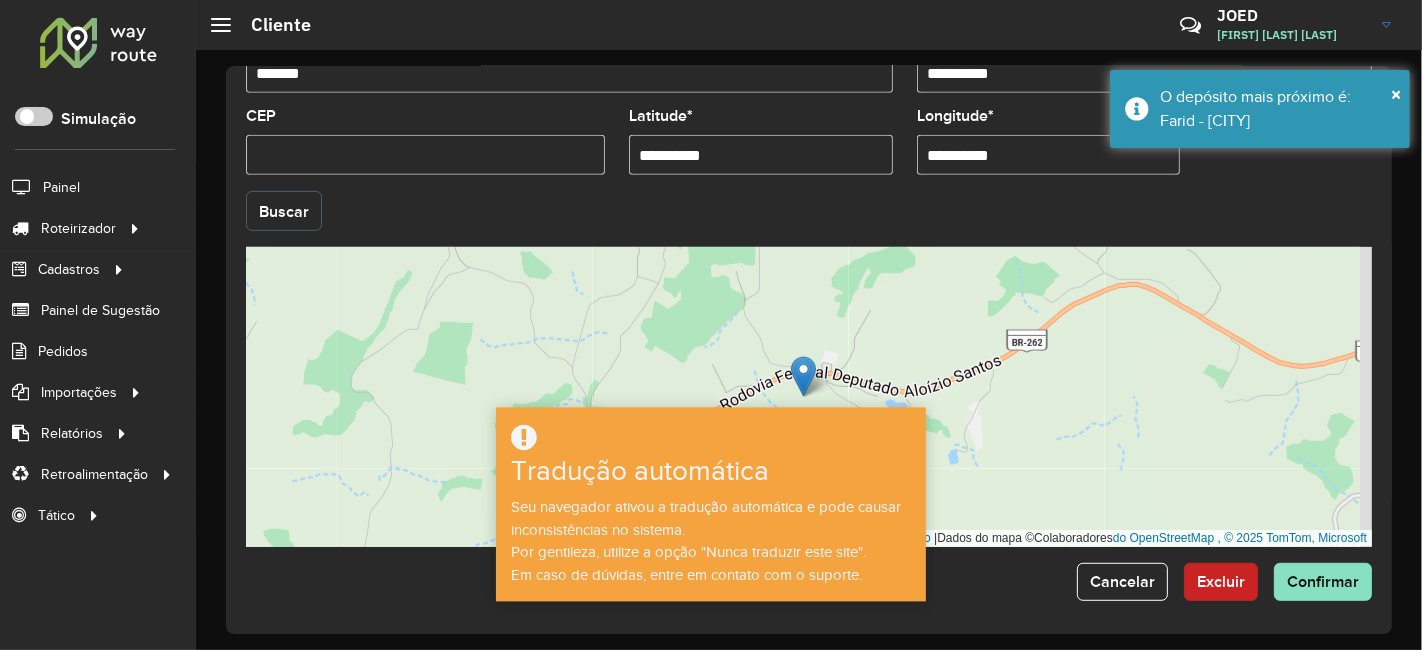 click on "Aguarde... Pop-up bloqueado! Seu navegador bloqueou automaticamente a abertura de uma nova janela.  Acesse as configurações e adicione o endereço do sistema à lista de permissões. Fechar Roteirizador AmbevTech Simulação Painel Roteirizador Entregas Vendas Cadastros Ponto de verificação Classificações de venda Cliente Consulta de setores Depósito Disponibilidade de veículos Fator tipo de produto Planejador Gabarito Grupo Rota Fator Tipo Produto Grupo de rotas exclusiva Grupo de setores Integração de layout Modelo Parada Pedágio Perfil do Vendedor Ponto de apoio FAD Produto Restrição de Atendimento Planner Rodízio de placa Rota exclusiva FAD Rótulo Setor Planejador de Setor Tipo de cliente Tipo de veículo Tipo de veículo RN Transportadora Vendedor Veículo Painel de Sugestão Pedidos Importações Classificação e volume de venda Clientes Fator tipo produto Planejador Gabarito Grau de atendimento Janela de atendimento Localização Pedidos Restrição de Atendimento Planner Vendedor Setor" at bounding box center [711, 325] 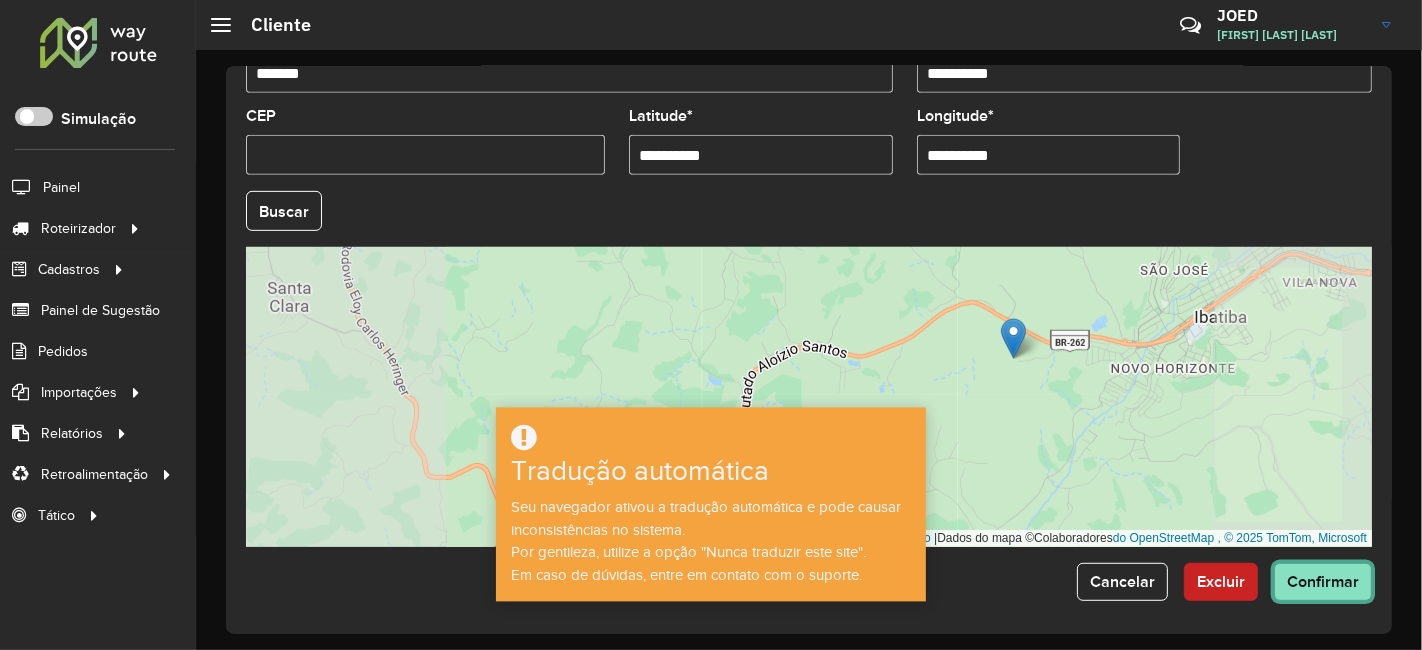 click on "Confirmar" 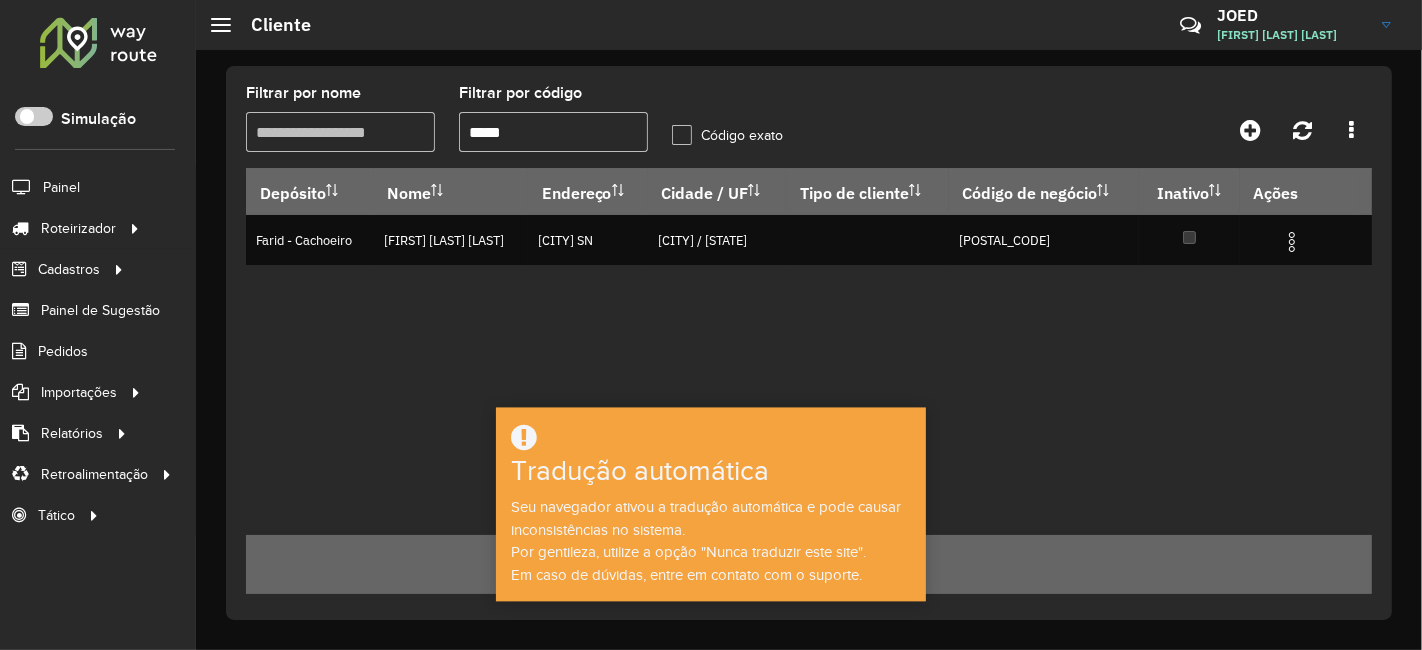 click on "*****" at bounding box center [553, 132] 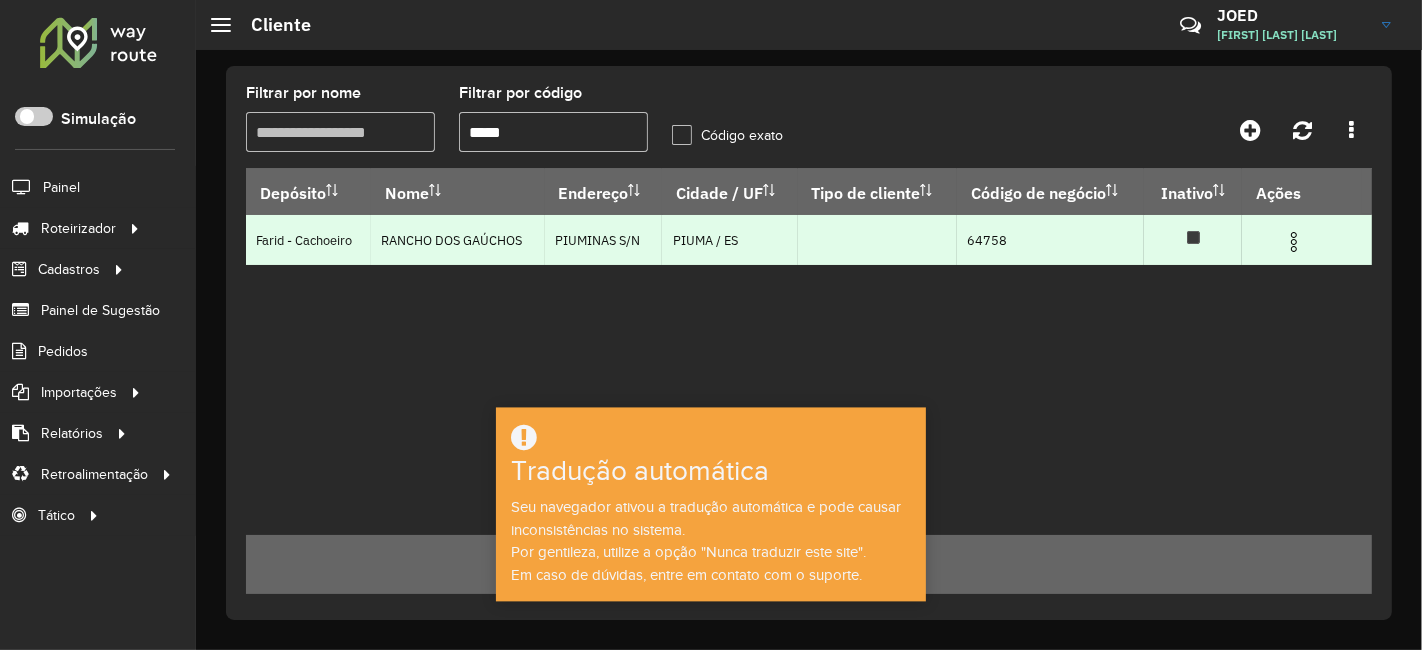 type on "*****" 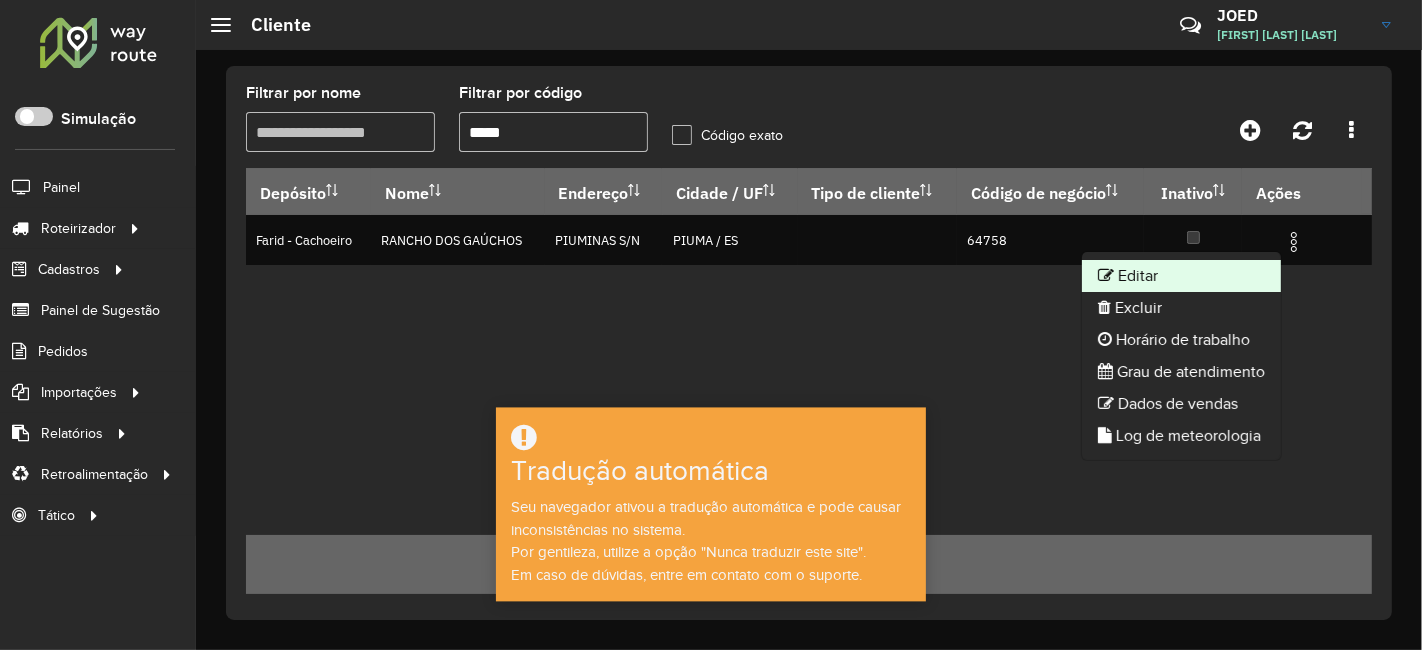 click on "Editar" 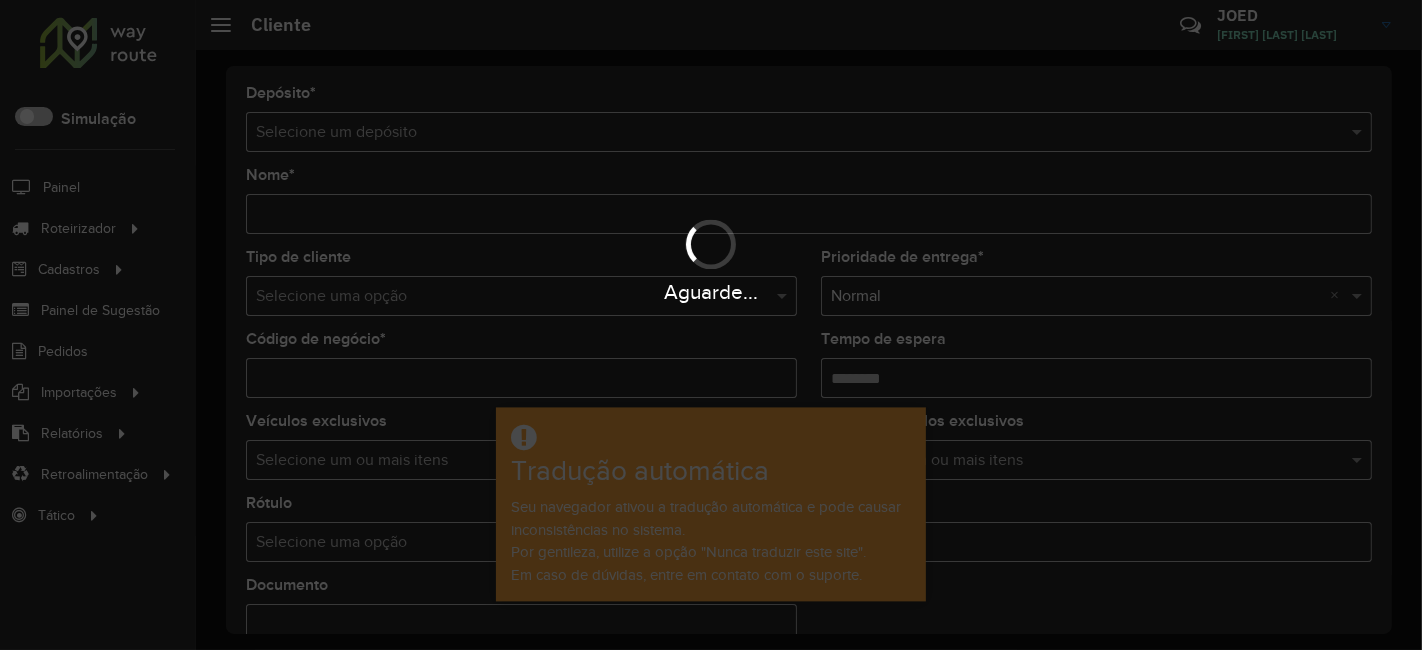 type on "**********" 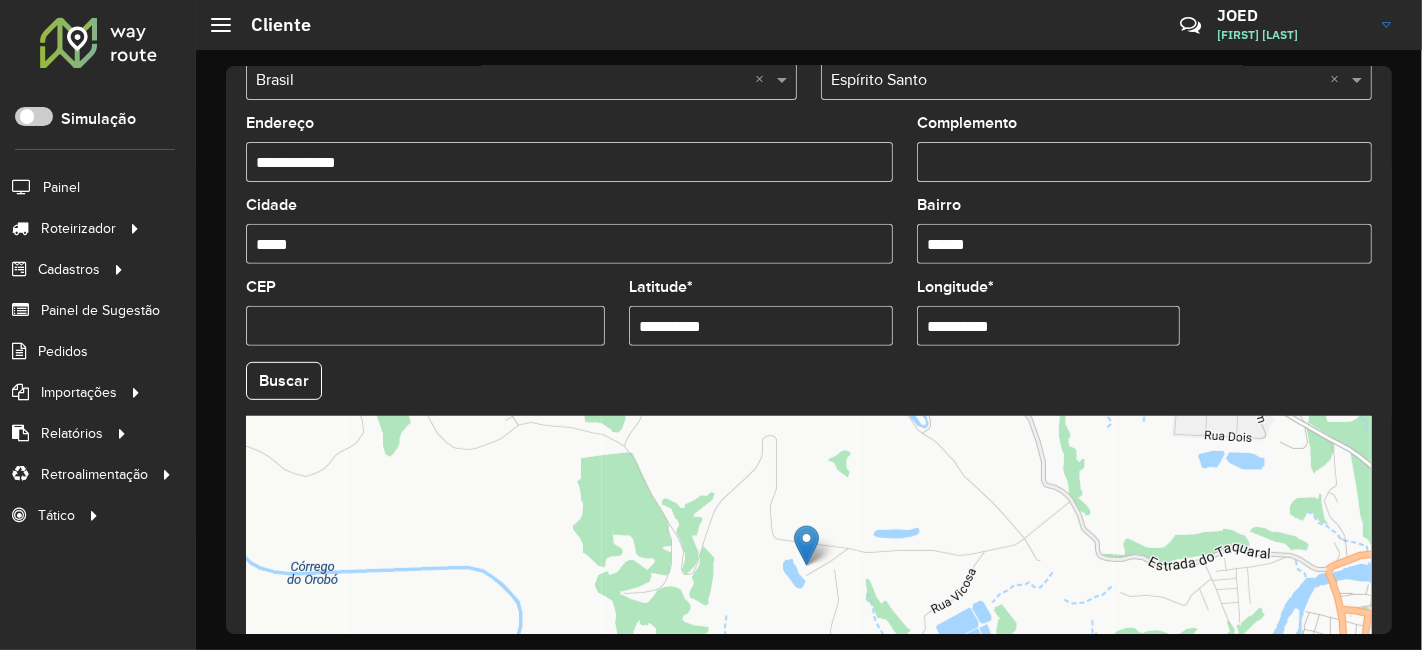 scroll, scrollTop: 666, scrollLeft: 0, axis: vertical 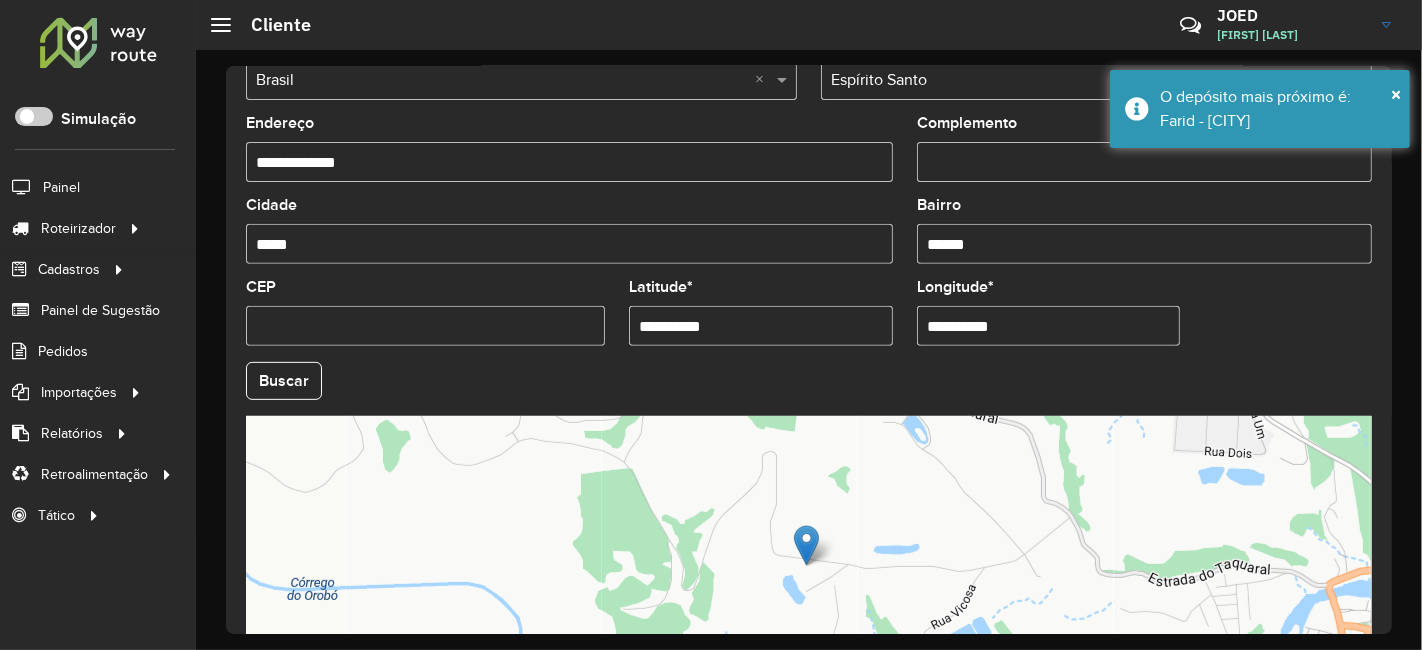 click on "**********" at bounding box center (1049, 326) 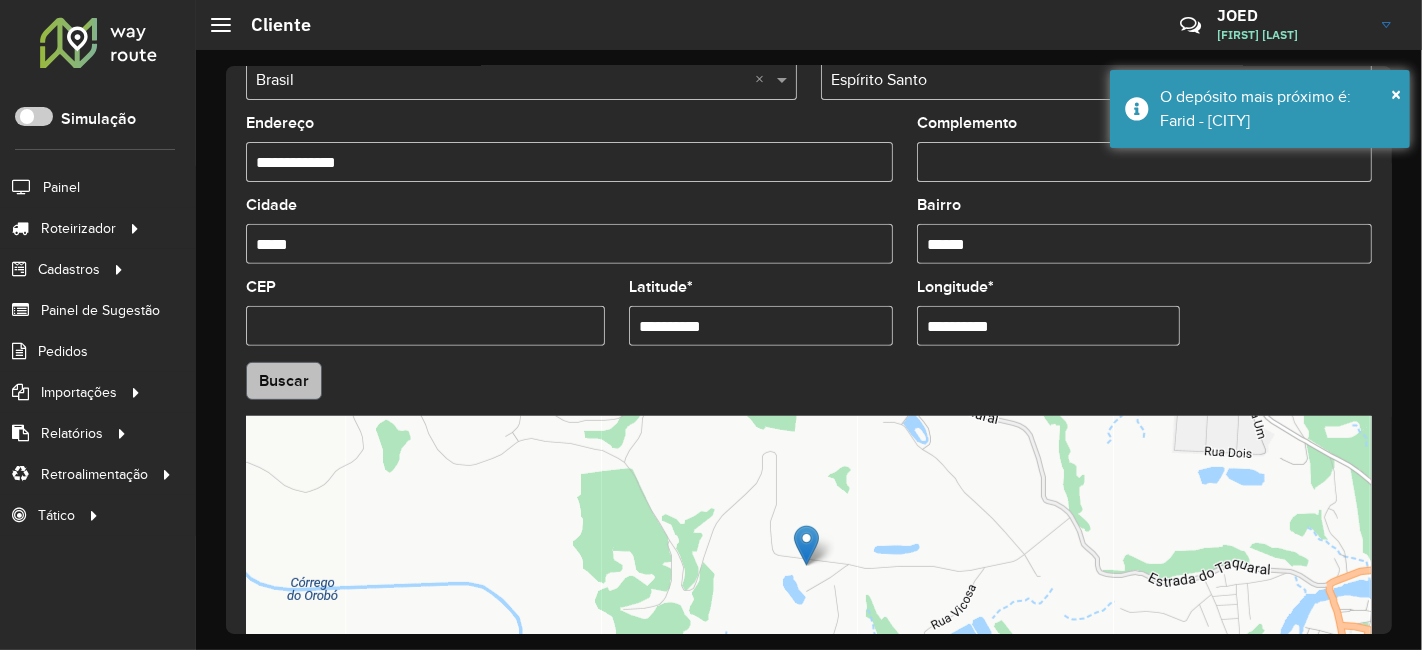 type on "**********" 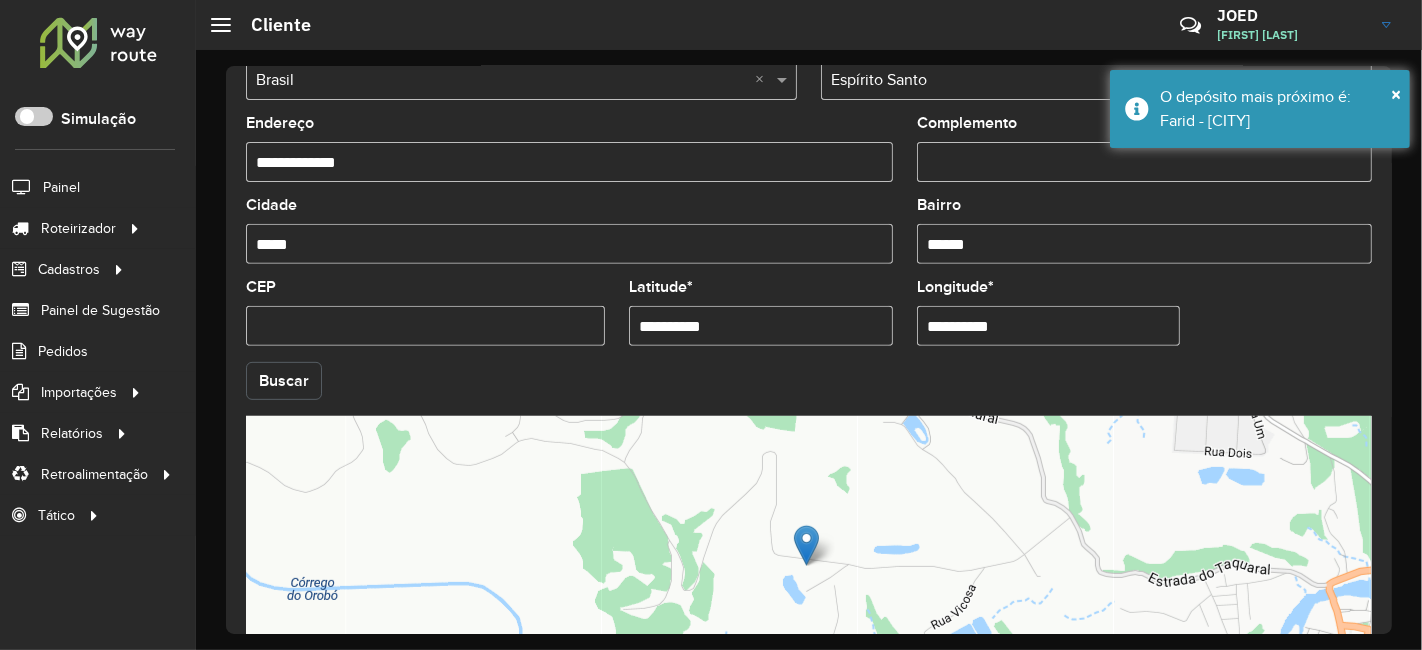 click on "Aguarde...  Pop-up bloqueado!  Seu navegador bloqueou automáticamente a abertura de uma nova janela.   Acesse as configurações e adicione o endereço do sistema a lista de permissão.   Fechar  Roteirizador AmbevTech Simulação Painel Roteirizador Entregas Vendas Cadastros Checkpoint Classificações de venda Cliente Consulta de setores Depósito Disponibilidade de veículos Fator tipo de produto Gabarito planner Grupo Rota Fator Tipo Produto Grupo de rotas exclusiva Grupo de setores Layout integração Modelo Parada Pedágio Perfil de Vendedor Ponto de apoio FAD Produto Restrição de Atendimento Planner Rodízio de placa Rota exclusiva FAD Rótulo Setor Setor Planner Tipo de cliente Tipo de veículo Tipo de veículo RN Transportadora Vendedor Veículo Painel de Sugestão Pedidos Importações Classificação e volume de venda Clientes Fator tipo produto Gabarito planner Grade de atendimento Janela de atendimento Localização Pedidos Restrição de Atendimento Planner Tempo de espera Vendedor Veículos" at bounding box center (711, 325) 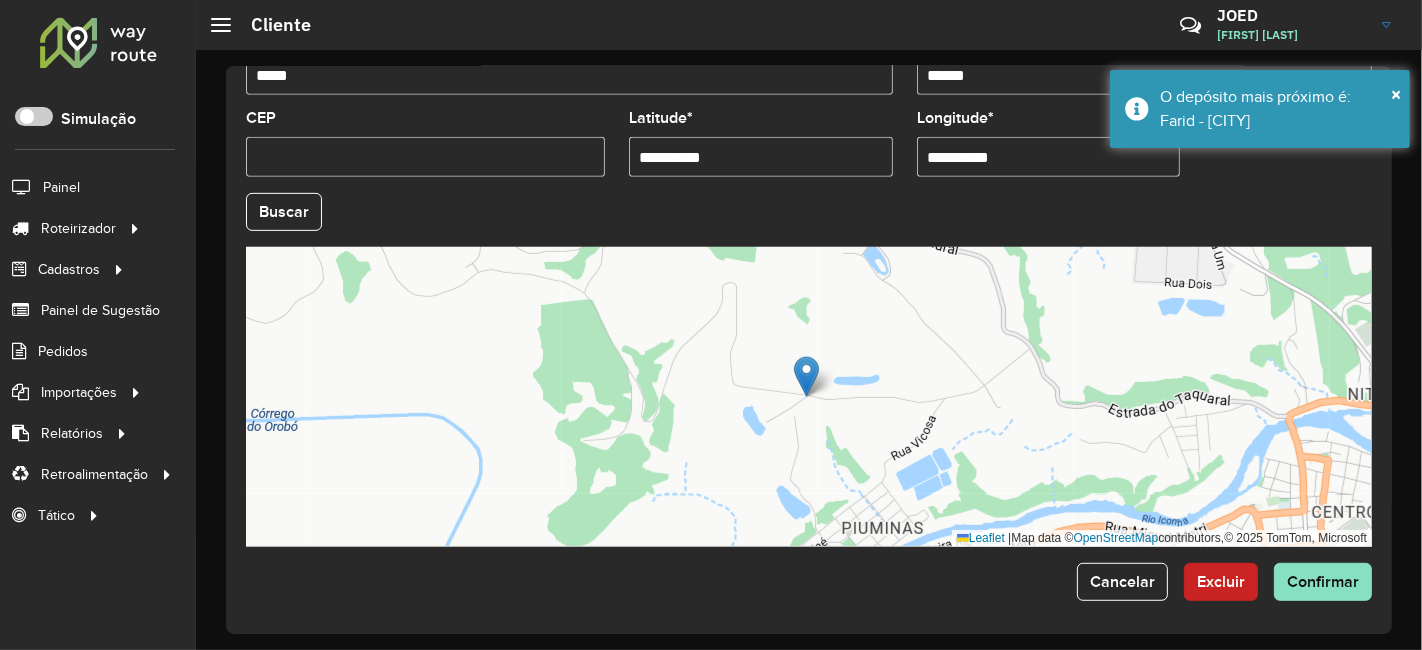 scroll, scrollTop: 836, scrollLeft: 0, axis: vertical 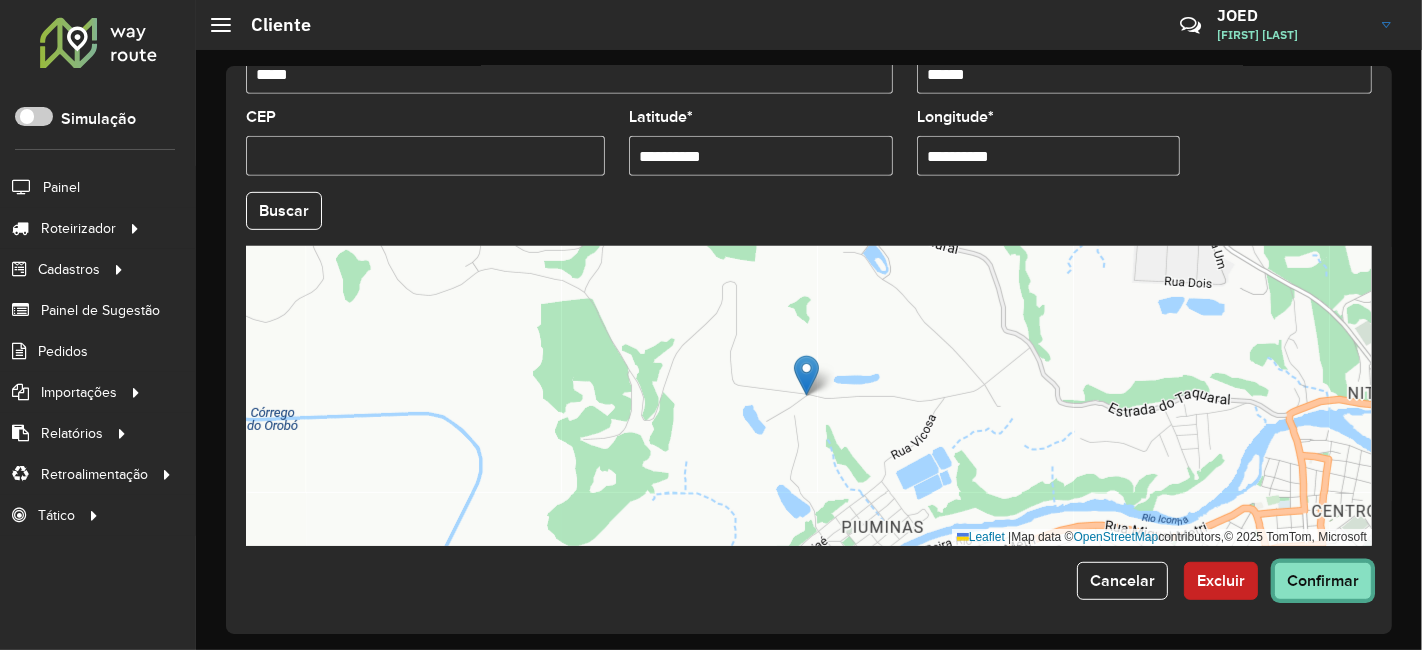 click on "Confirmar" 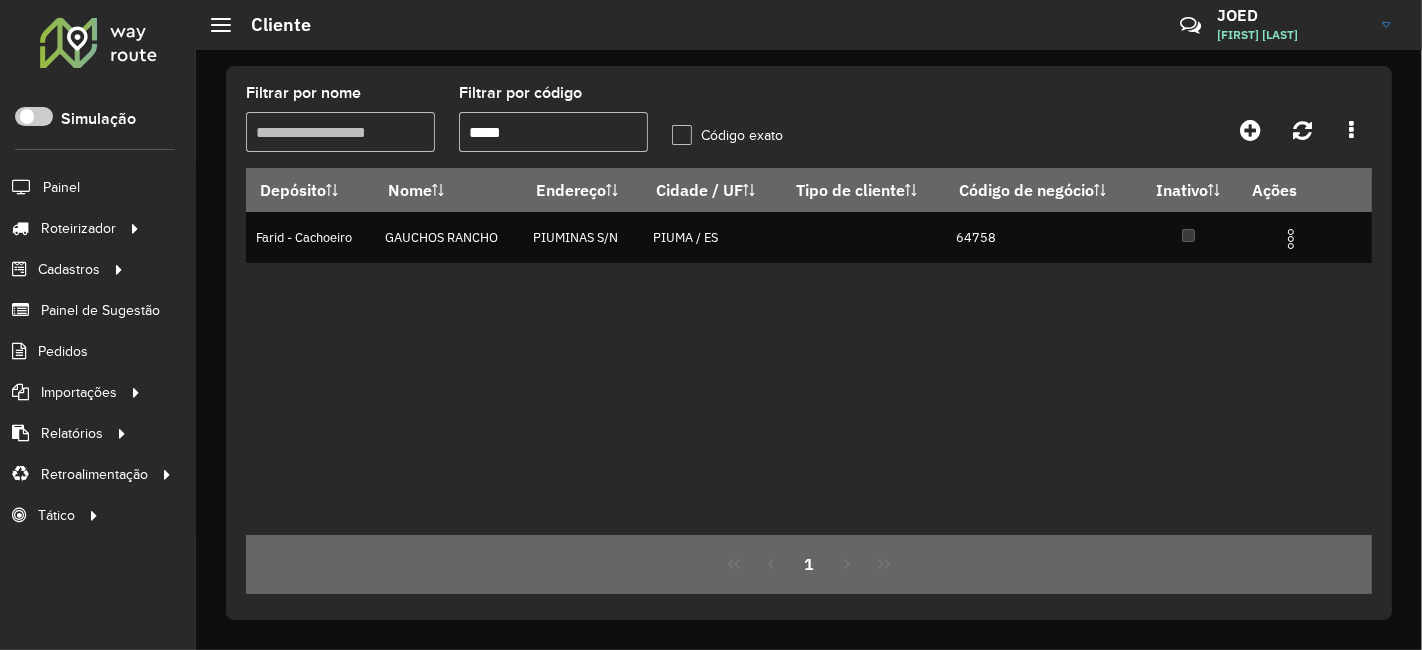 click on "*****" at bounding box center [553, 132] 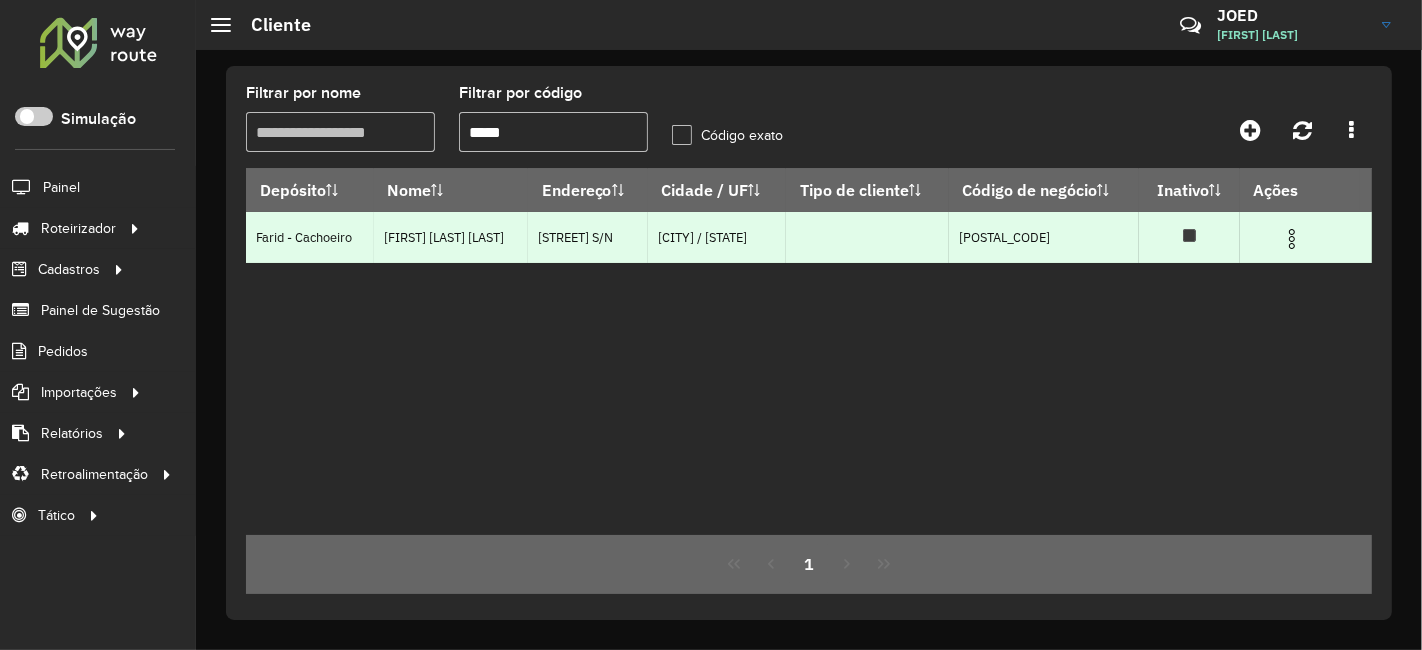 type on "*****" 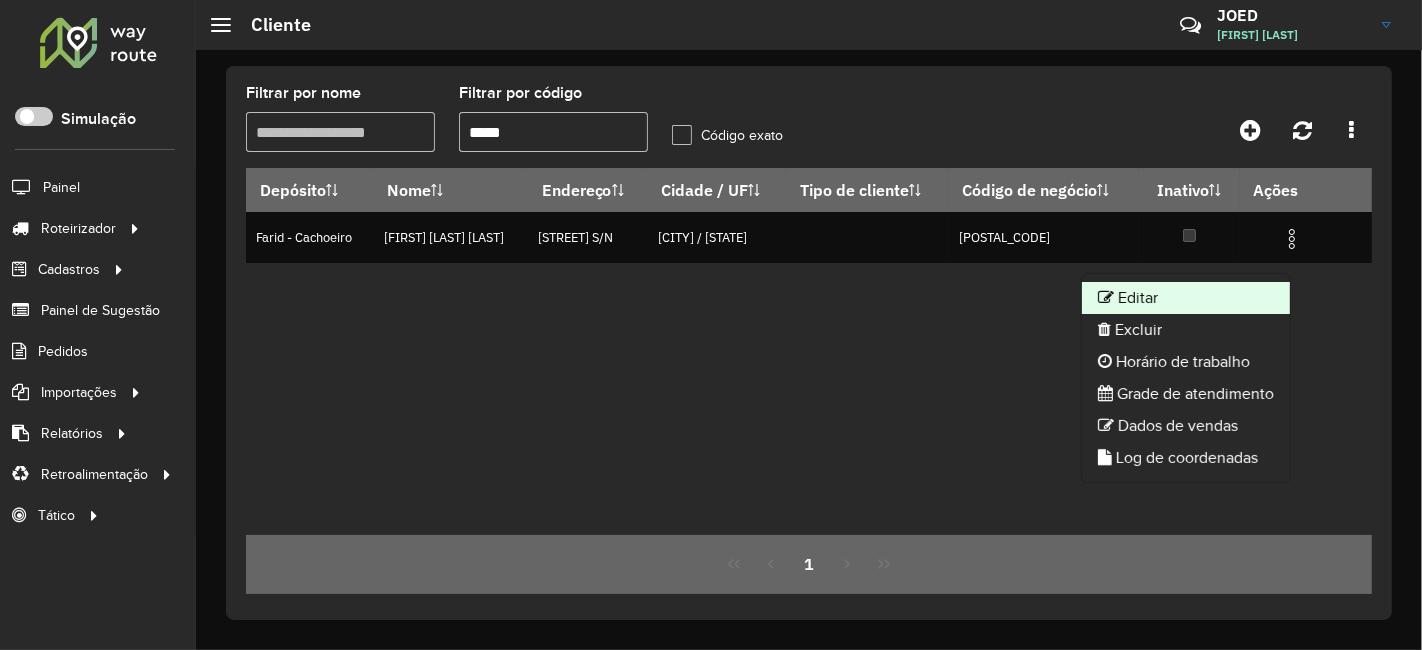 click on "Editar" 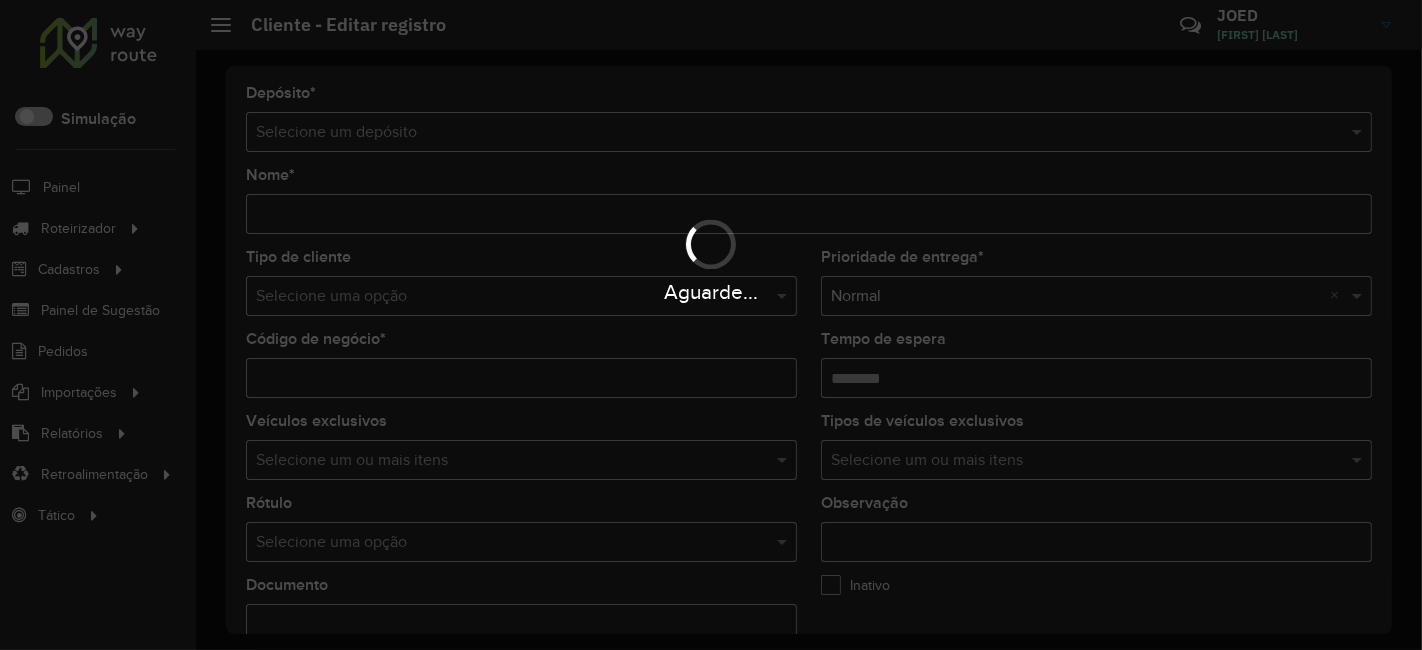 type on "**********" 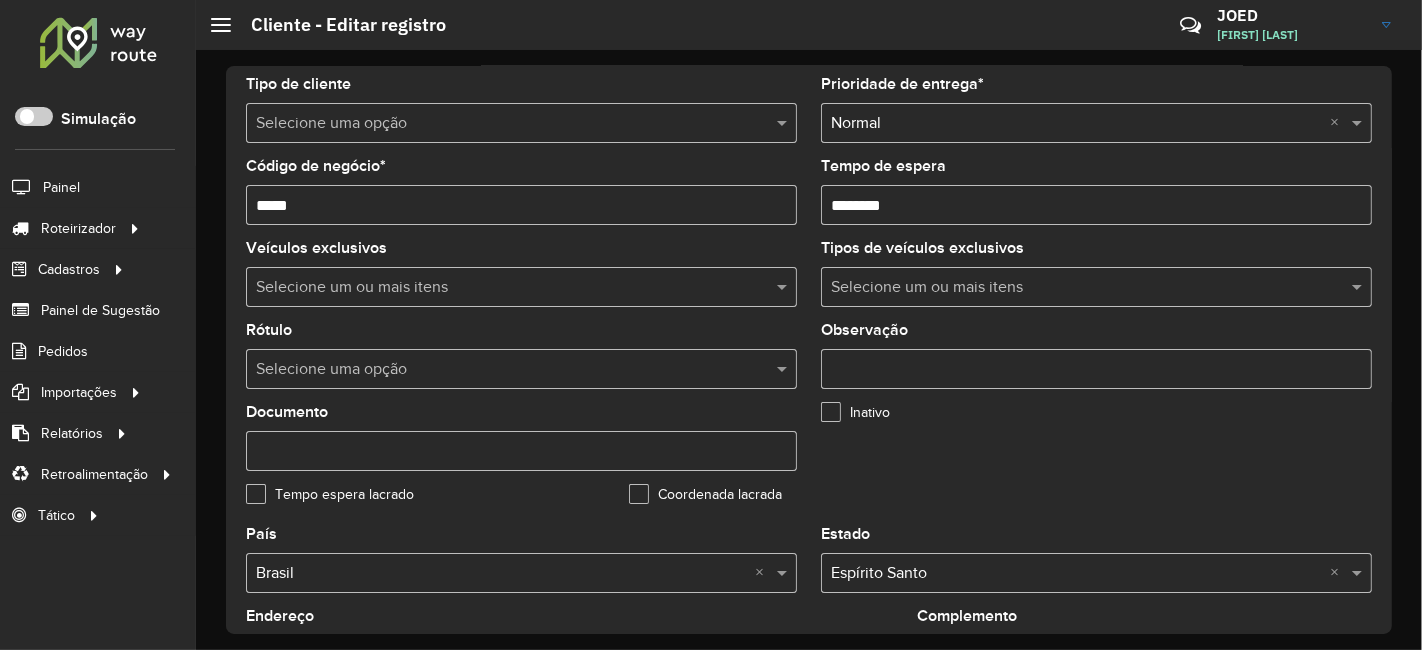 scroll, scrollTop: 555, scrollLeft: 0, axis: vertical 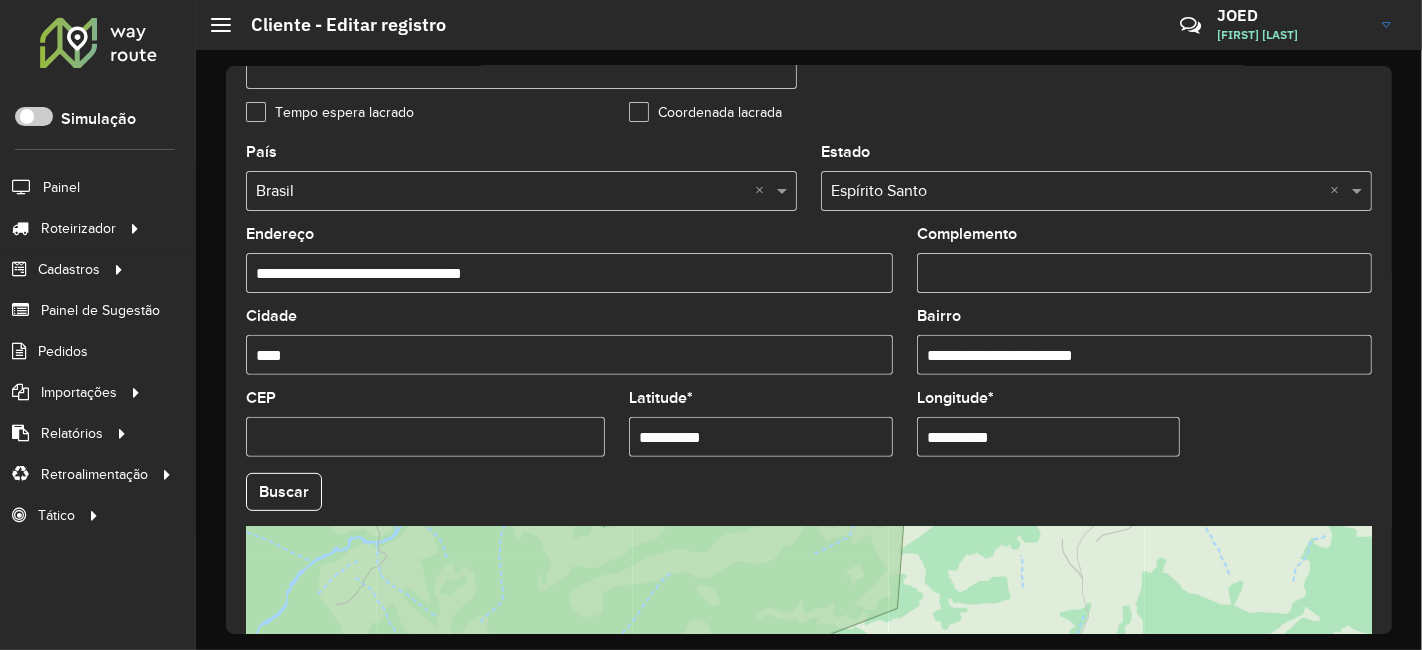 click on "**********" at bounding box center (761, 437) 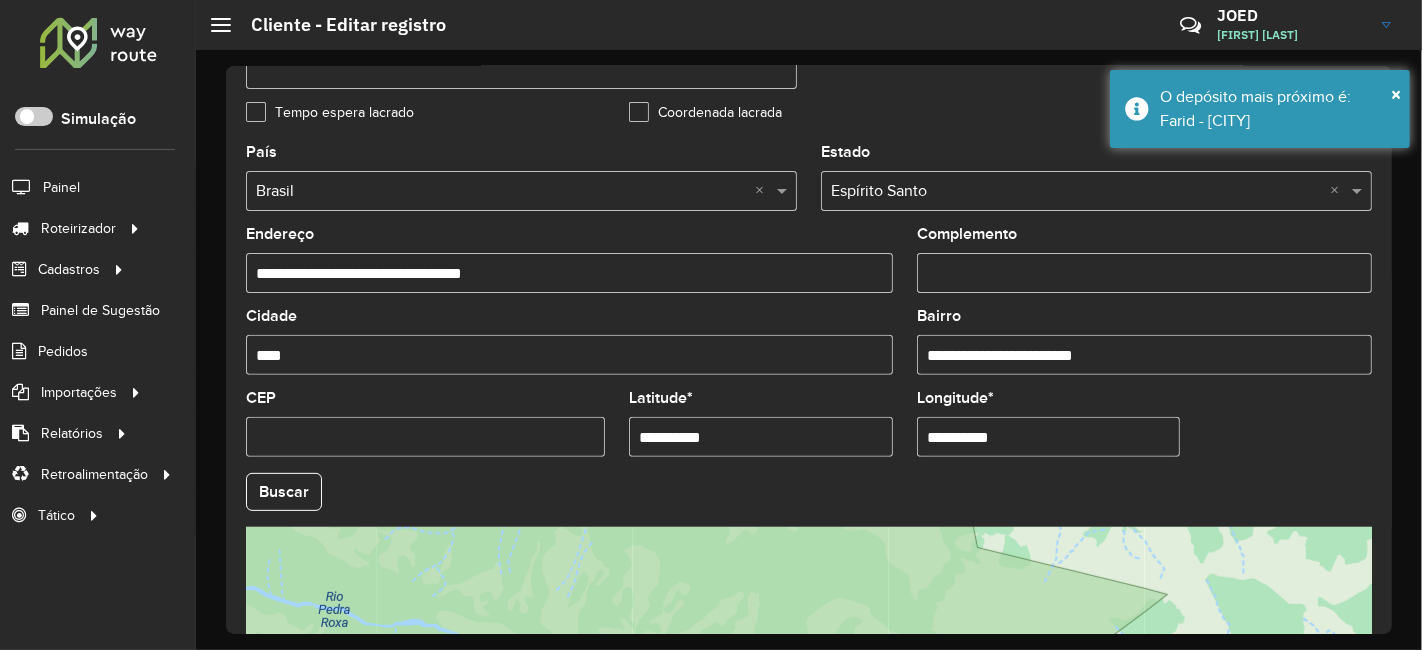click on "**********" at bounding box center [1049, 437] 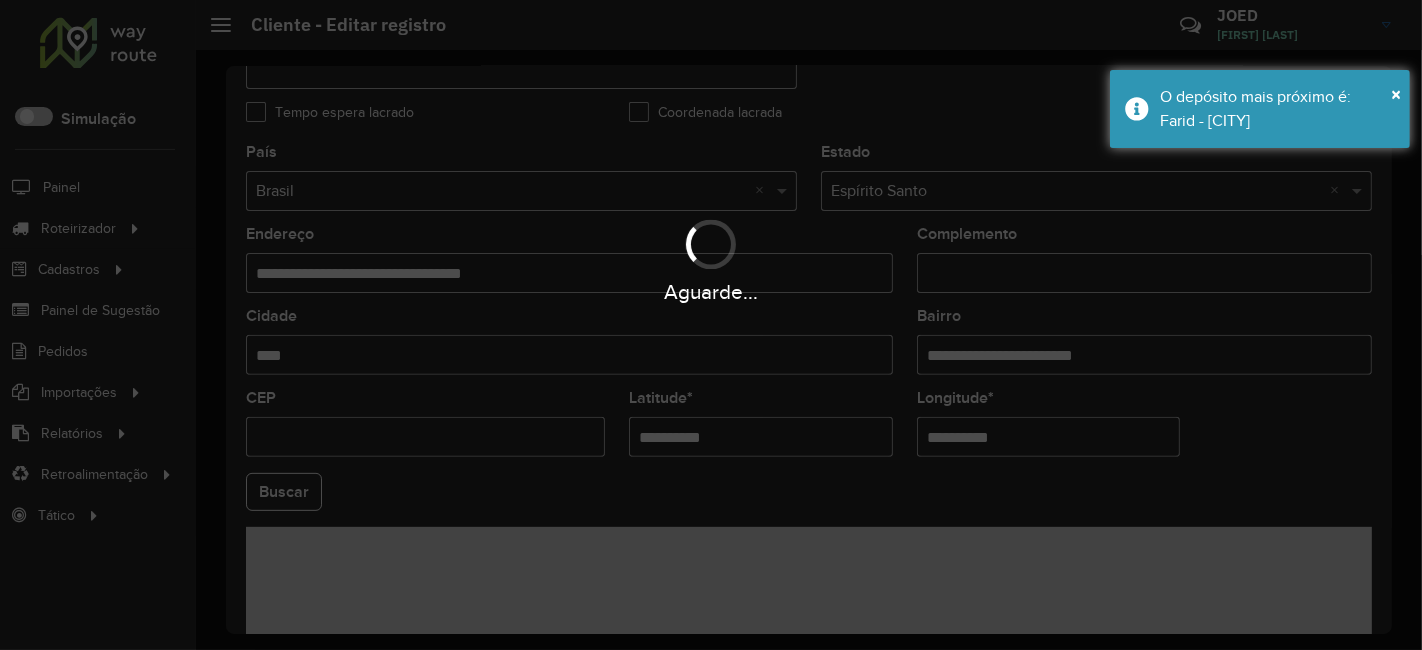 click on "Aguarde..." at bounding box center [711, 325] 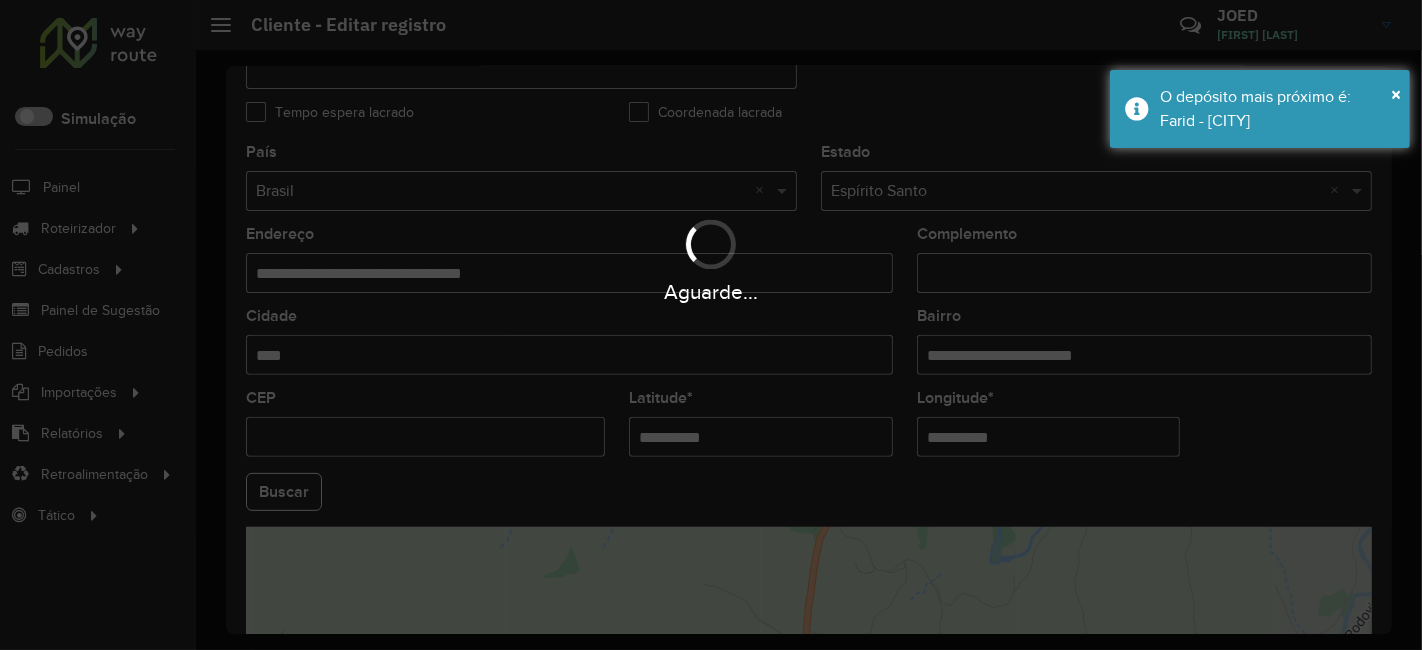 click on "Aguarde..." at bounding box center [711, 325] 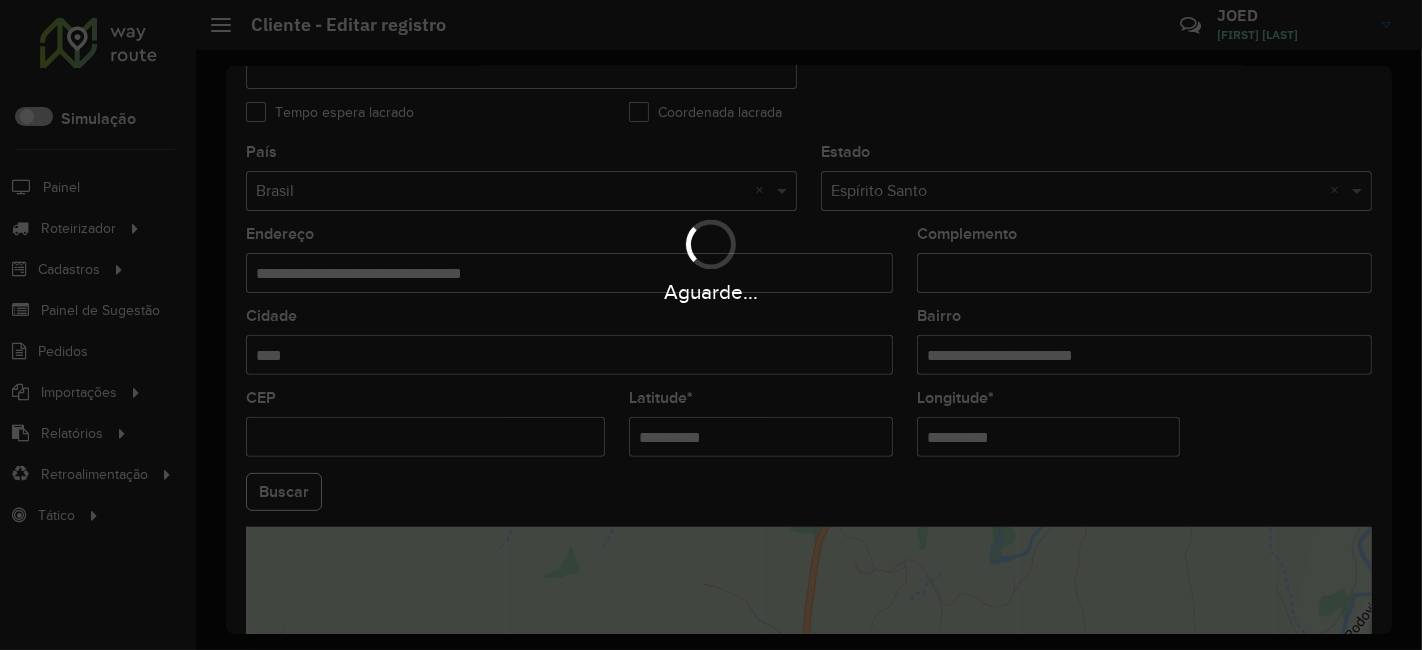 click on "Aguarde..." at bounding box center [711, 325] 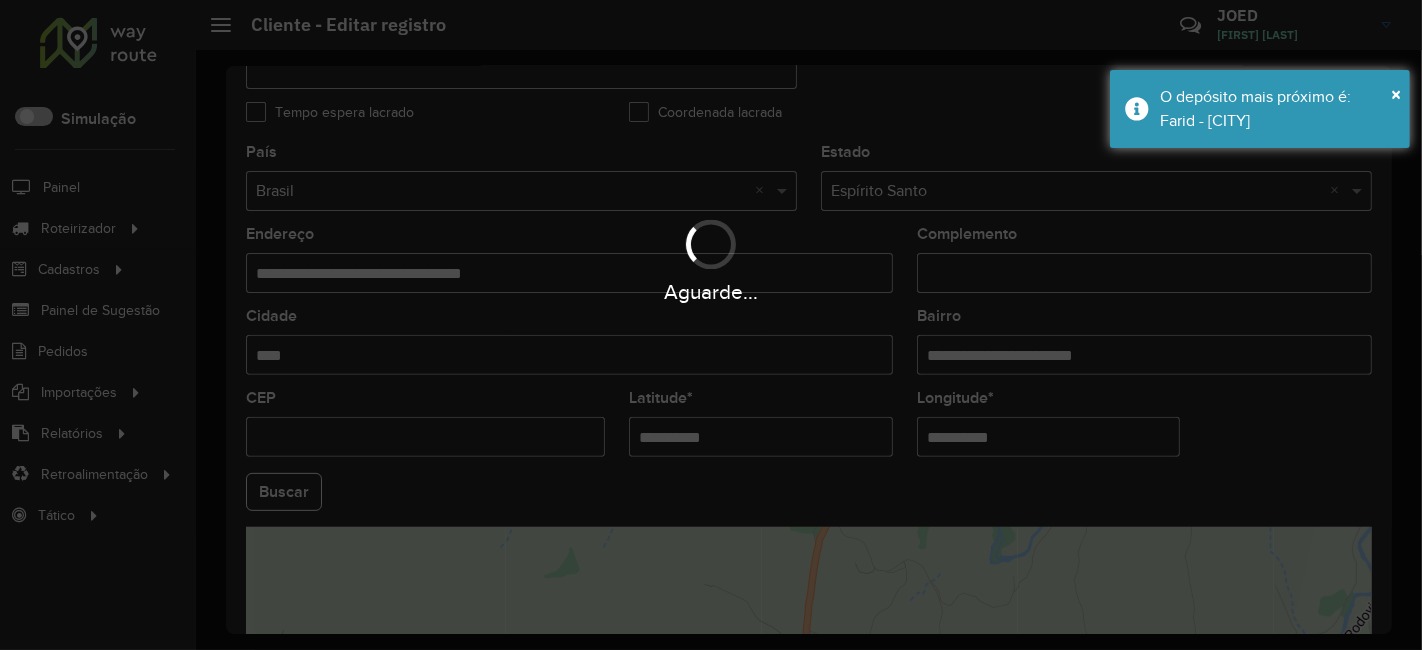 click on "Aguarde..." at bounding box center (711, 325) 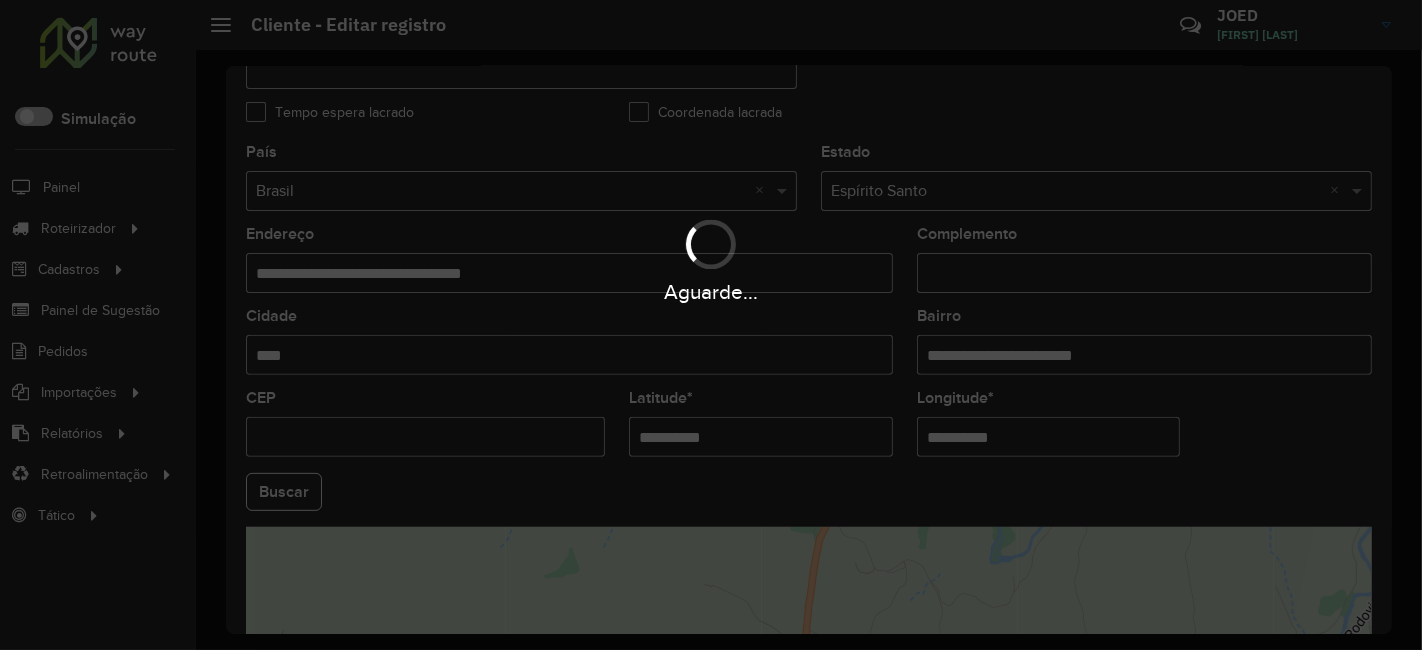 click on "Aguarde..." at bounding box center [711, 325] 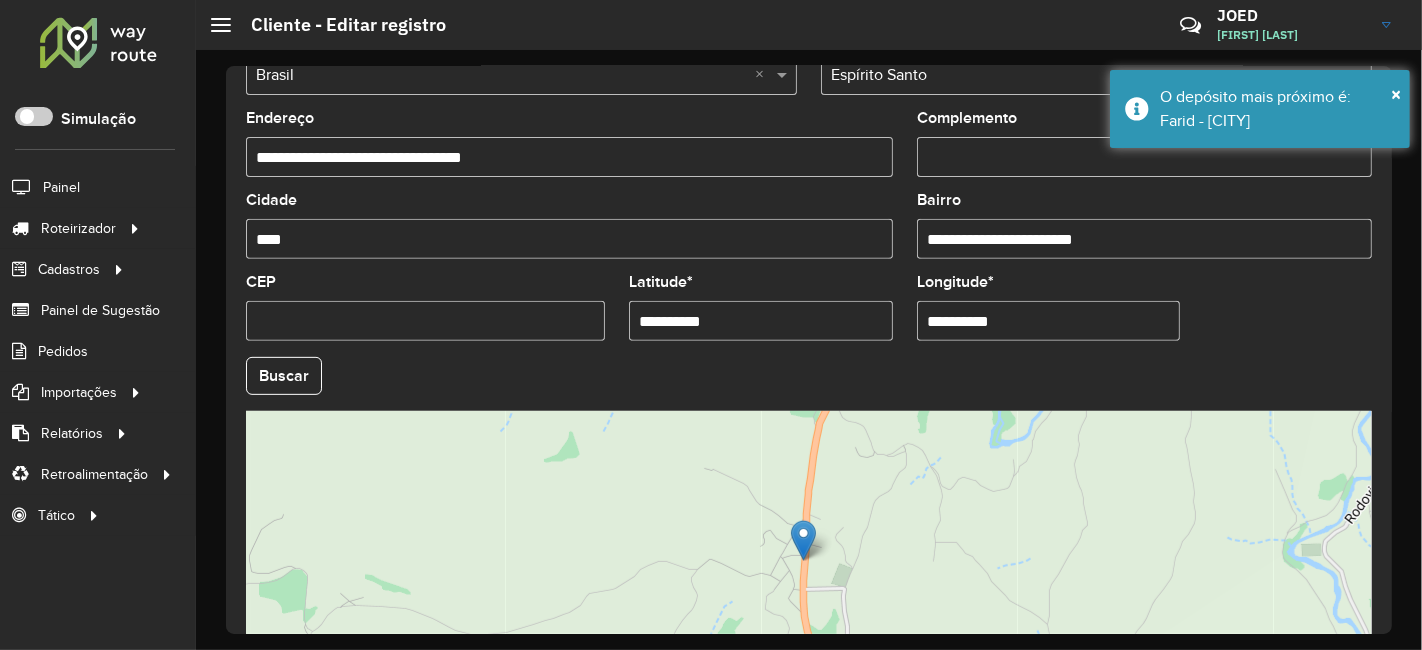 scroll, scrollTop: 836, scrollLeft: 0, axis: vertical 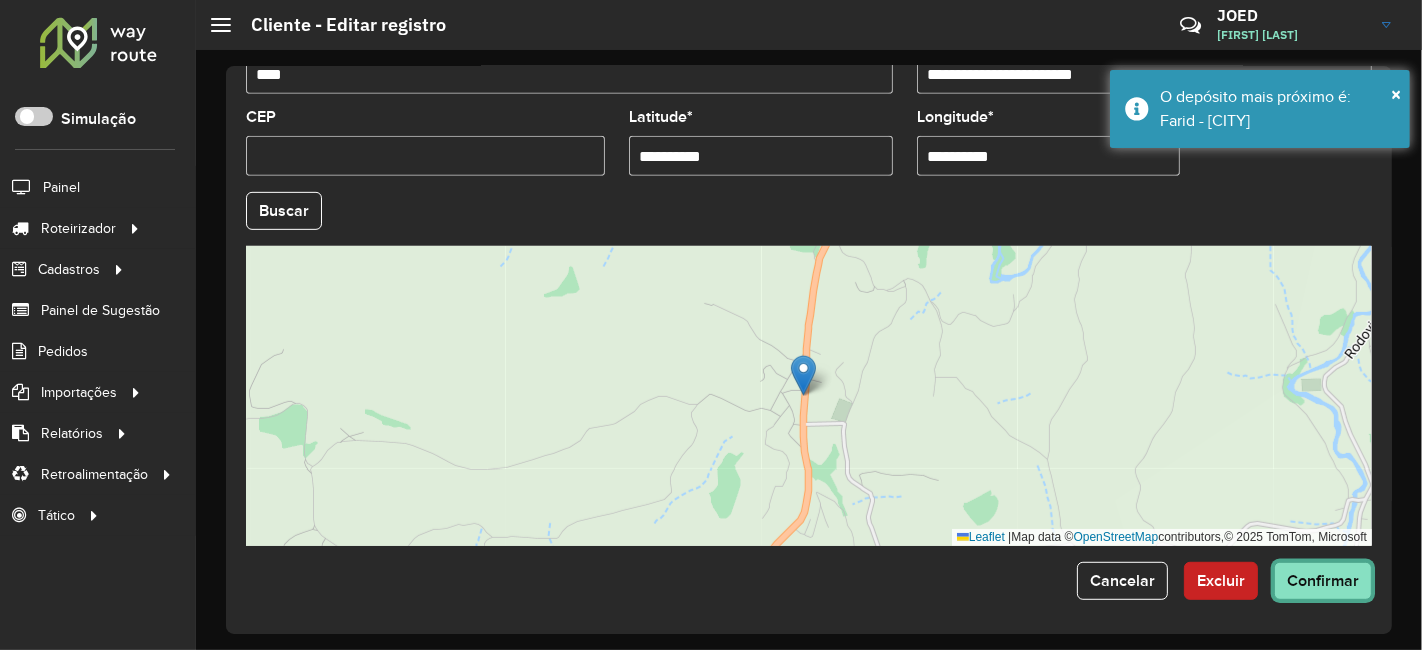 click on "Confirmar" 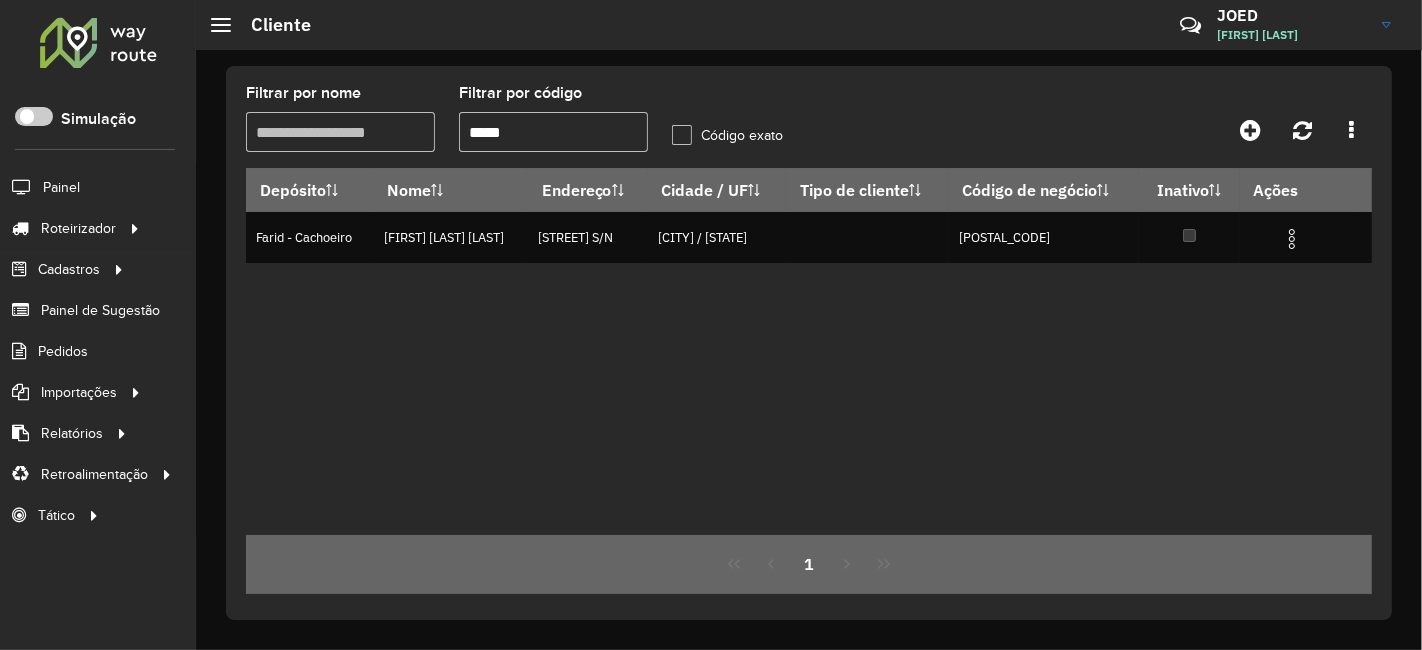 click on "*****" at bounding box center [553, 132] 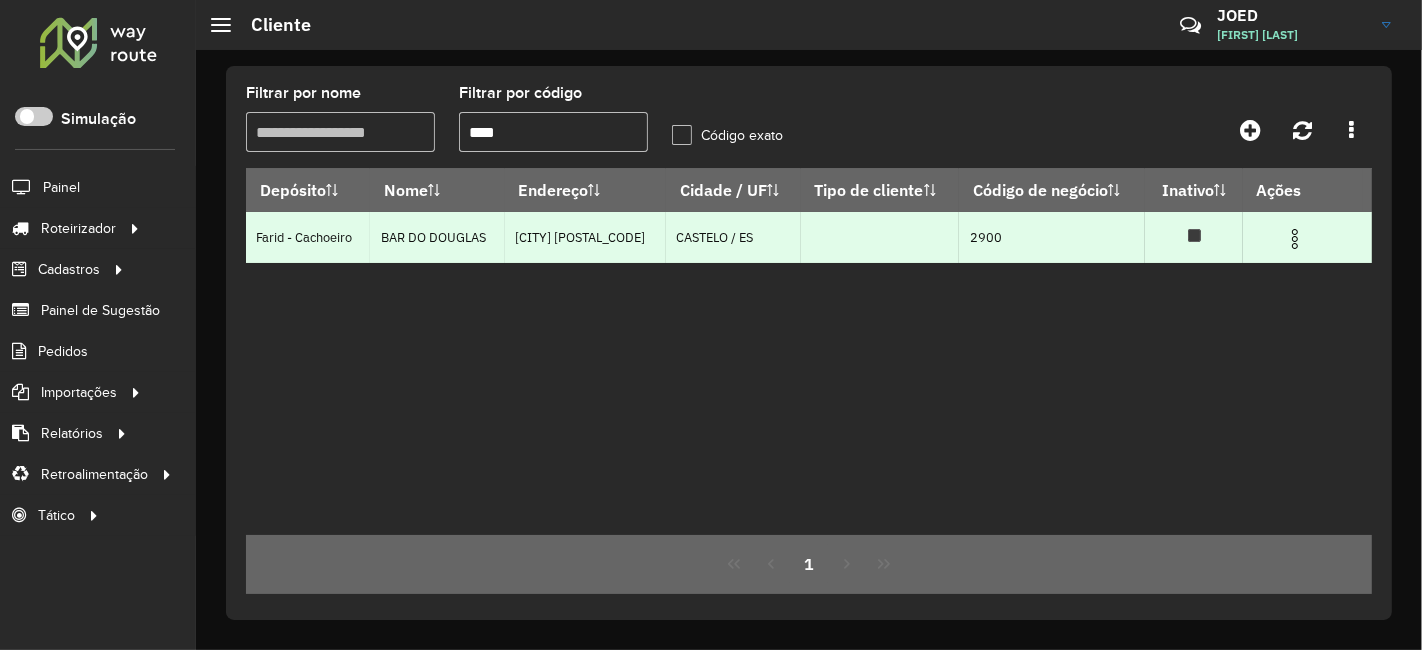 type on "****" 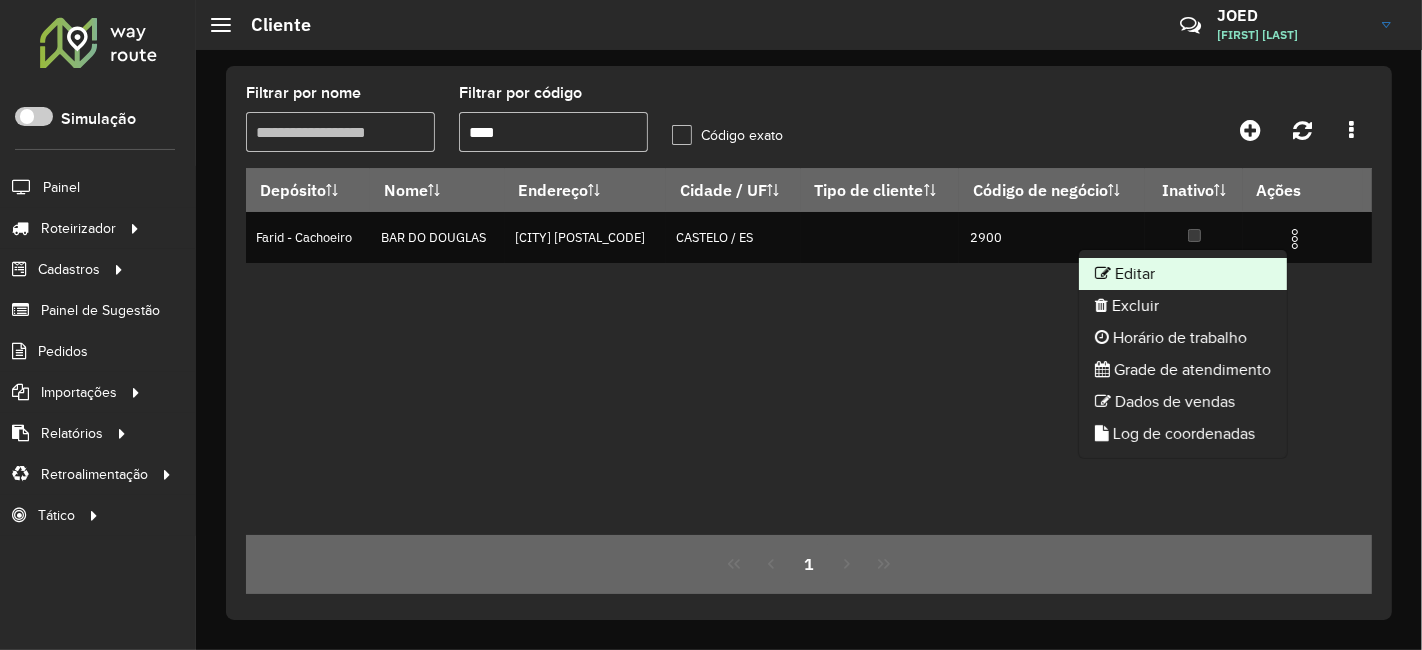 click on "Editar" 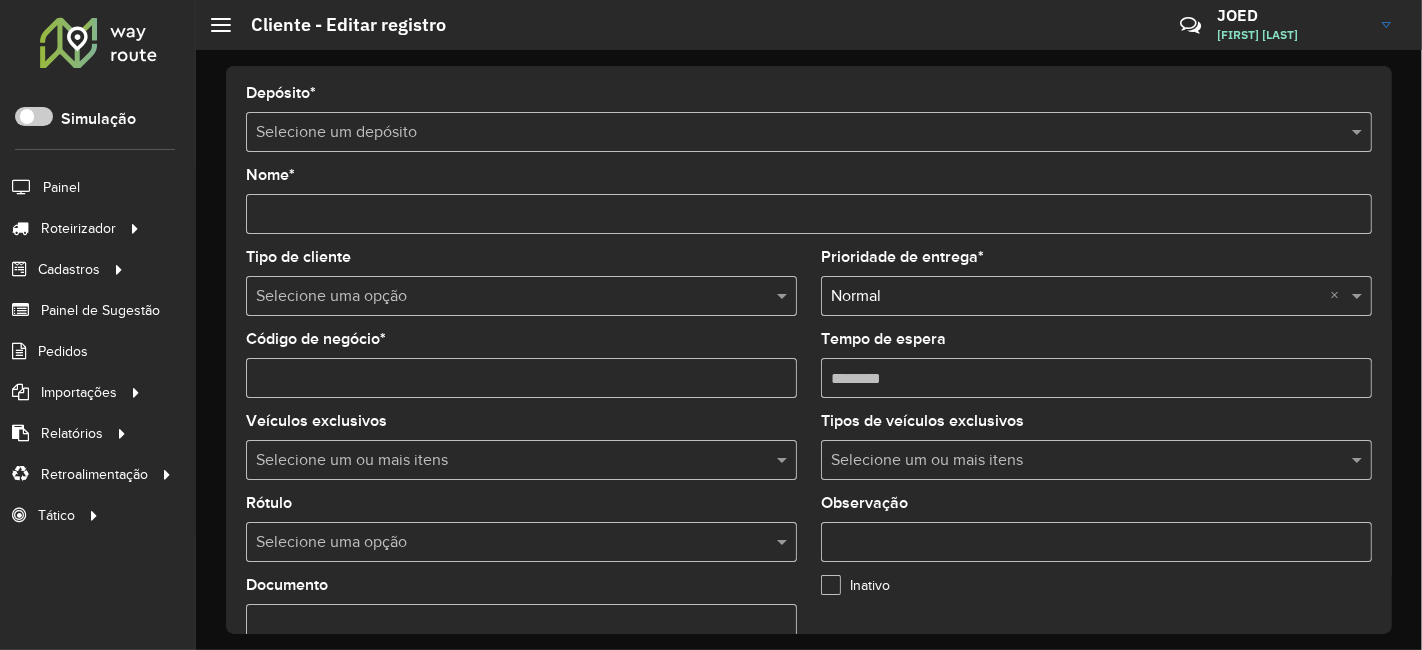 type on "**********" 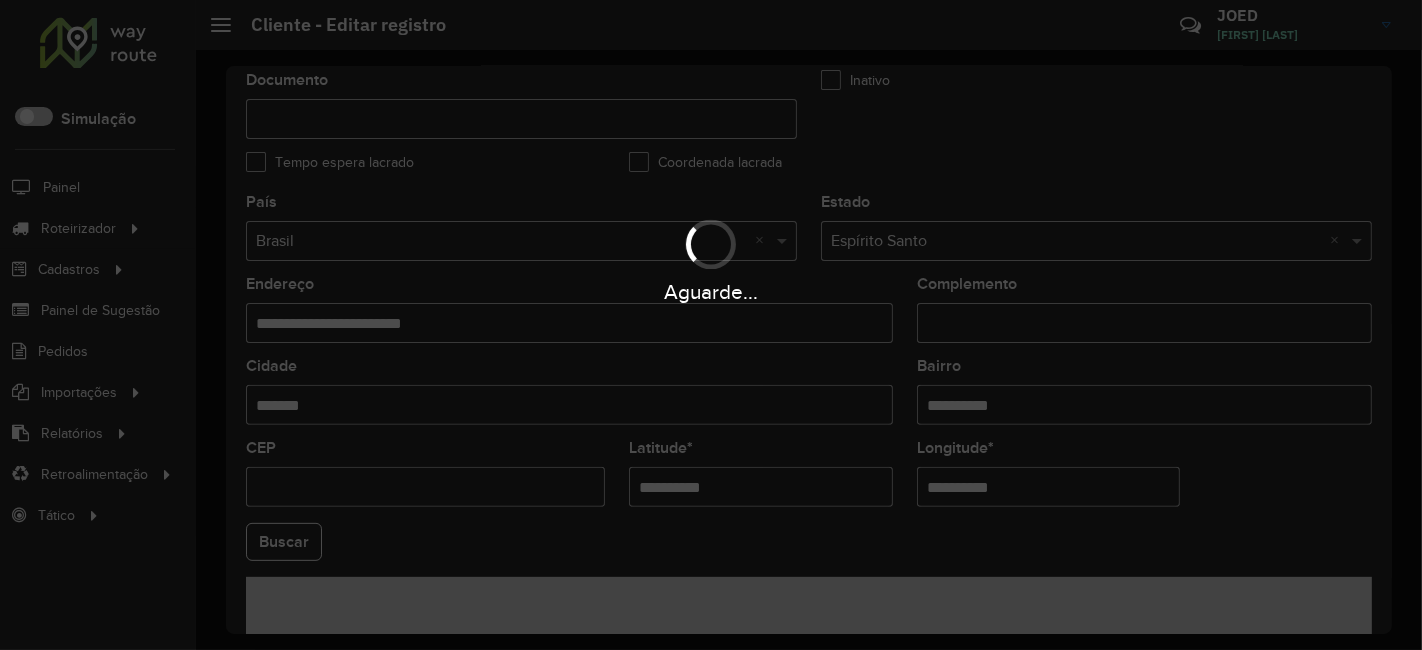 scroll, scrollTop: 555, scrollLeft: 0, axis: vertical 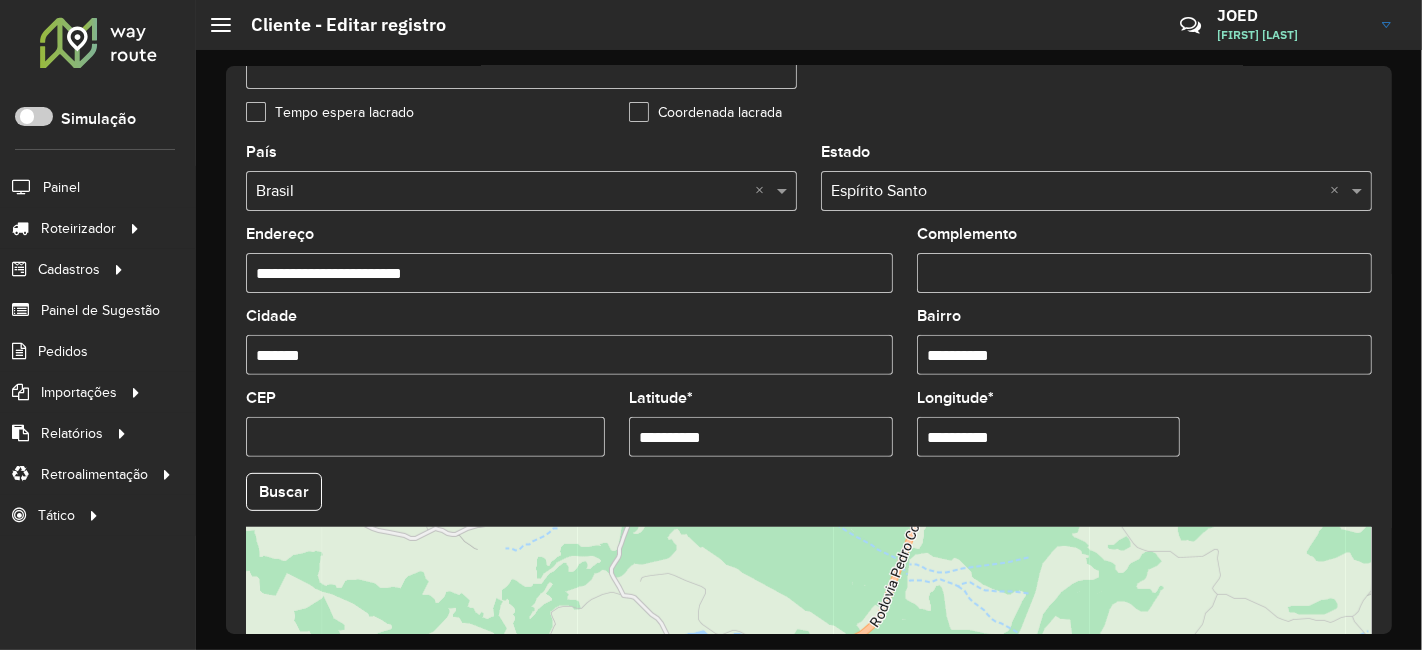 click on "**********" at bounding box center [761, 437] 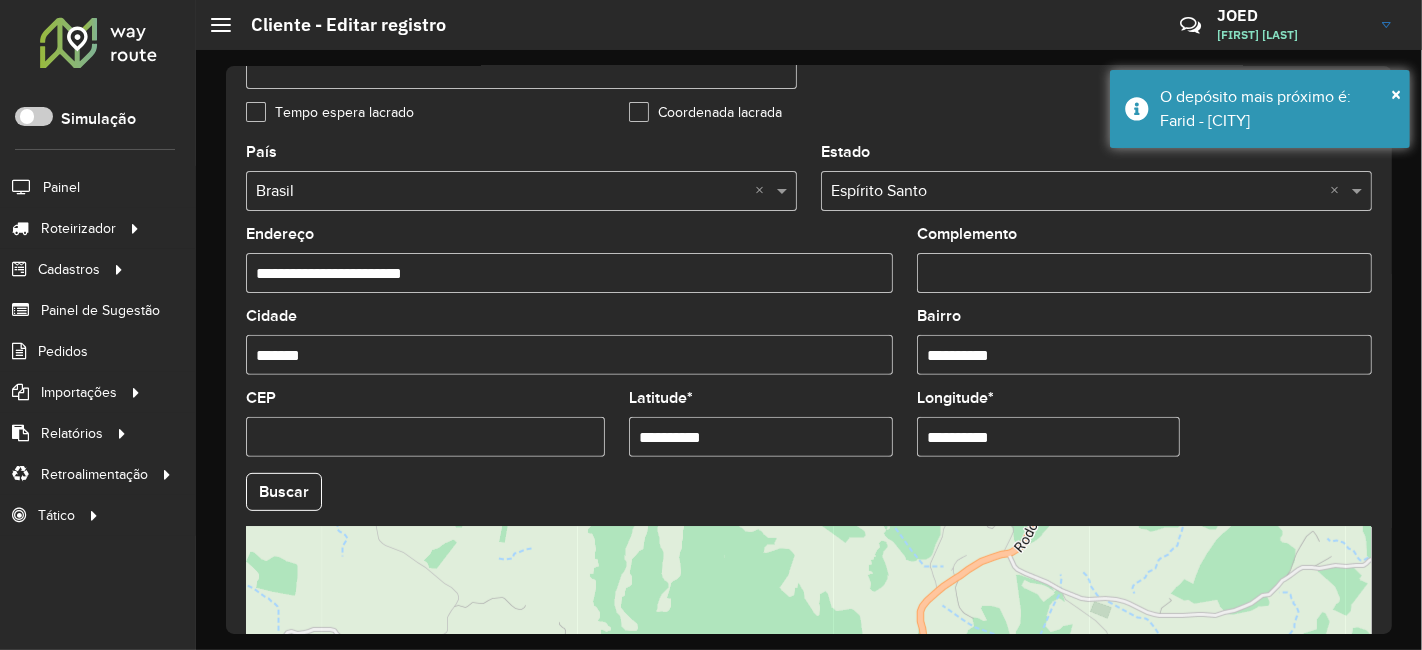 click on "**********" at bounding box center (1049, 437) 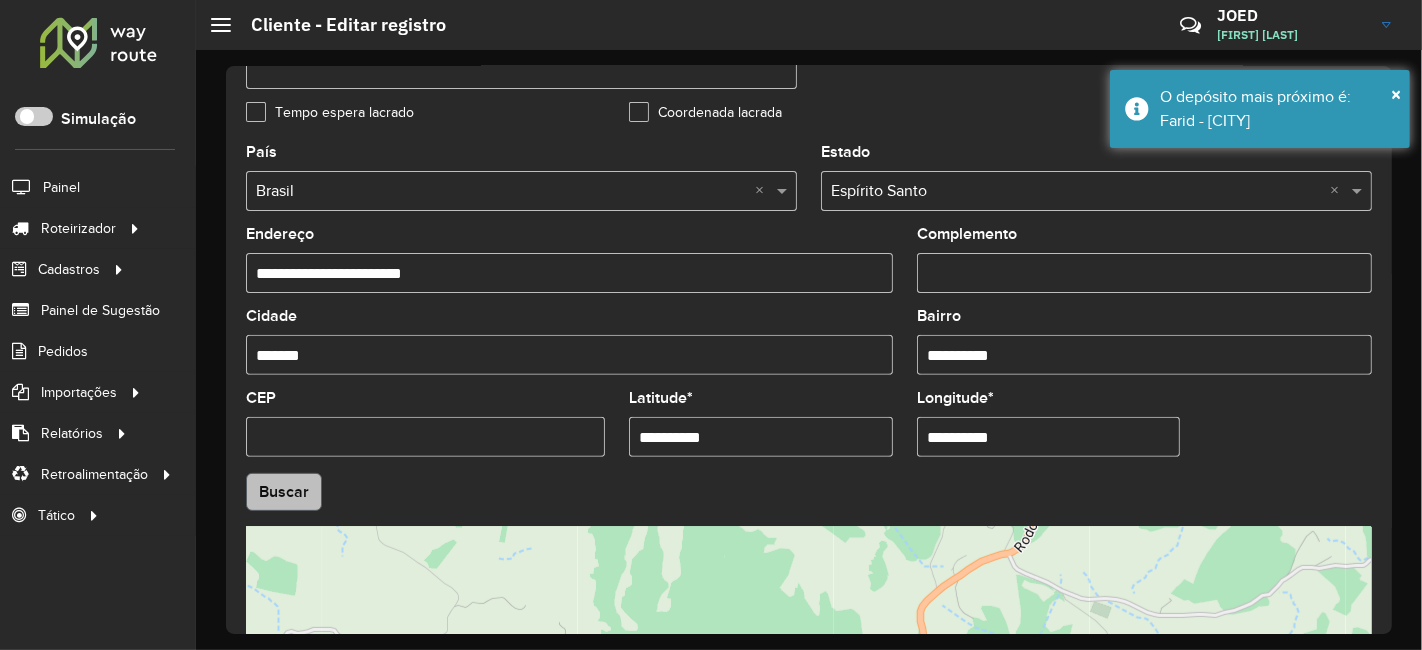 type on "**********" 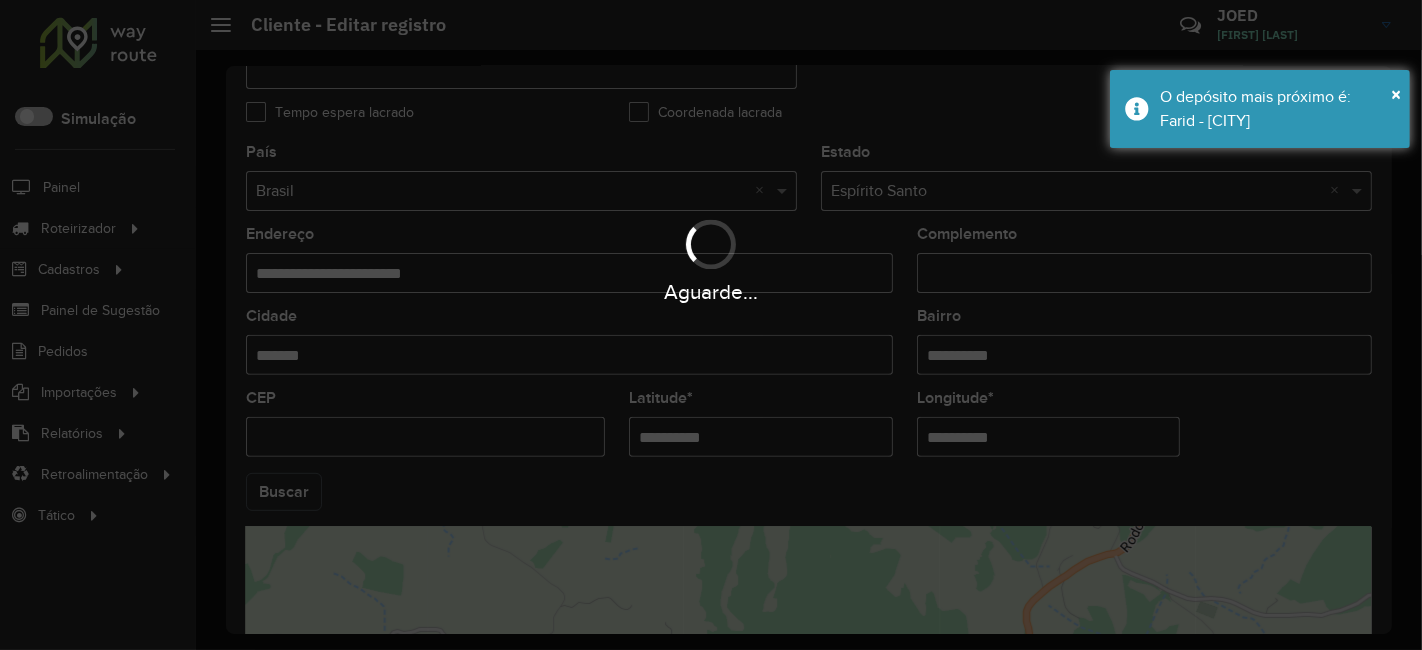 click on "Aguarde...  Pop-up bloqueado!  Seu navegador bloqueou automáticamente a abertura de uma nova janela.   Acesse as configurações e adicione o endereço do sistema a lista de permissão.   Fechar  Roteirizador AmbevTech Simulação Painel Roteirizador Entregas Vendas Cadastros Checkpoint Classificações de venda Cliente Consulta de setores Depósito Disponibilidade de veículos Fator tipo de produto Gabarito planner Grupo Rota Fator Tipo Produto Grupo de rotas exclusiva Grupo de setores Layout integração Modelo Parada Pedágio Perfil de Vendedor Ponto de apoio FAD Produto Restrição de Atendimento Planner Rodízio de placa Rota exclusiva FAD Rótulo Setor Setor Planner Tipo de cliente Tipo de veículo Tipo de veículo RN Transportadora Vendedor Veículo Painel de Sugestão Pedidos Importações Classificação e volume de venda Clientes Fator tipo produto Gabarito planner Grade de atendimento Janela de atendimento Localização Pedidos Restrição de Atendimento Planner Tempo de espera Vendedor Veículos" at bounding box center [711, 325] 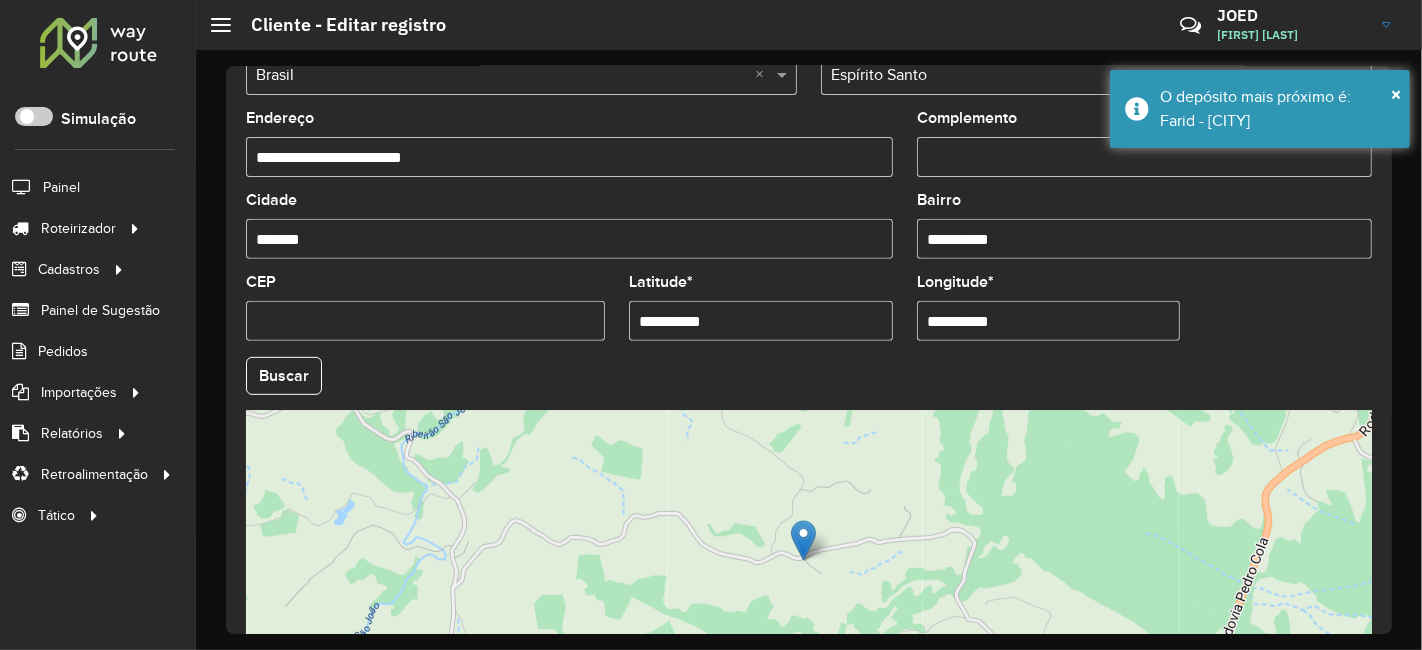 scroll, scrollTop: 836, scrollLeft: 0, axis: vertical 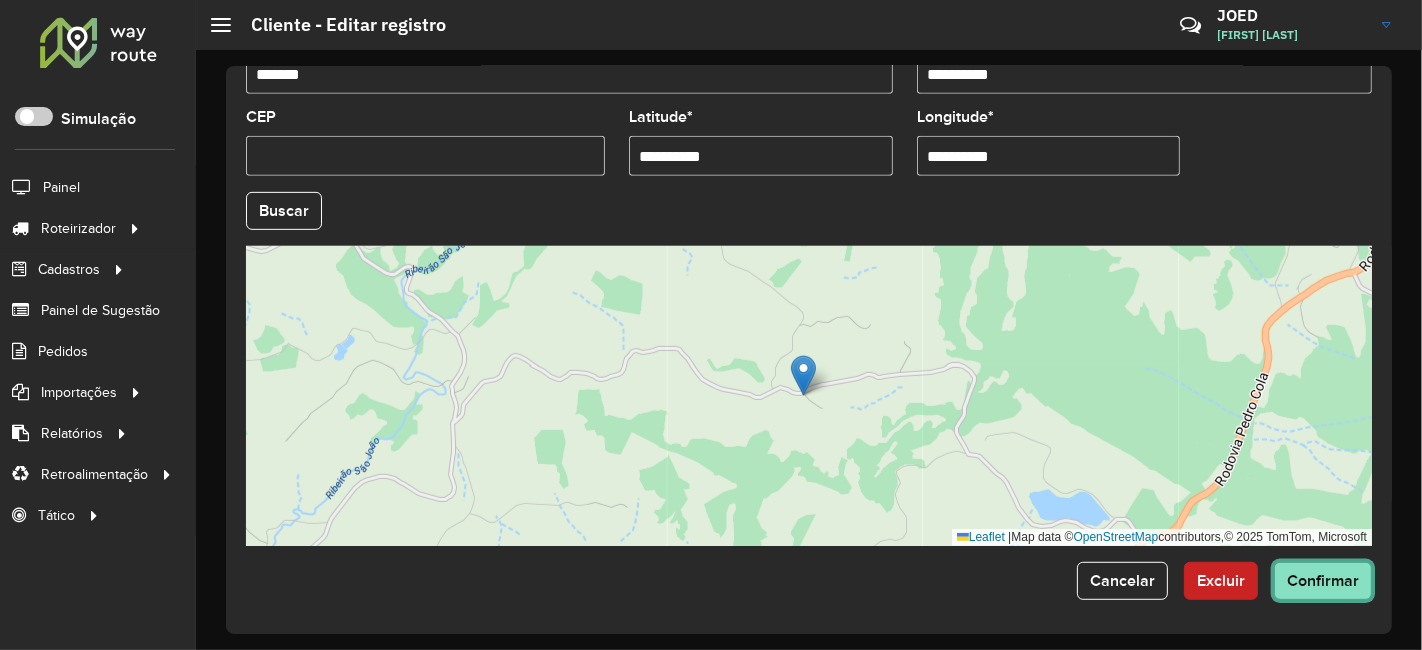 click on "Confirmar" 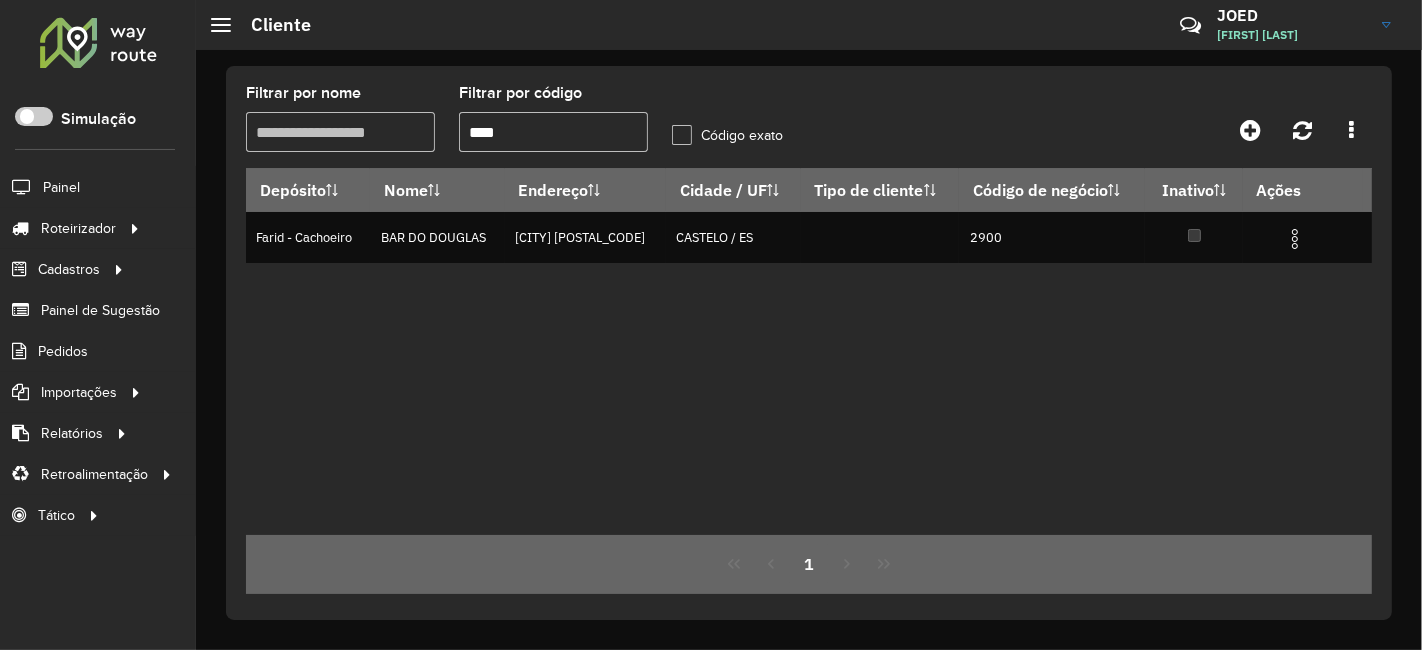 click on "****" at bounding box center [553, 132] 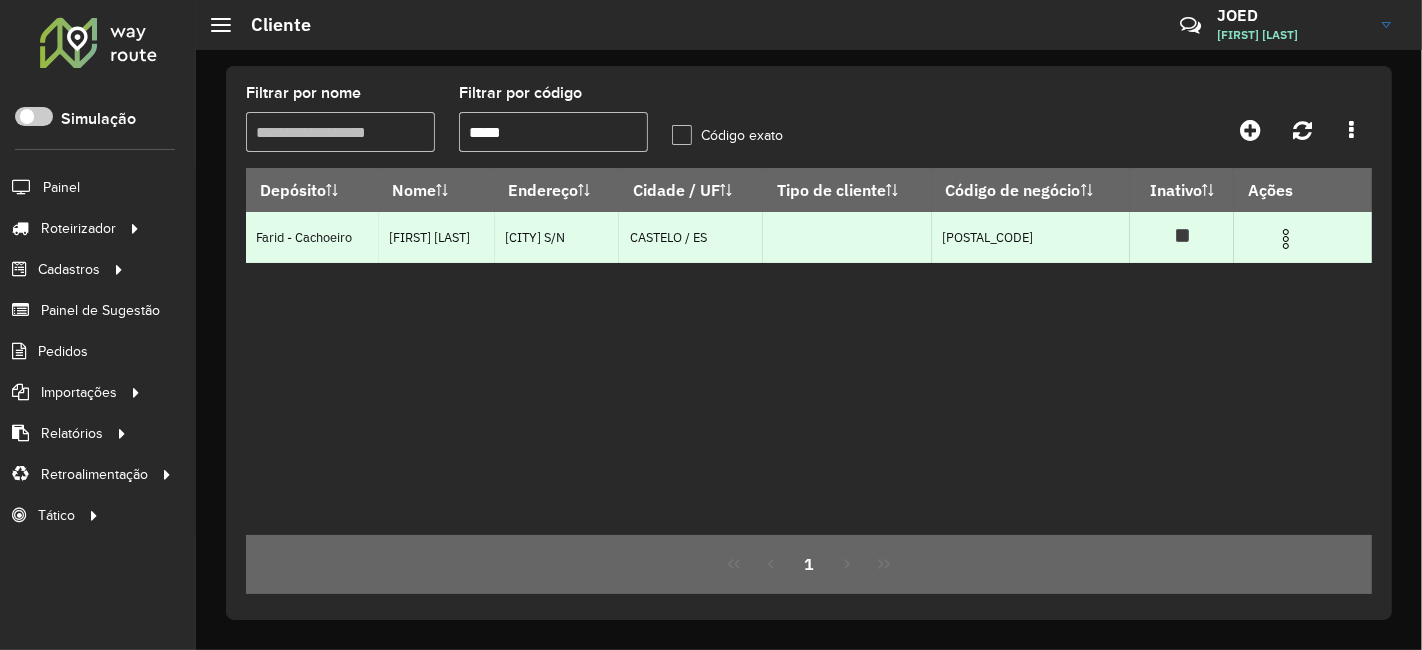 type on "*****" 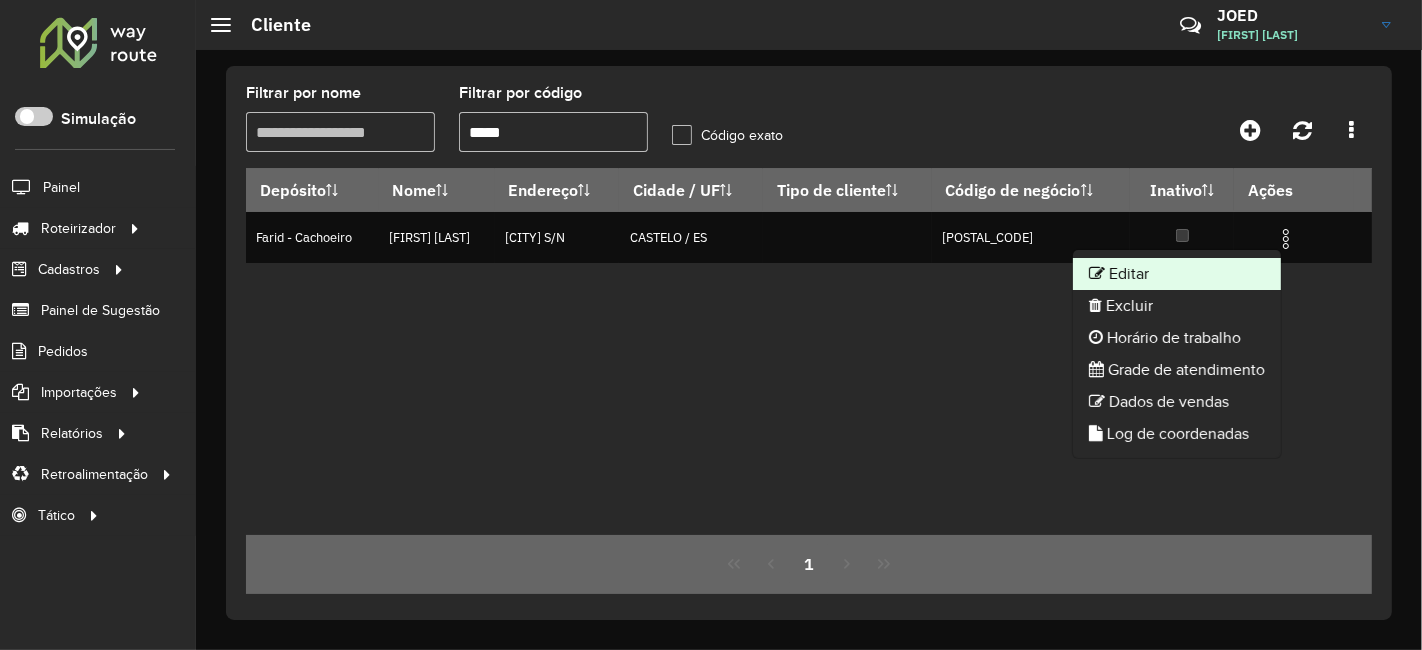 click on "Editar" 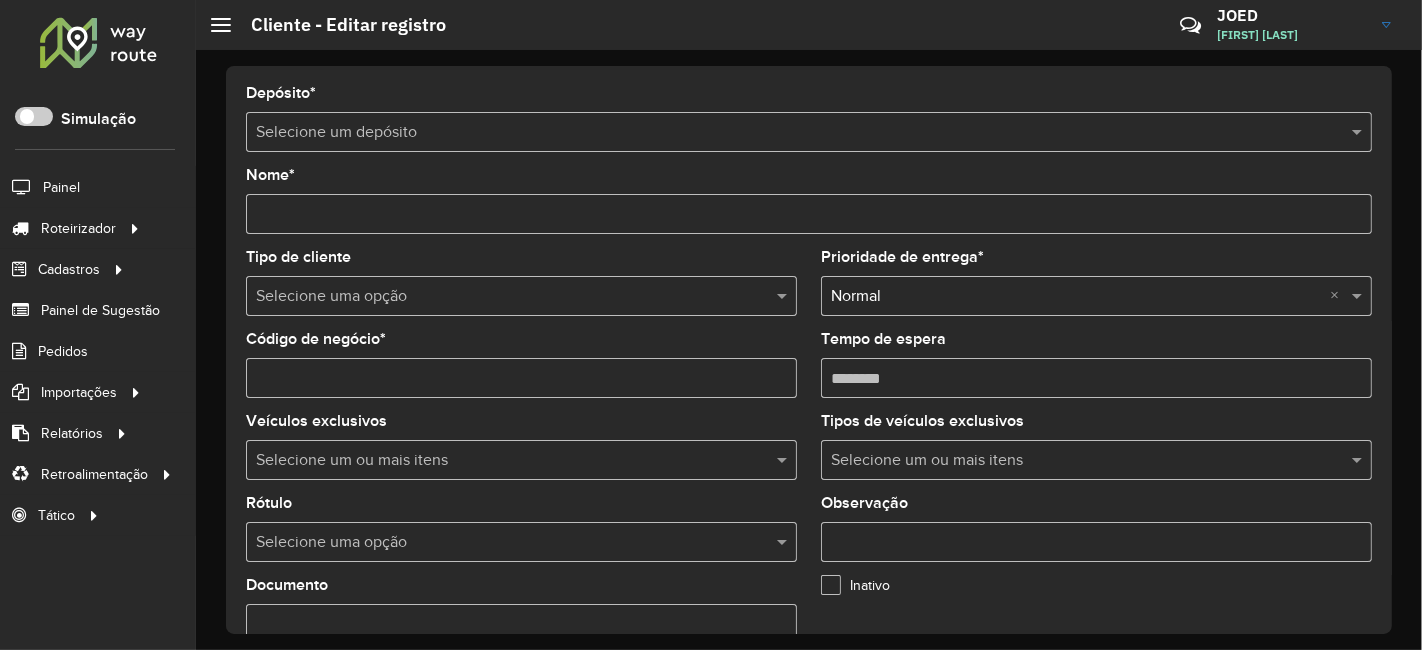 type on "**********" 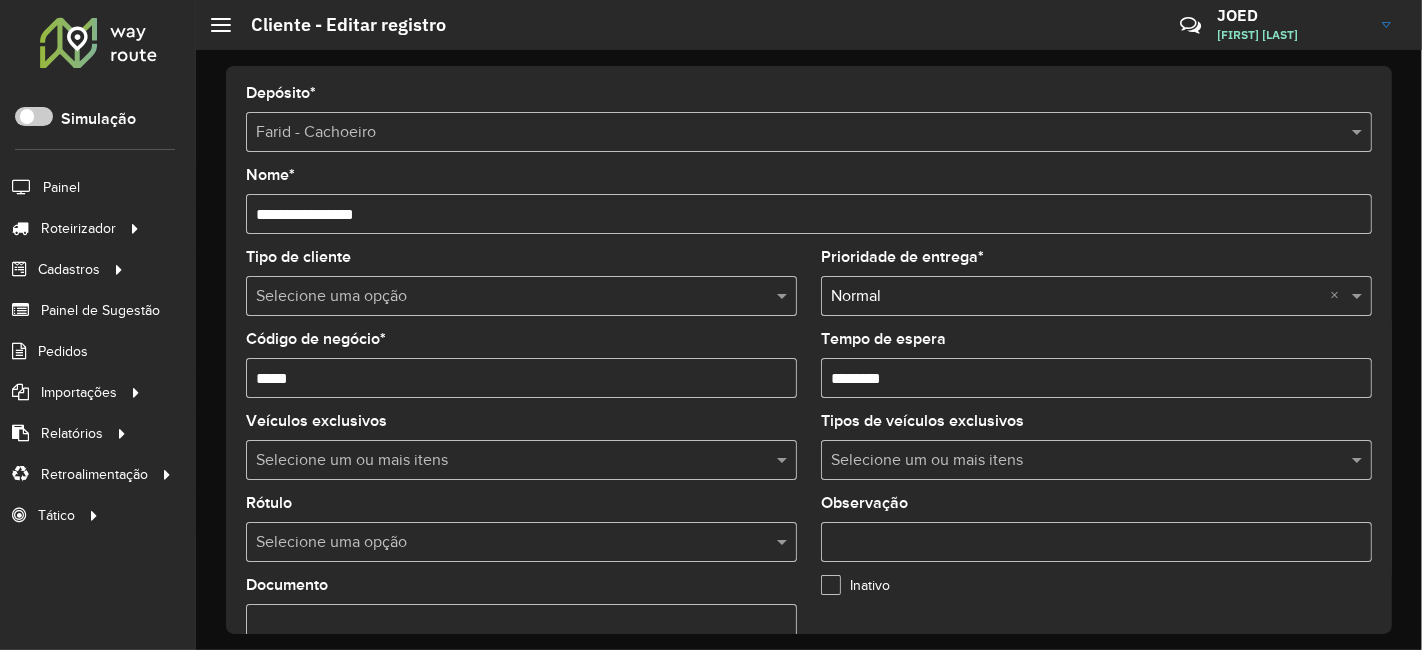 scroll, scrollTop: 444, scrollLeft: 0, axis: vertical 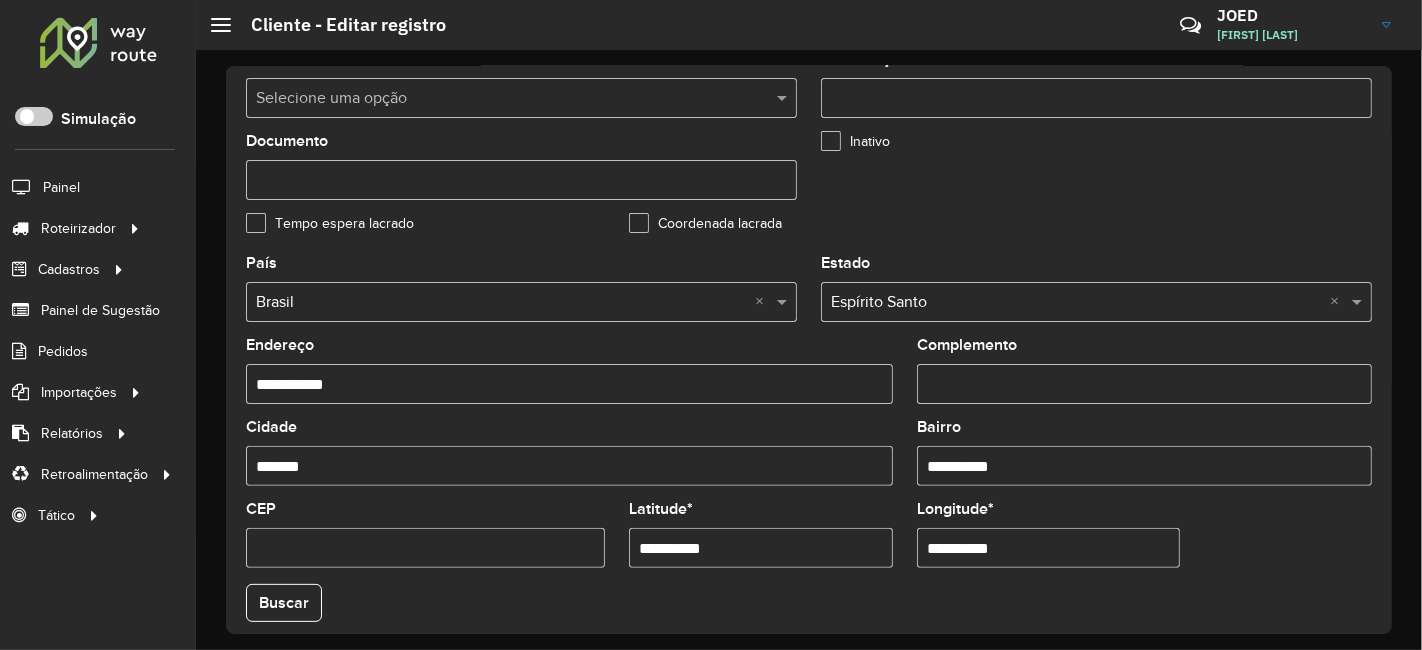 click on "**********" at bounding box center (761, 548) 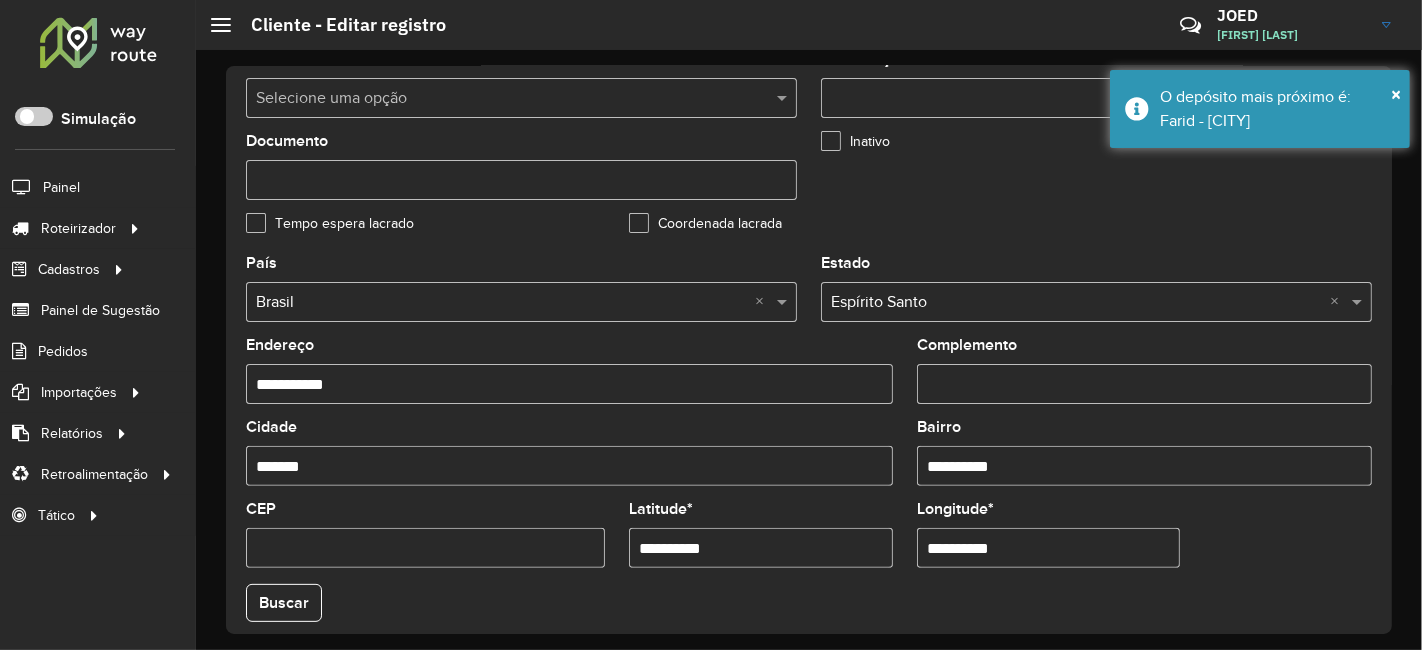 click on "**********" at bounding box center (1049, 548) 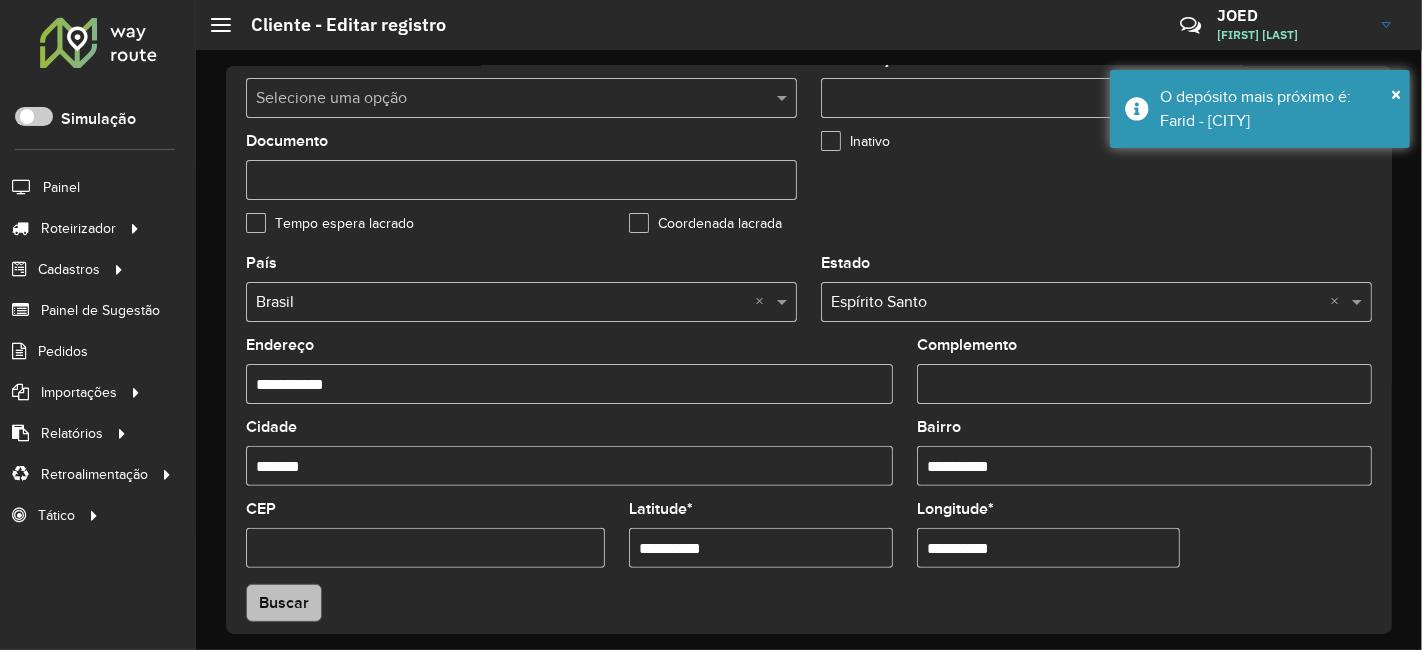 type on "**********" 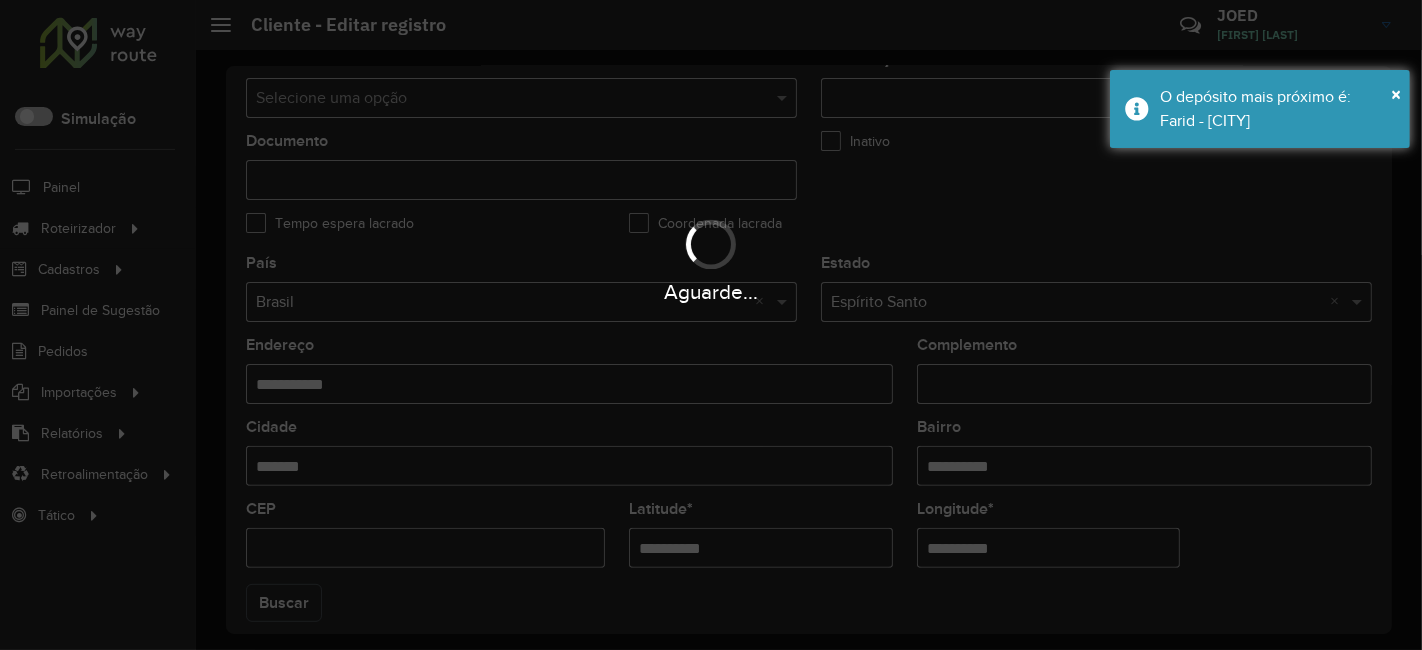 click on "Aguarde...  Pop-up bloqueado!  Seu navegador bloqueou automáticamente a abertura de uma nova janela.   Acesse as configurações e adicione o endereço do sistema a lista de permissão.   Fechar  Roteirizador AmbevTech Simulação Painel Roteirizador Entregas Vendas Cadastros Checkpoint Classificações de venda Cliente Consulta de setores Depósito Disponibilidade de veículos Fator tipo de produto Gabarito planner Grupo Rota Fator Tipo Produto Grupo de rotas exclusiva Grupo de setores Layout integração Modelo Parada Pedágio Perfil de Vendedor Ponto de apoio FAD Produto Restrição de Atendimento Planner Rodízio de placa Rota exclusiva FAD Rótulo Setor Setor Planner Tipo de cliente Tipo de veículo Tipo de veículo RN Transportadora Vendedor Veículo Painel de Sugestão Pedidos Importações Classificação e volume de venda Clientes Fator tipo produto Gabarito planner Grade de atendimento Janela de atendimento Localização Pedidos Restrição de Atendimento Planner Tempo de espera Vendedor Veículos" at bounding box center [711, 325] 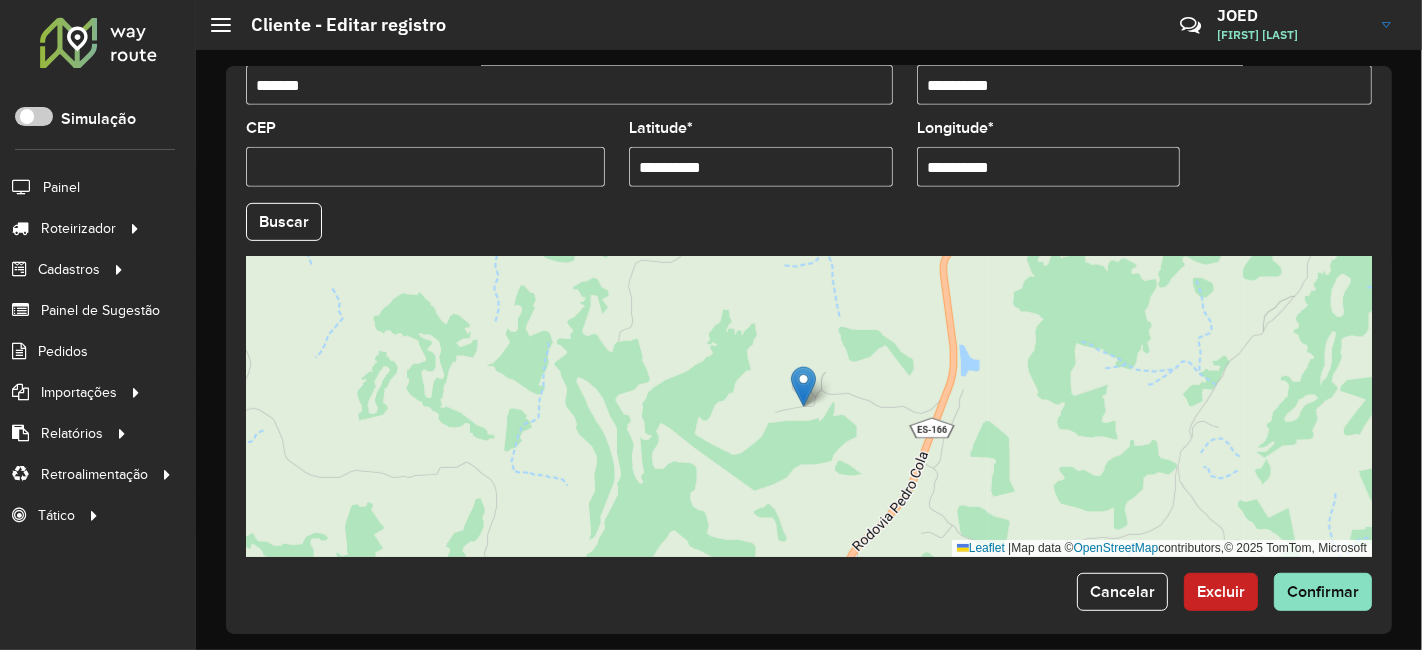 scroll, scrollTop: 836, scrollLeft: 0, axis: vertical 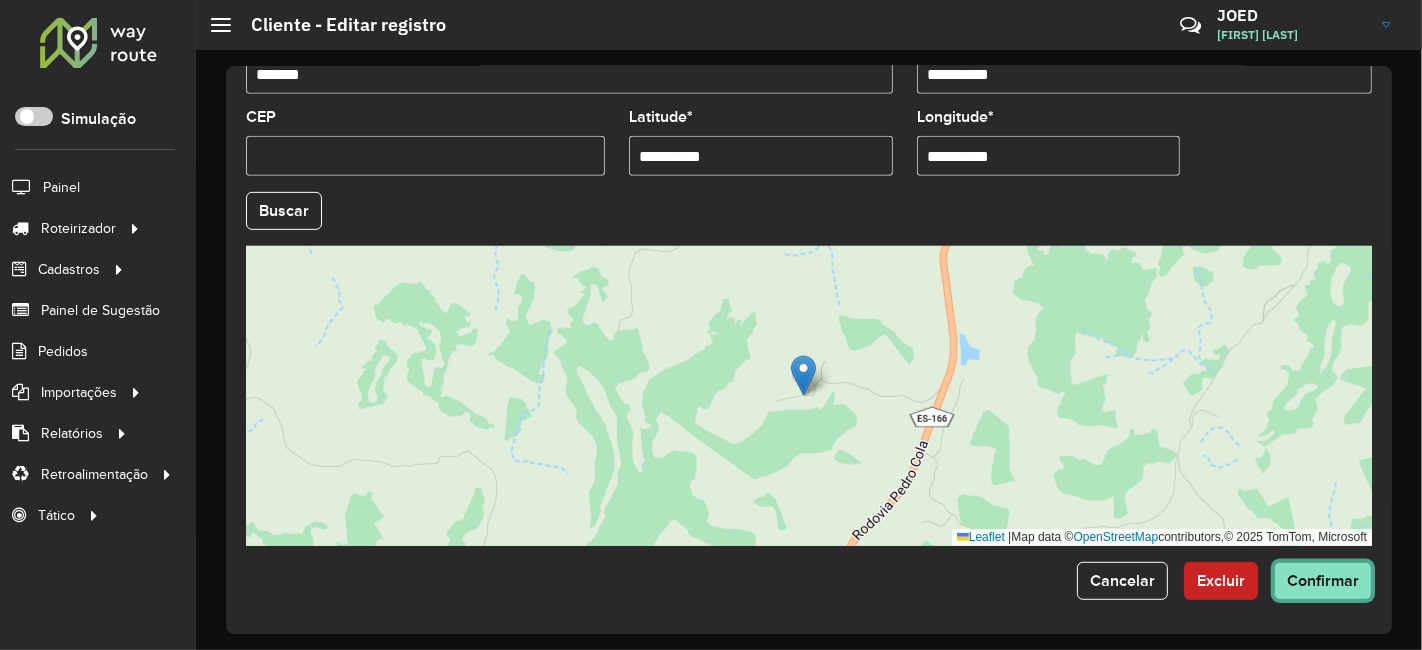 click on "Confirmar" 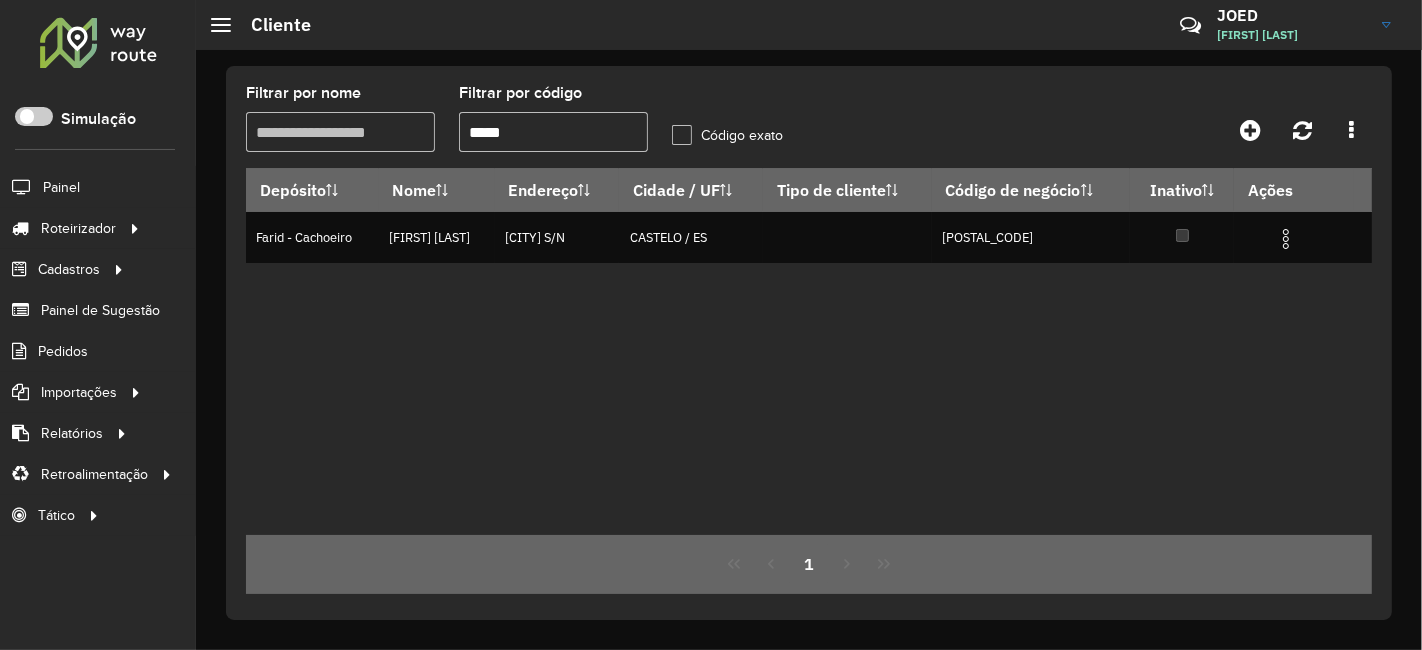 click on "*****" at bounding box center [553, 132] 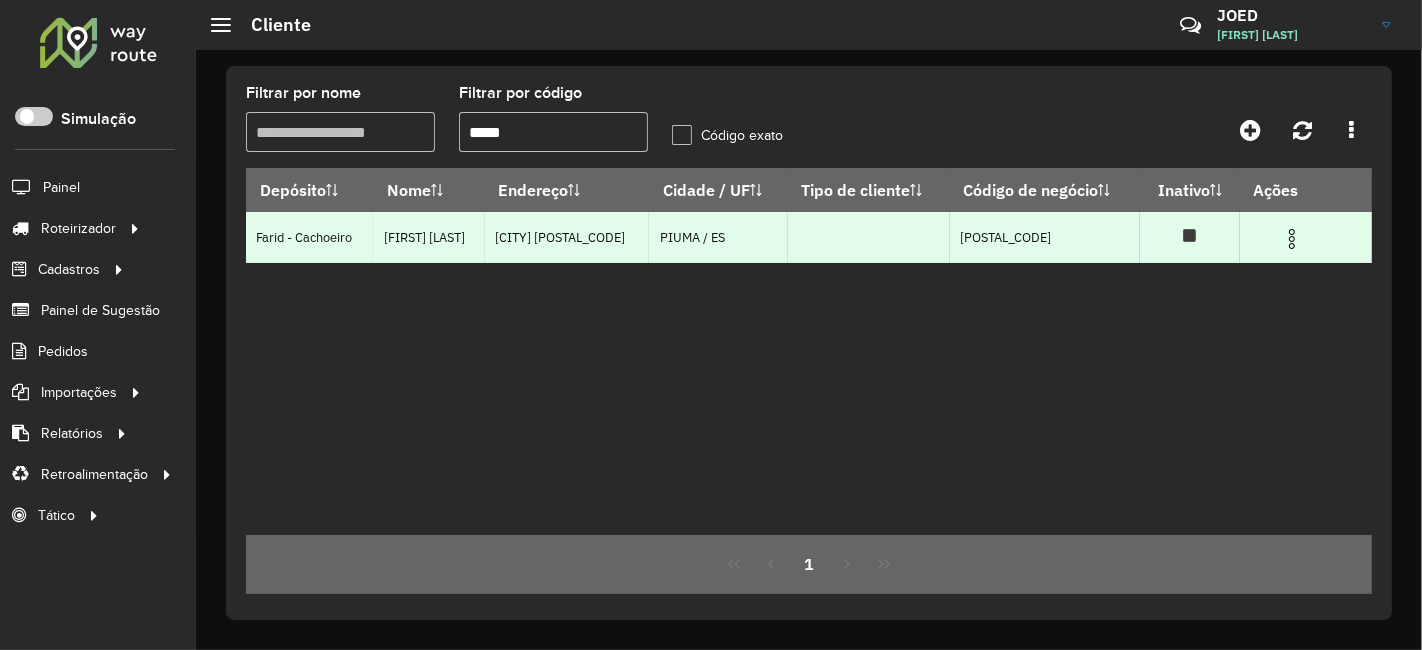 type on "*****" 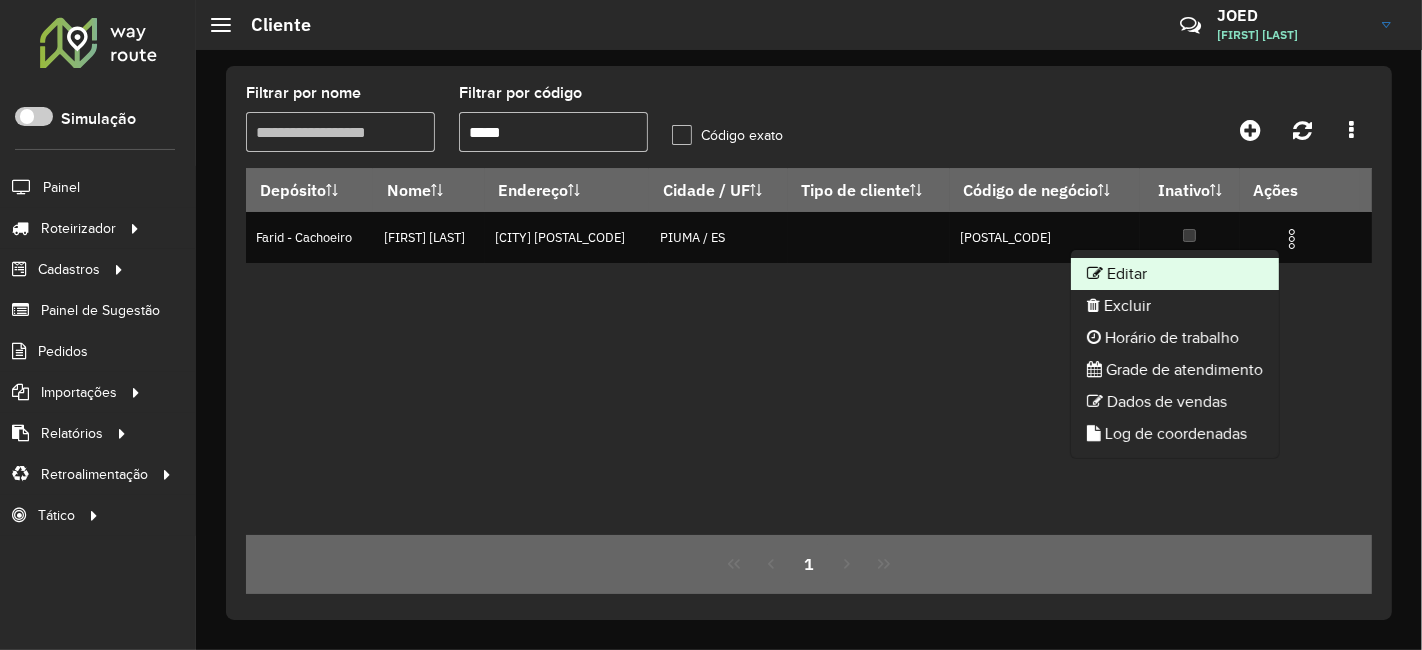 click on "Editar" 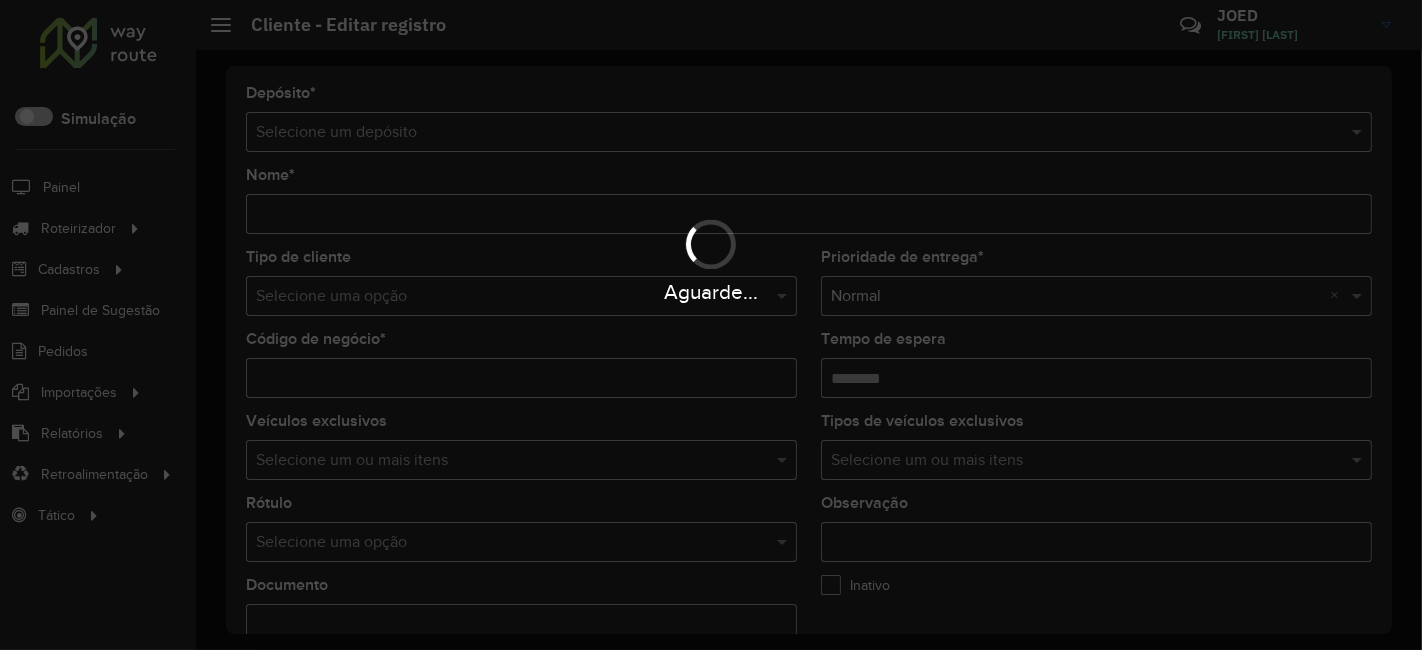 type on "**********" 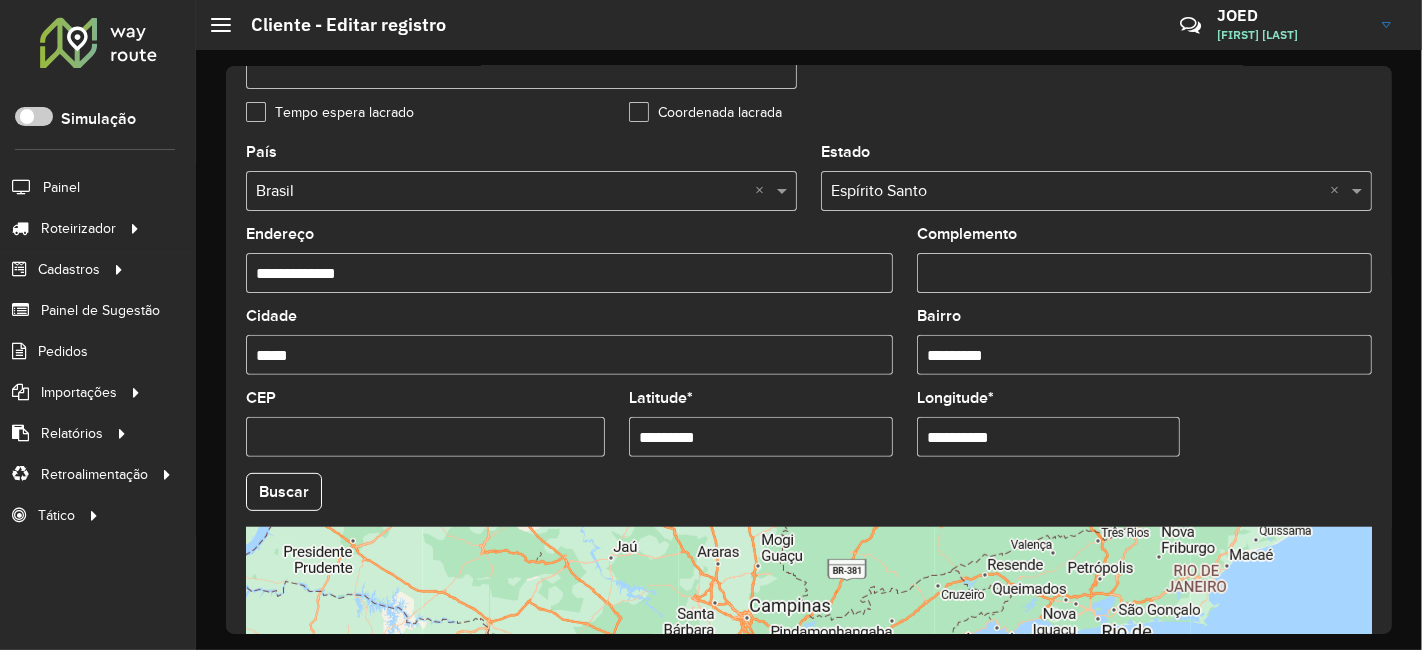 scroll, scrollTop: 666, scrollLeft: 0, axis: vertical 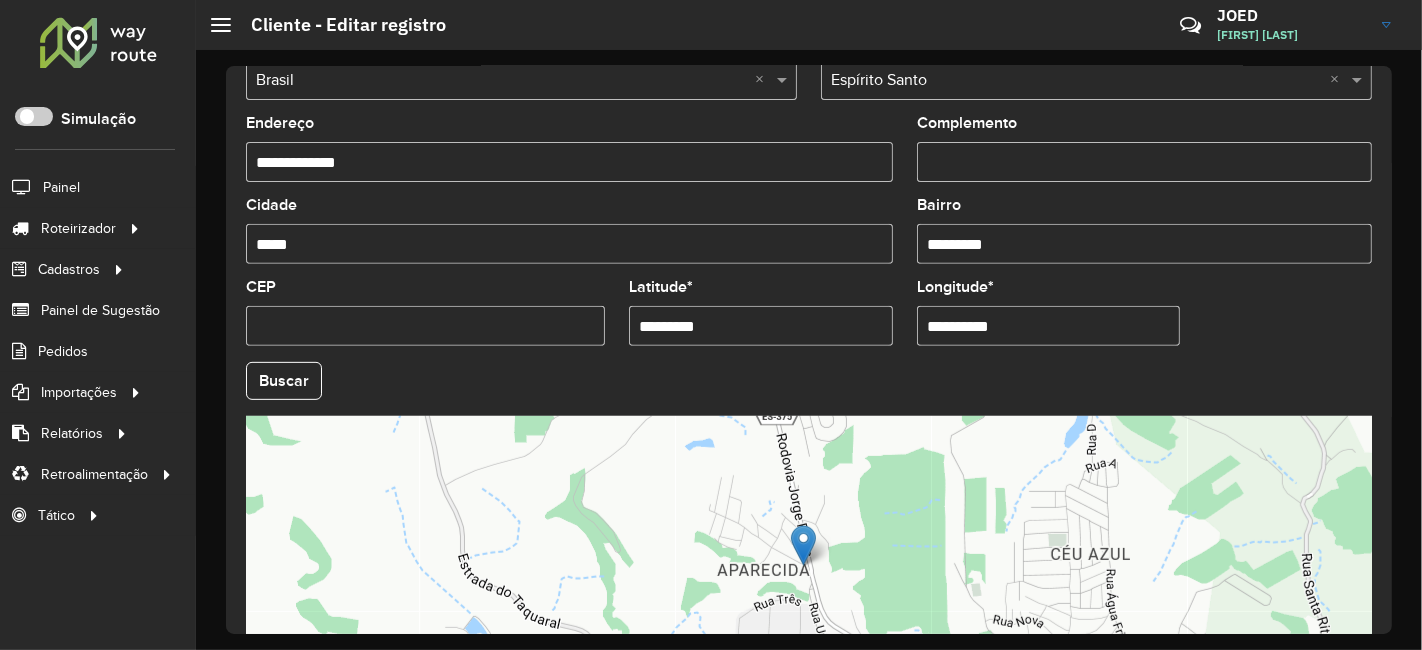 click on "*********" at bounding box center [761, 326] 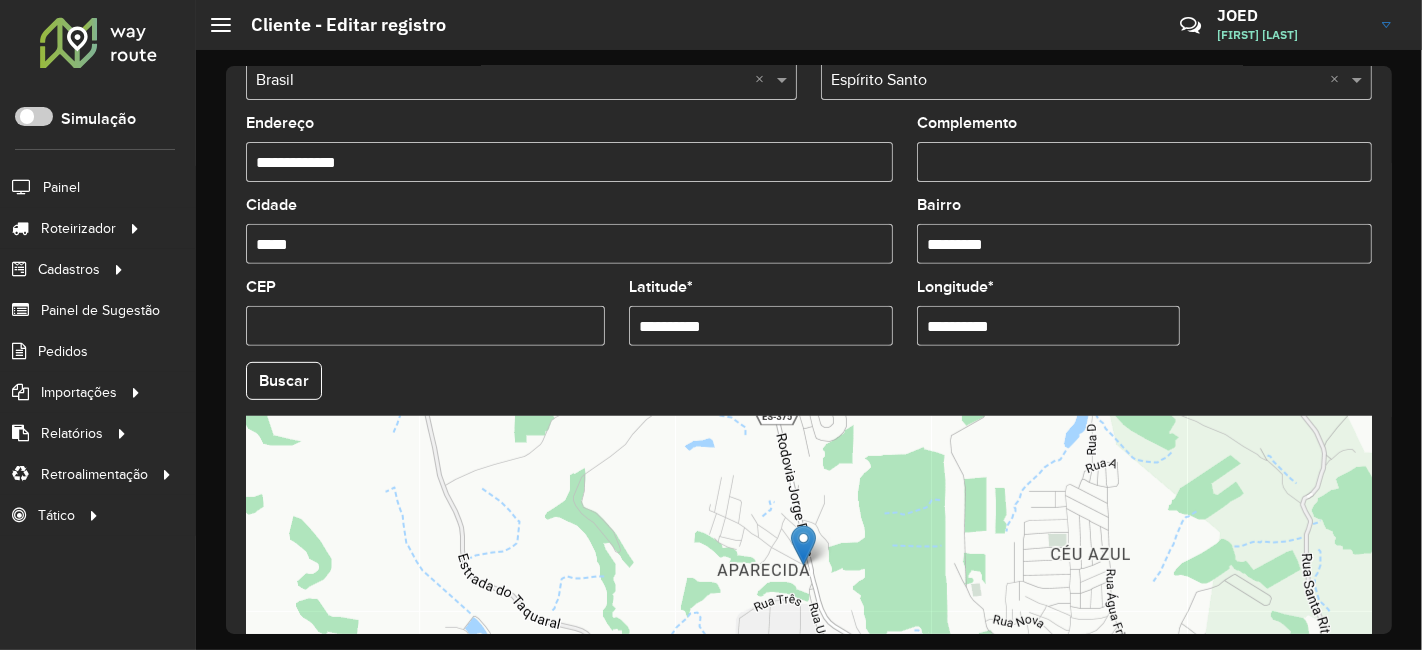 type on "**********" 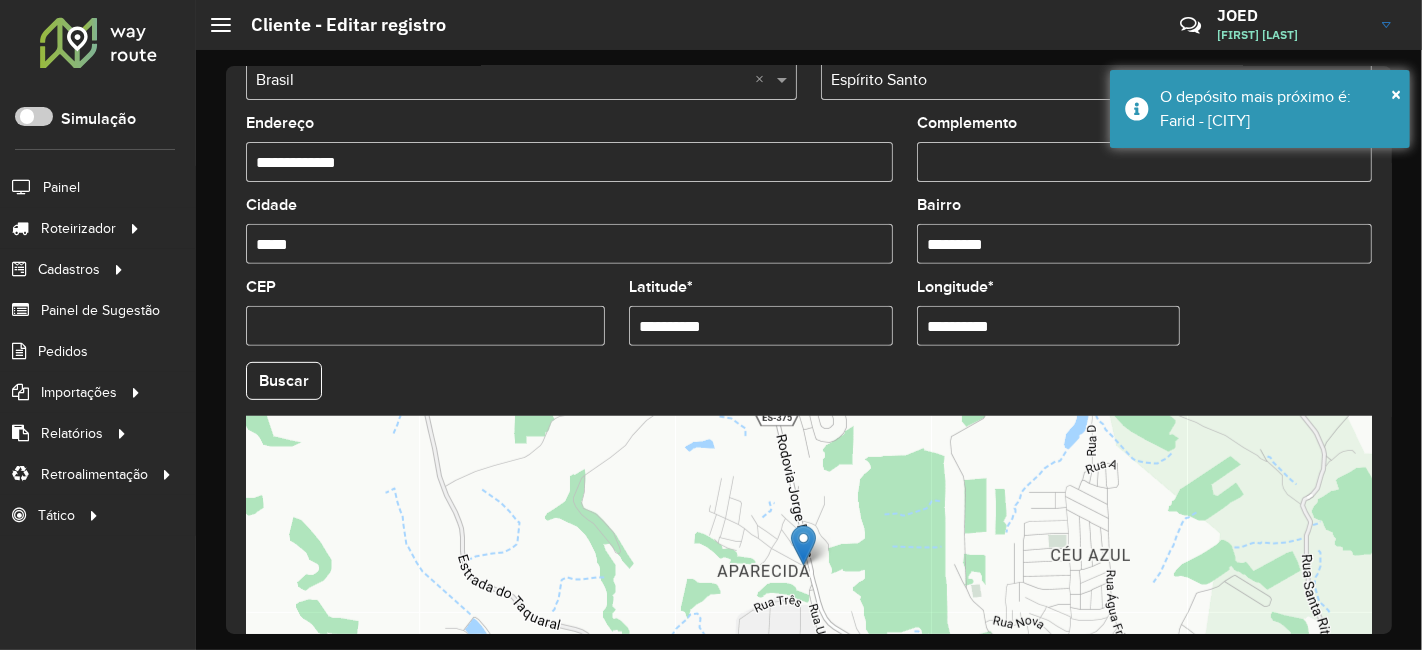 click on "**********" at bounding box center [1049, 326] 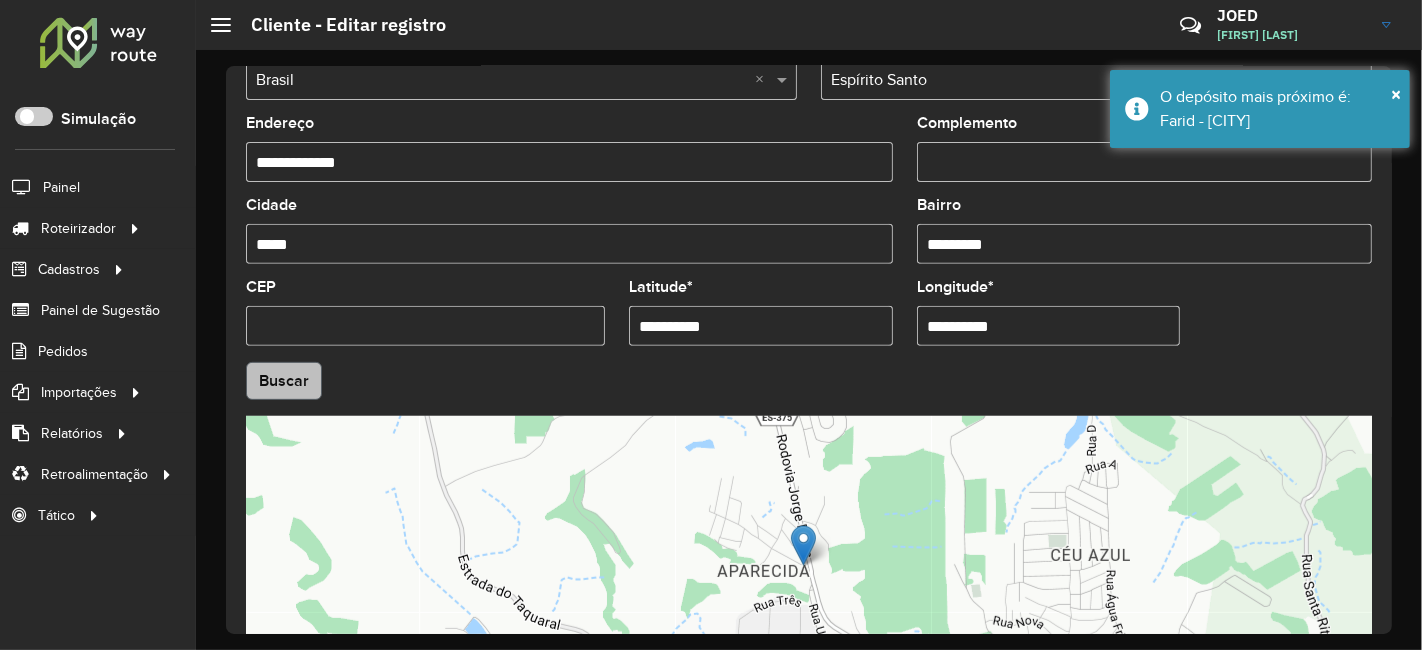 type on "**********" 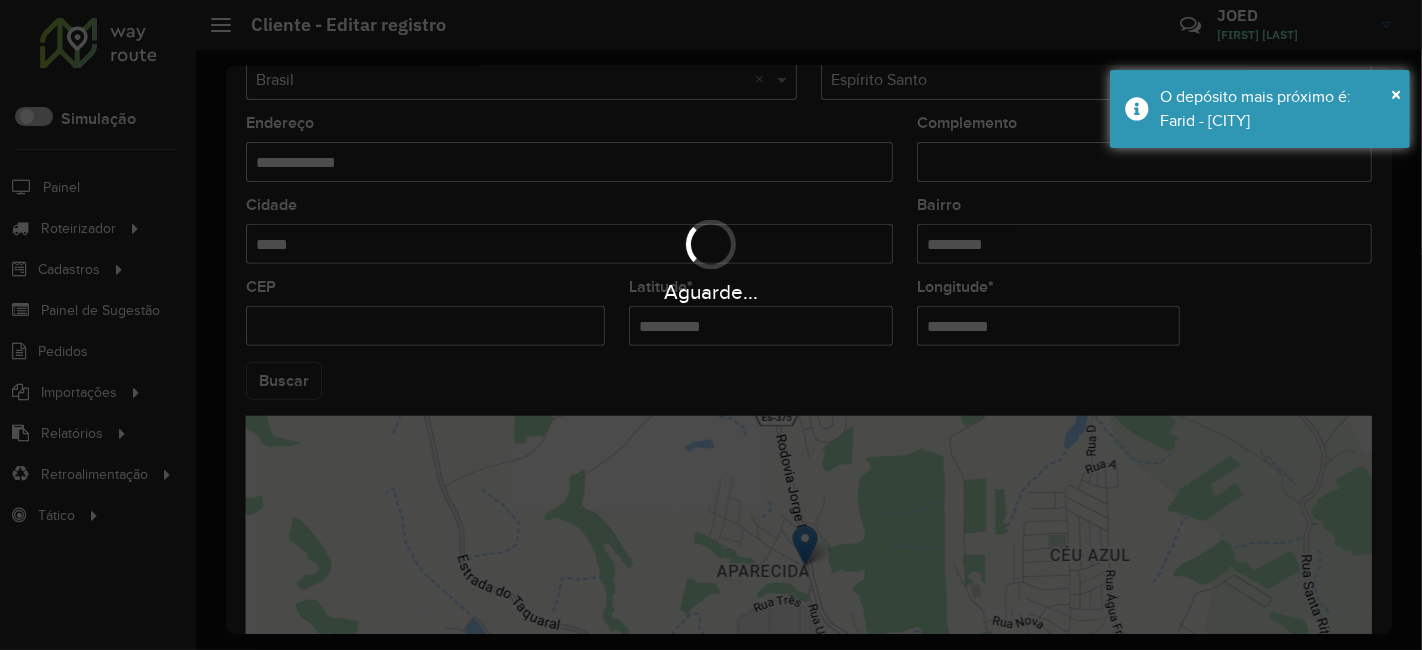 click on "Aguarde...  Pop-up bloqueado!  Seu navegador bloqueou automáticamente a abertura de uma nova janela.   Acesse as configurações e adicione o endereço do sistema a lista de permissão.   Fechar  Roteirizador AmbevTech Simulação Painel Roteirizador Entregas Vendas Cadastros Checkpoint Classificações de venda Cliente Consulta de setores Depósito Disponibilidade de veículos Fator tipo de produto Gabarito planner Grupo Rota Fator Tipo Produto Grupo de rotas exclusiva Grupo de setores Layout integração Modelo Parada Pedágio Perfil de Vendedor Ponto de apoio FAD Produto Restrição de Atendimento Planner Rodízio de placa Rota exclusiva FAD Rótulo Setor Setor Planner Tipo de cliente Tipo de veículo Tipo de veículo RN Transportadora Vendedor Veículo Painel de Sugestão Pedidos Importações Classificação e volume de venda Clientes Fator tipo produto Gabarito planner Grade de atendimento Janela de atendimento Localização Pedidos Restrição de Atendimento Planner Tempo de espera Vendedor Veículos" at bounding box center (711, 325) 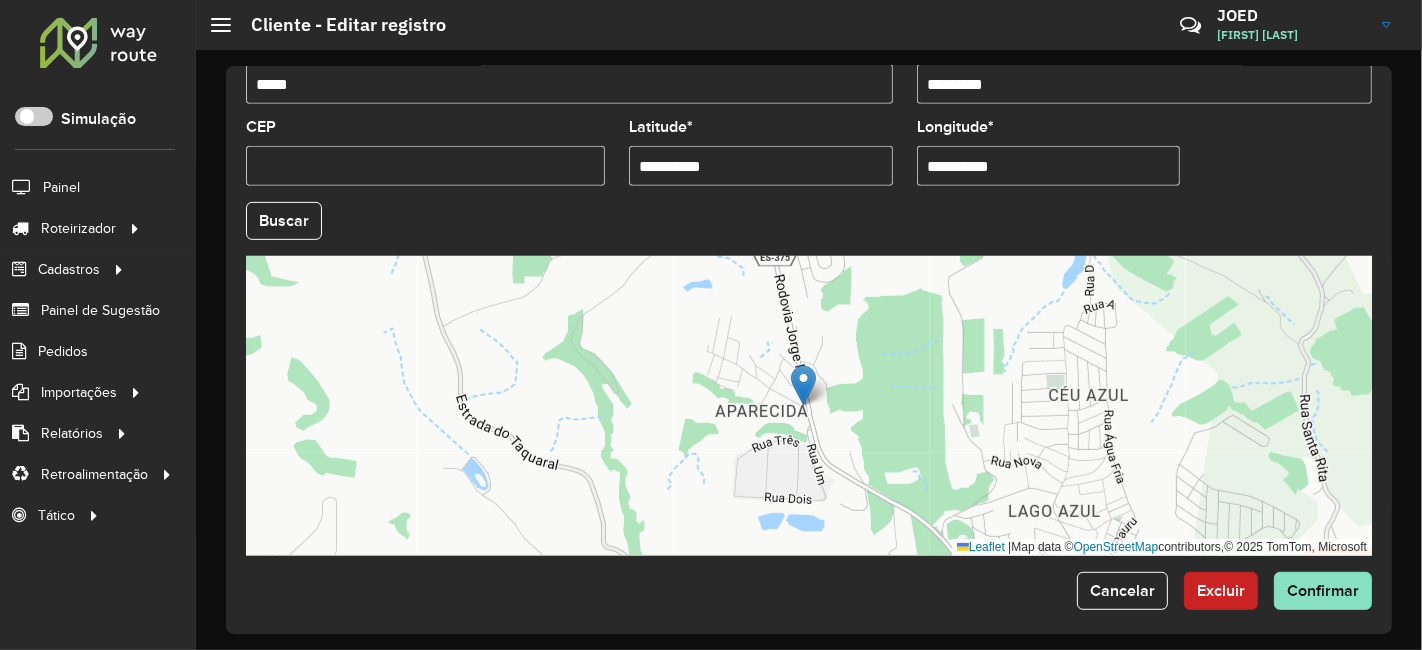 scroll, scrollTop: 836, scrollLeft: 0, axis: vertical 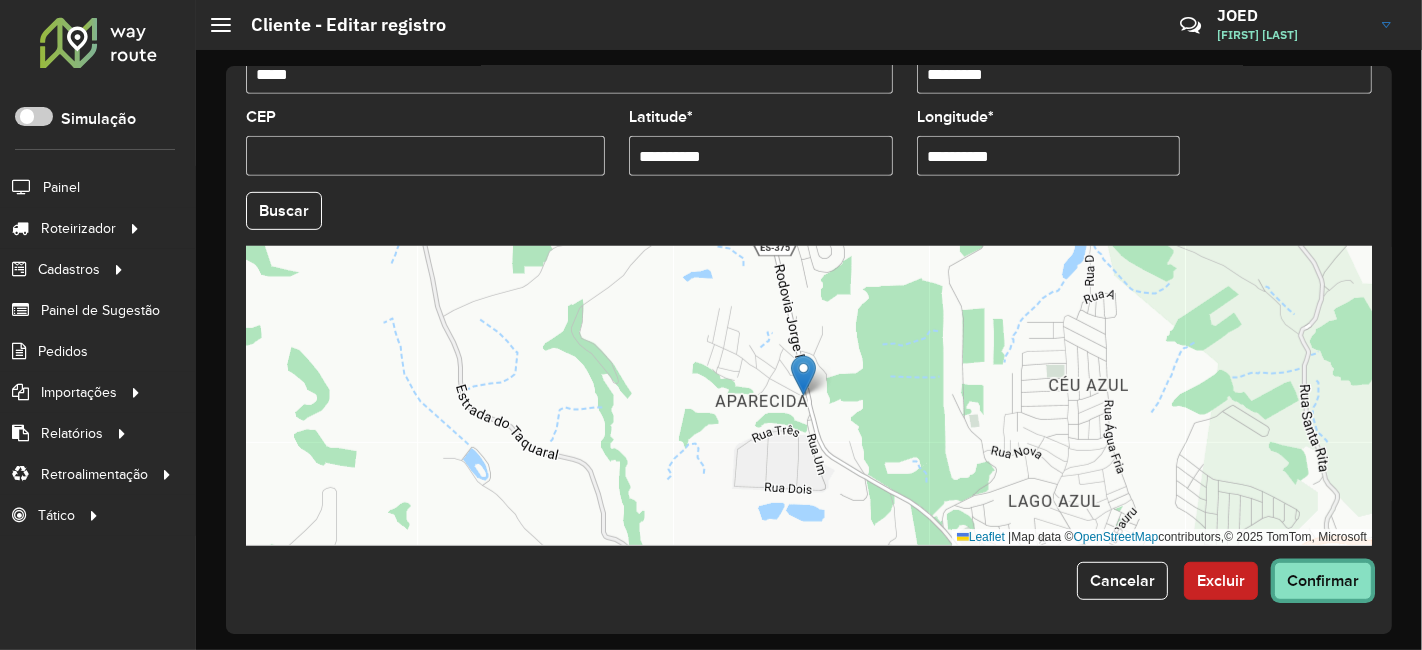 click on "Confirmar" 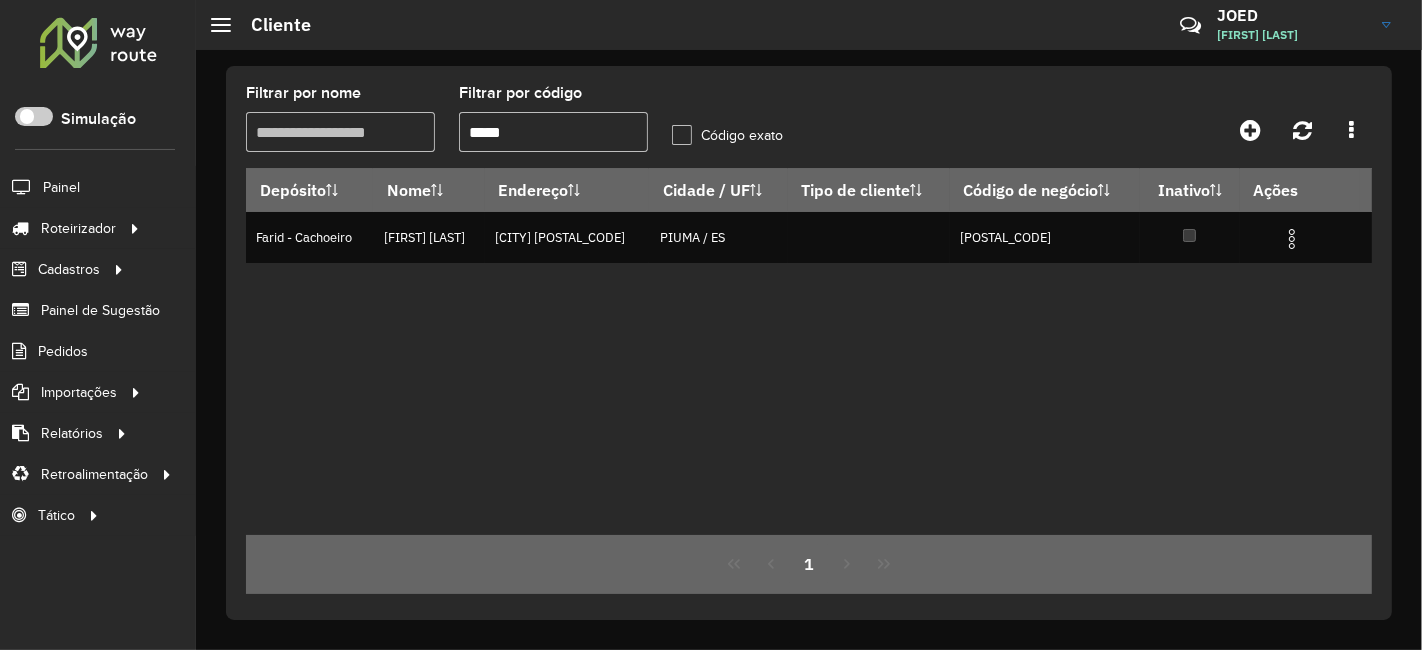 click on "*****" at bounding box center [553, 132] 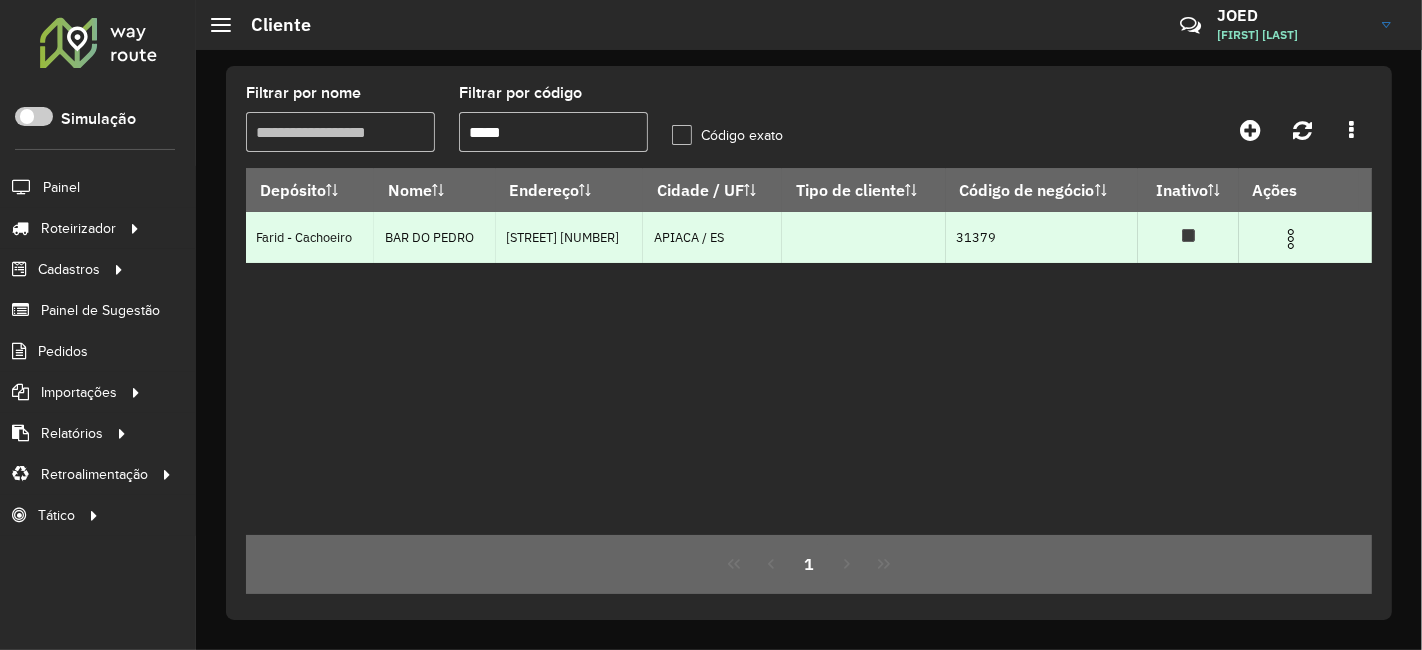 type on "*****" 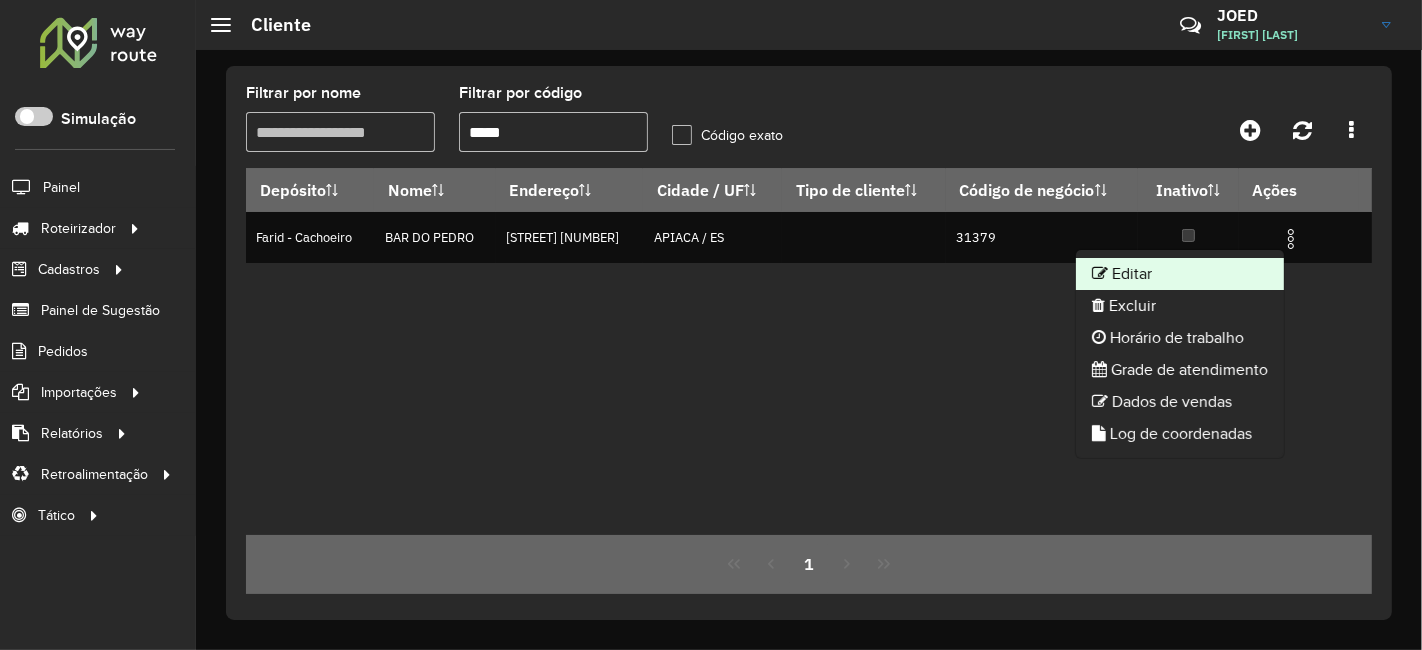click on "Editar" 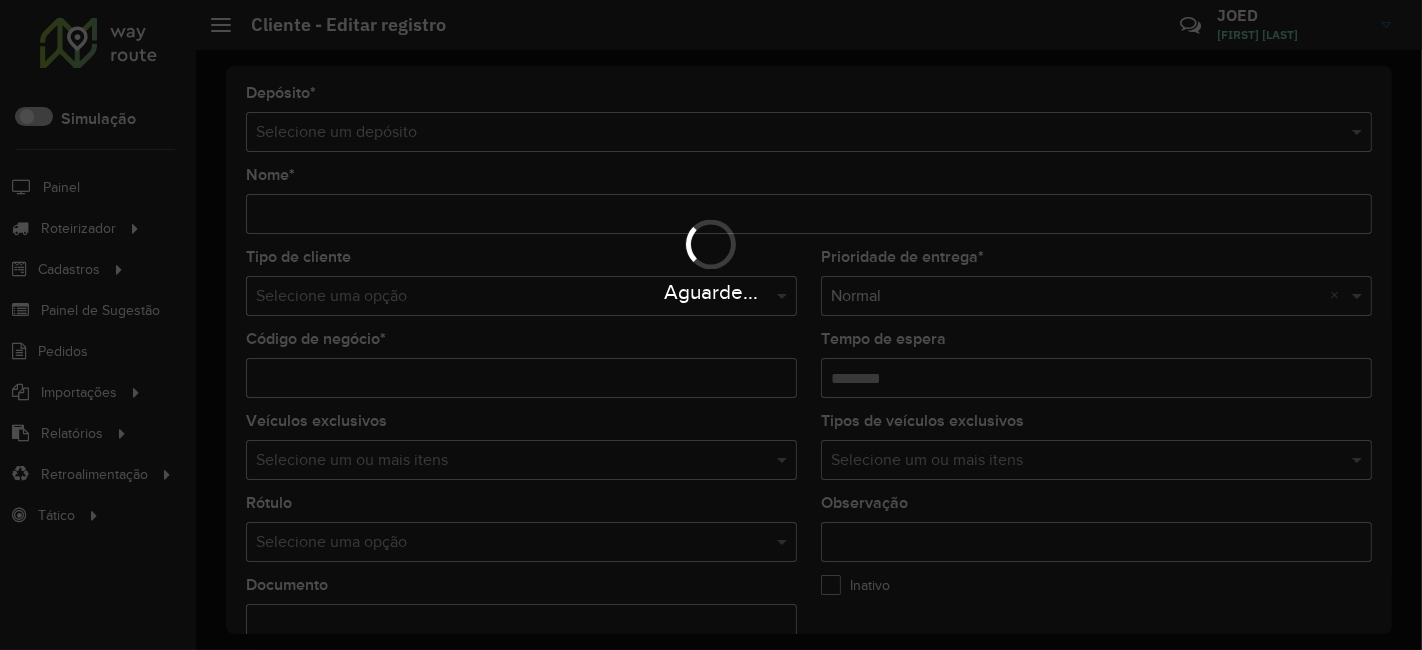 type on "**********" 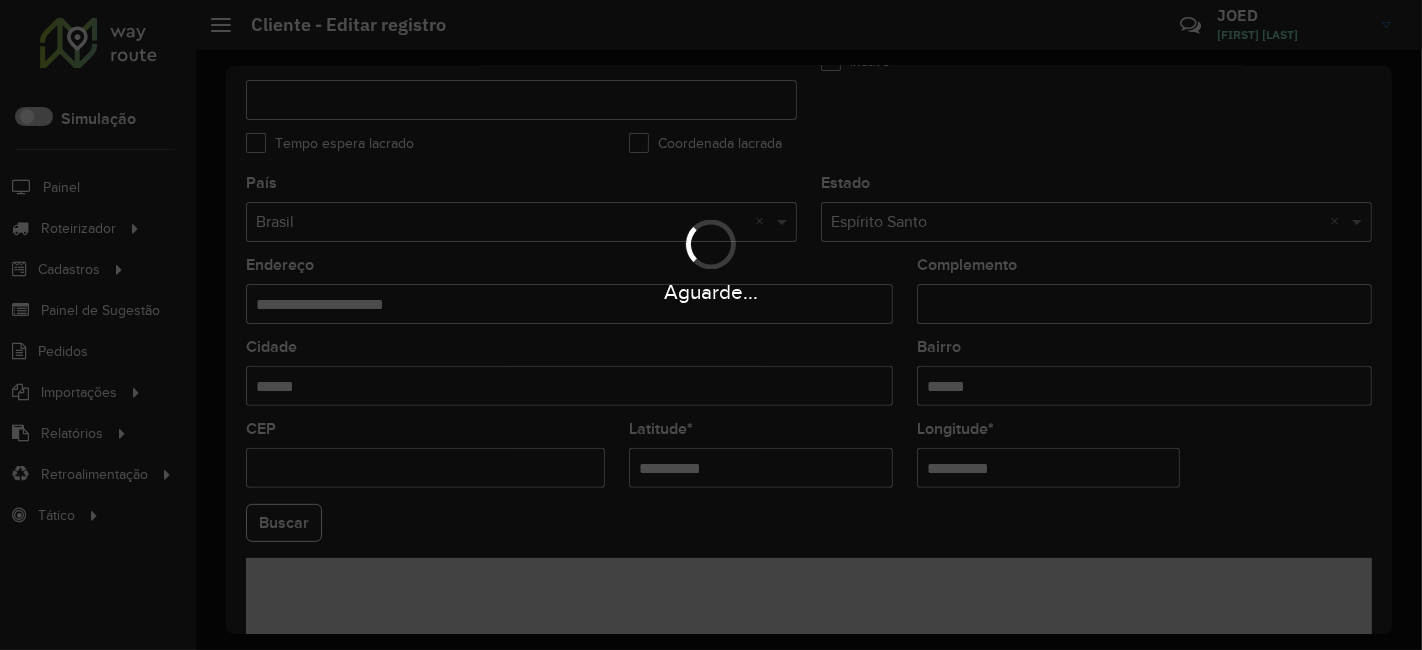 scroll, scrollTop: 555, scrollLeft: 0, axis: vertical 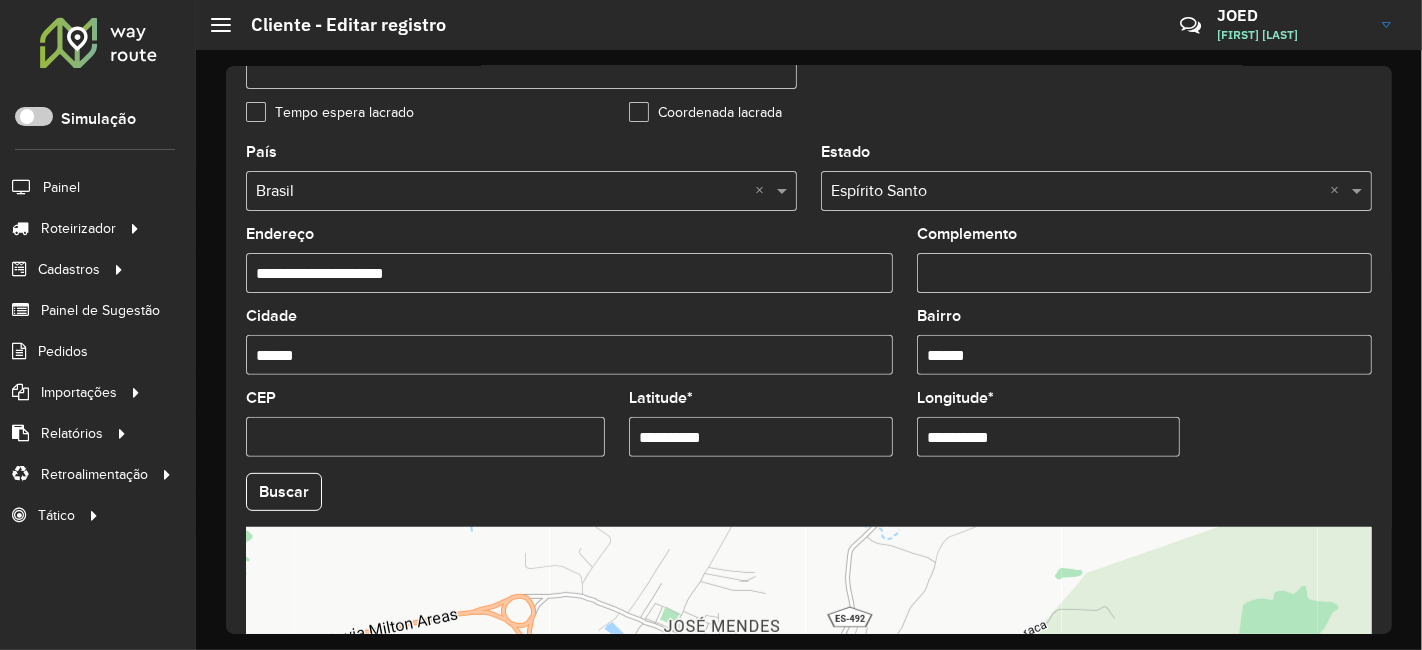 click on "**********" at bounding box center [761, 437] 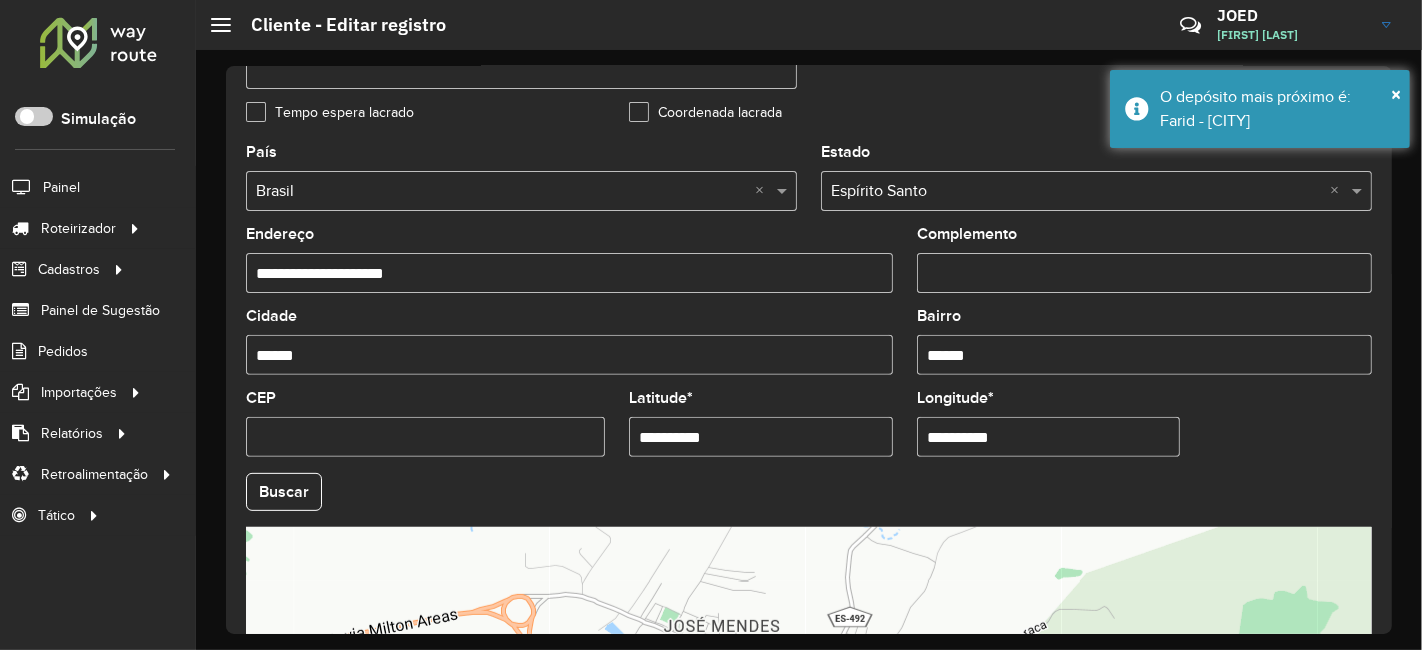 click on "**********" at bounding box center [1049, 437] 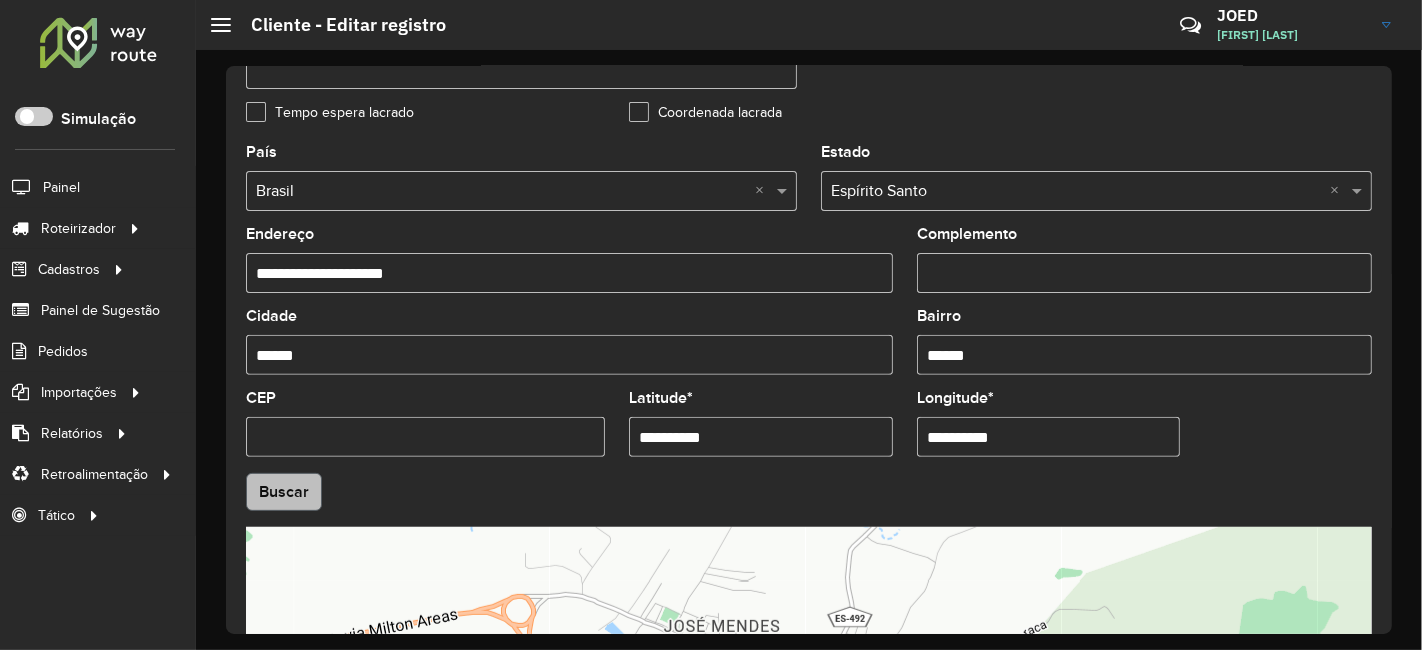 type on "**********" 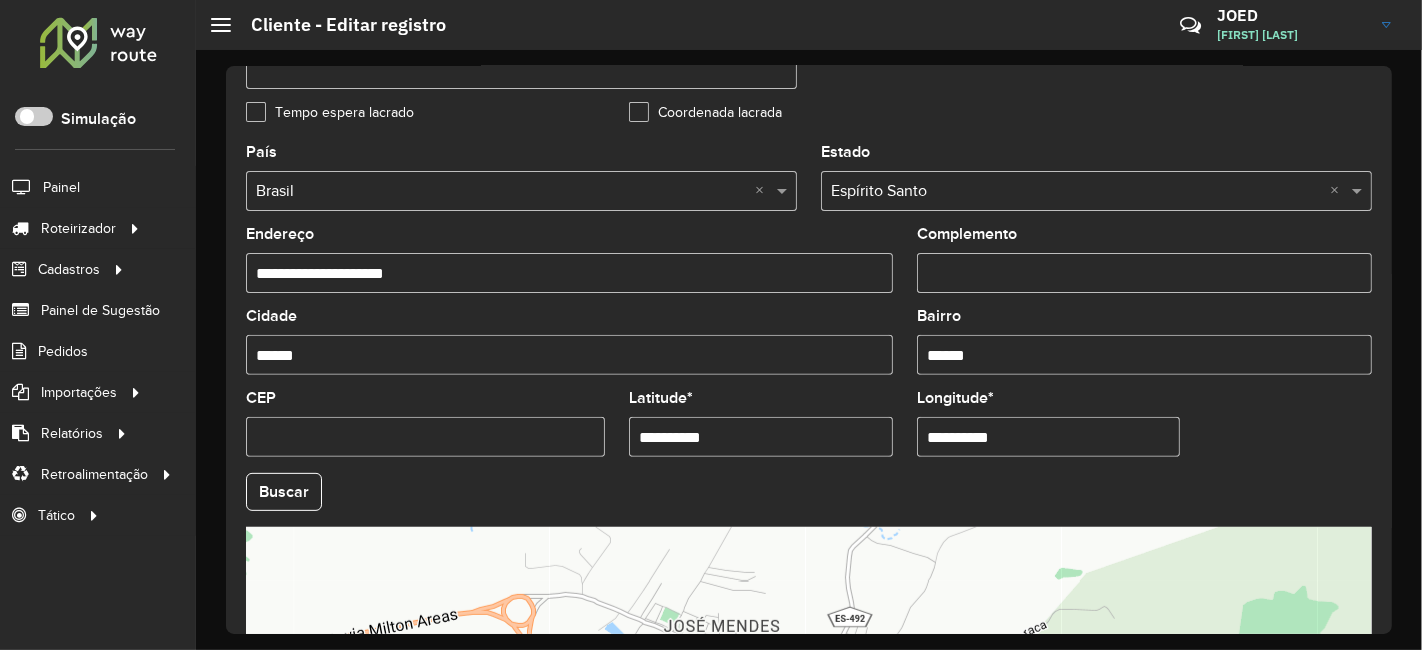 click on "Aguarde...  Pop-up bloqueado!  Seu navegador bloqueou automáticamente a abertura de uma nova janela.   Acesse as configurações e adicione o endereço do sistema a lista de permissão.   Fechar  Roteirizador AmbevTech Simulação Painel Roteirizador Entregas Vendas Cadastros Checkpoint Classificações de venda Cliente Consulta de setores Depósito Disponibilidade de veículos Fator tipo de produto Gabarito planner Grupo Rota Fator Tipo Produto Grupo de rotas exclusiva Grupo de setores Layout integração Modelo Parada Pedágio Perfil de Vendedor Ponto de apoio FAD Produto Restrição de Atendimento Planner Rodízio de placa Rota exclusiva FAD Rótulo Setor Setor Planner Tipo de cliente Tipo de veículo Tipo de veículo RN Transportadora Vendedor Veículo Painel de Sugestão Pedidos Importações Classificação e volume de venda Clientes Fator tipo produto Gabarito planner Grade de atendimento Janela de atendimento Localização Pedidos Restrição de Atendimento Planner Tempo de espera Vendedor Veículos" at bounding box center [711, 325] 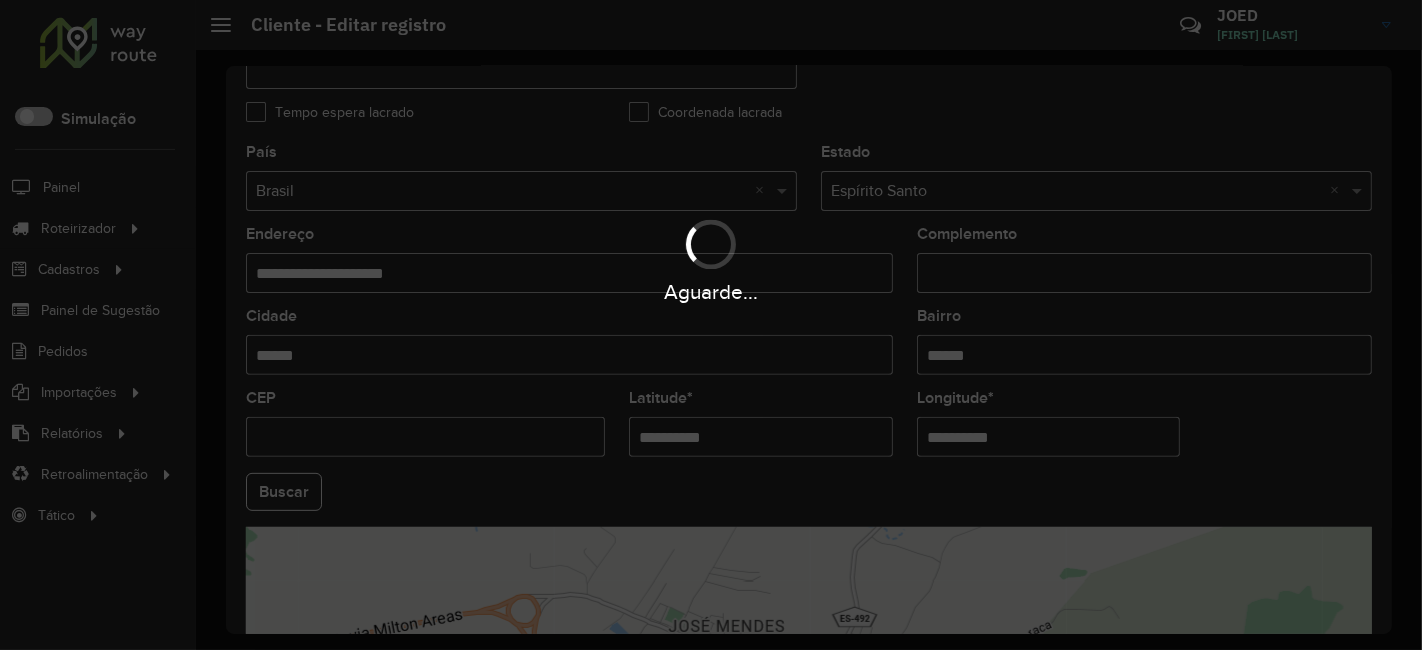 click on "Aguarde..." at bounding box center (711, 325) 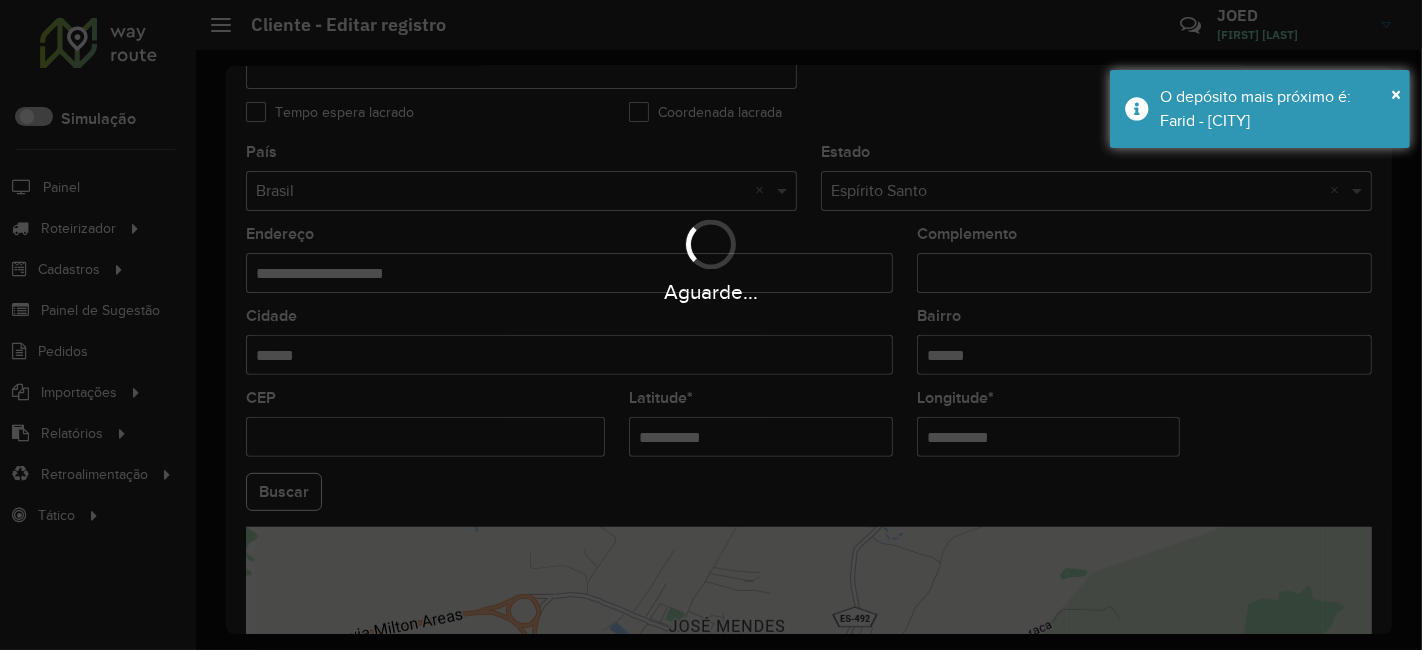 click on "Aguarde..." at bounding box center [711, 325] 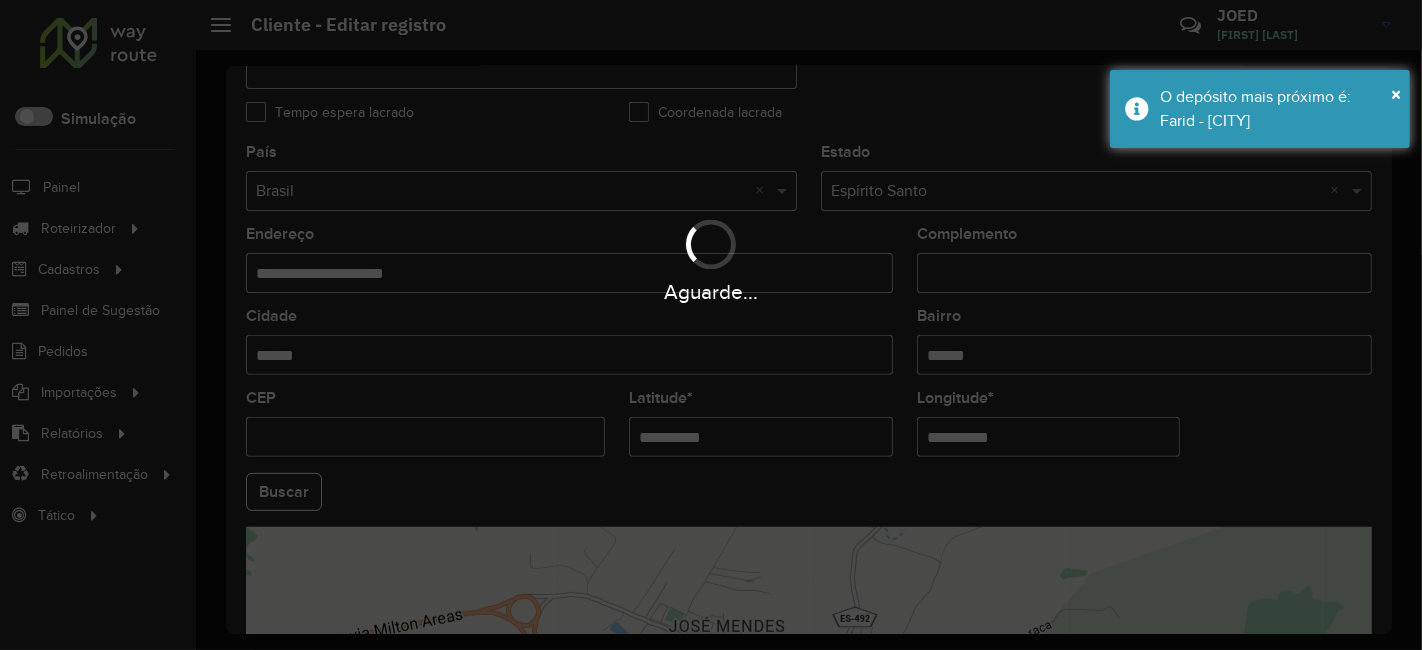 click on "Aguarde..." at bounding box center [711, 325] 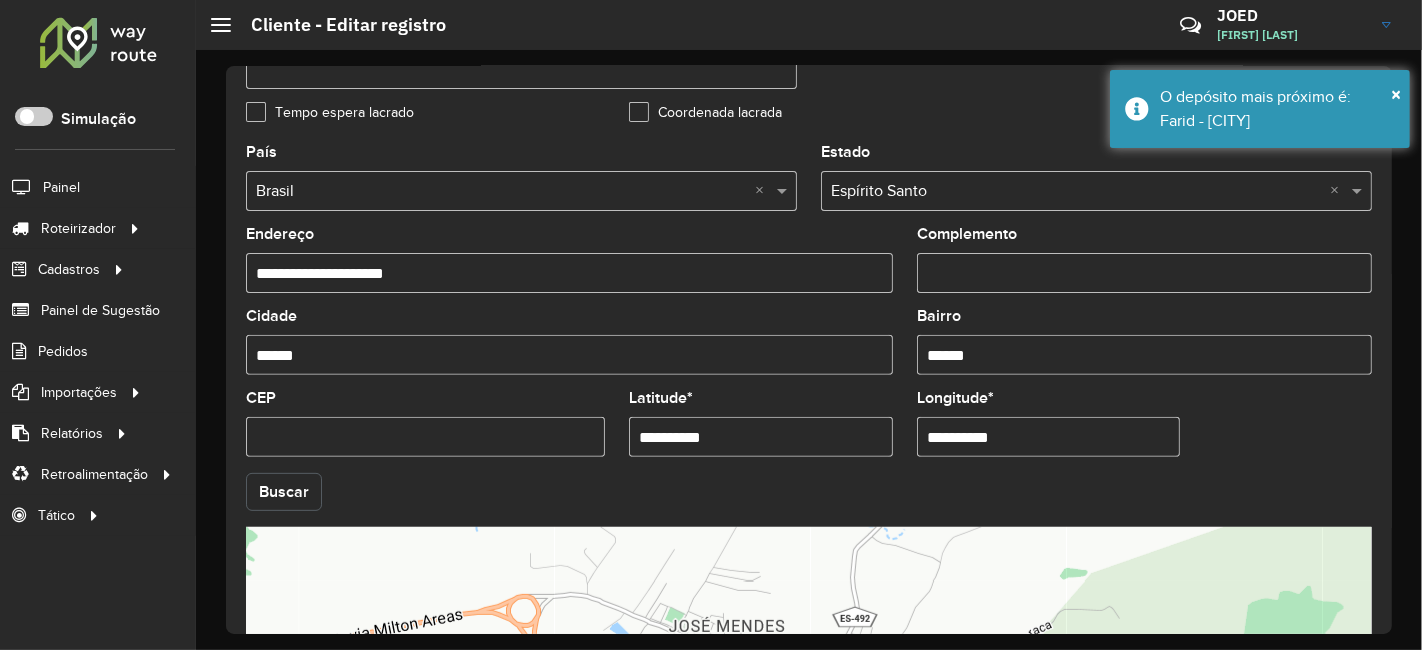 click on "Buscar" 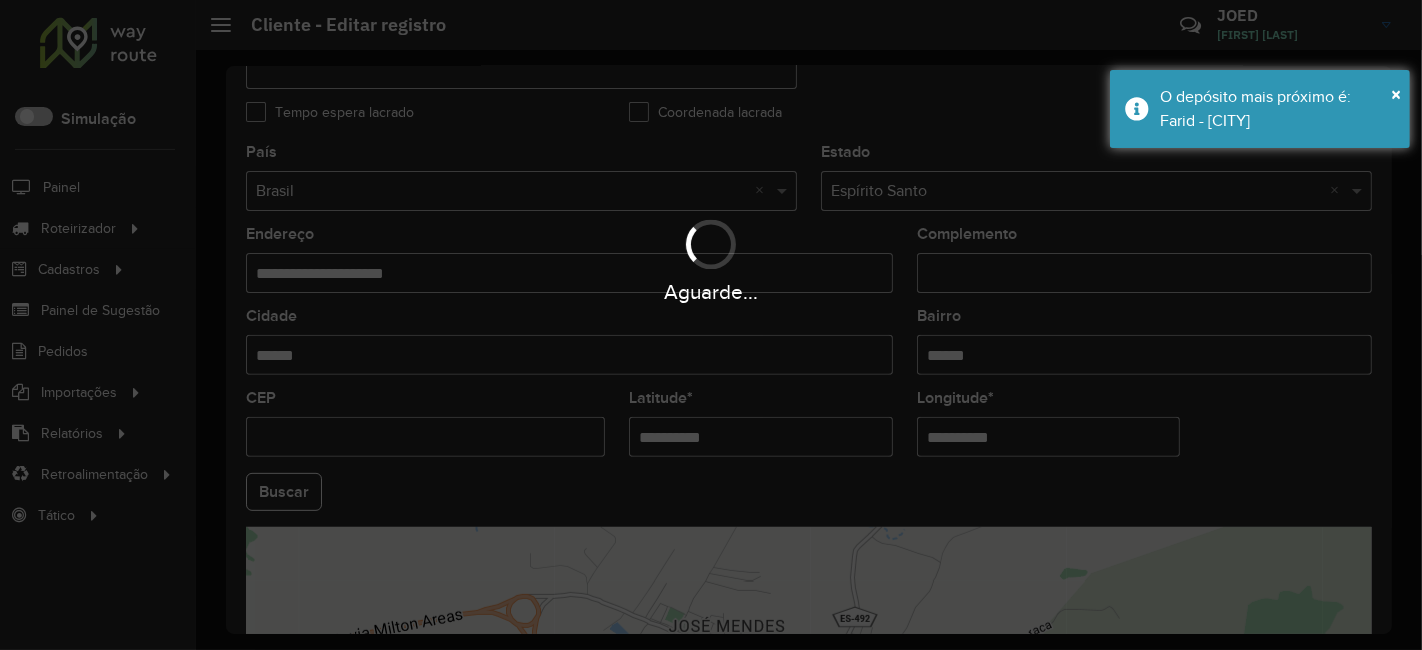type on "**********" 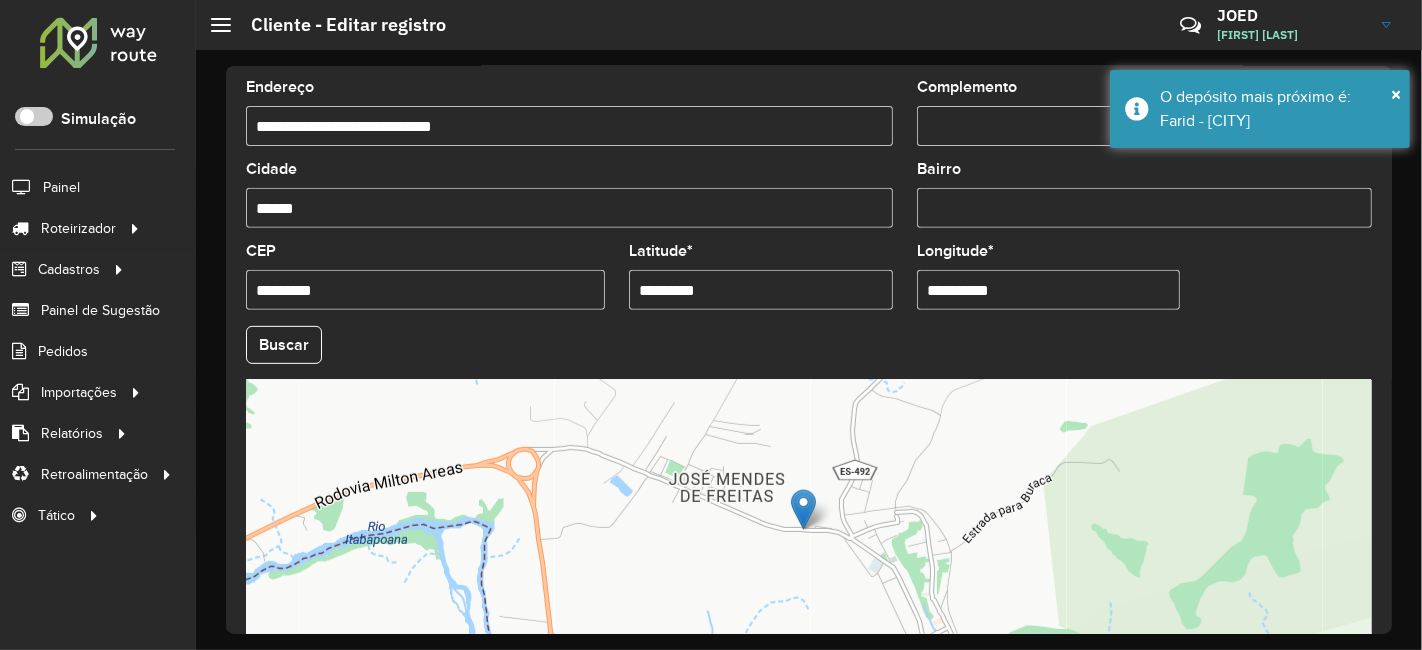 scroll, scrollTop: 836, scrollLeft: 0, axis: vertical 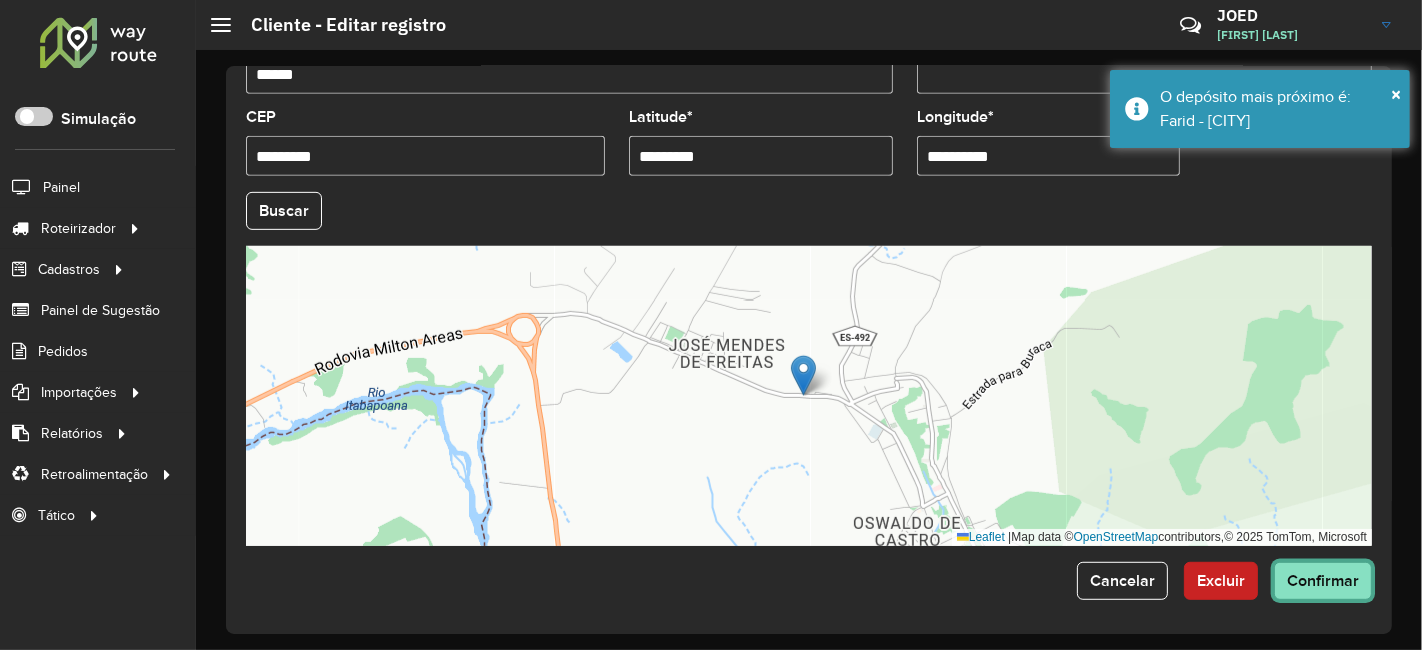 click on "Confirmar" 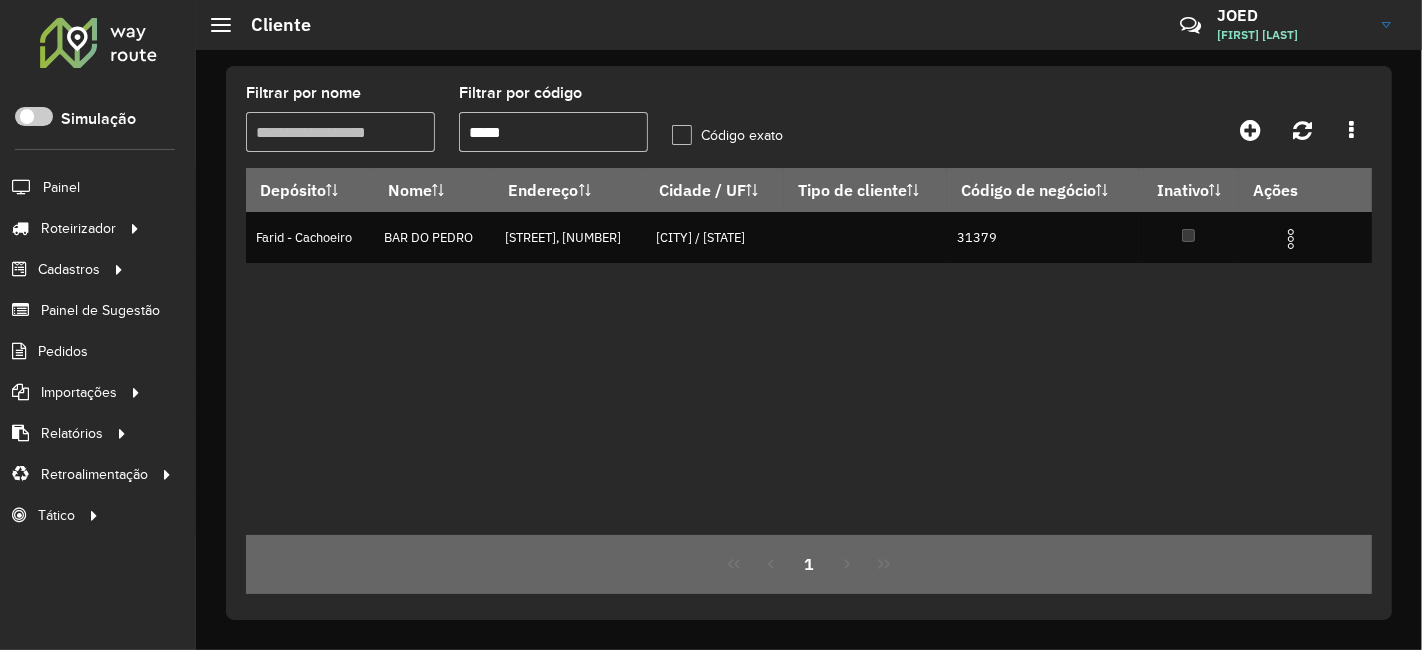 click on "*****" at bounding box center [553, 132] 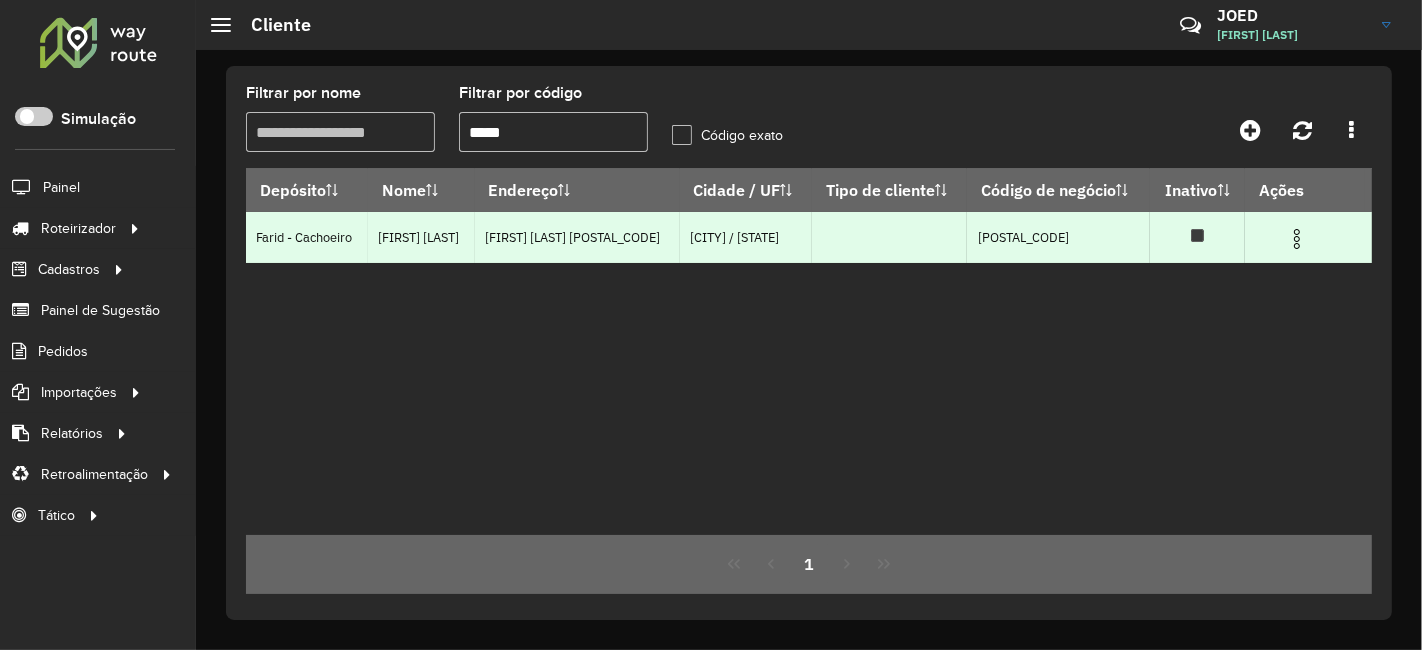 type on "*****" 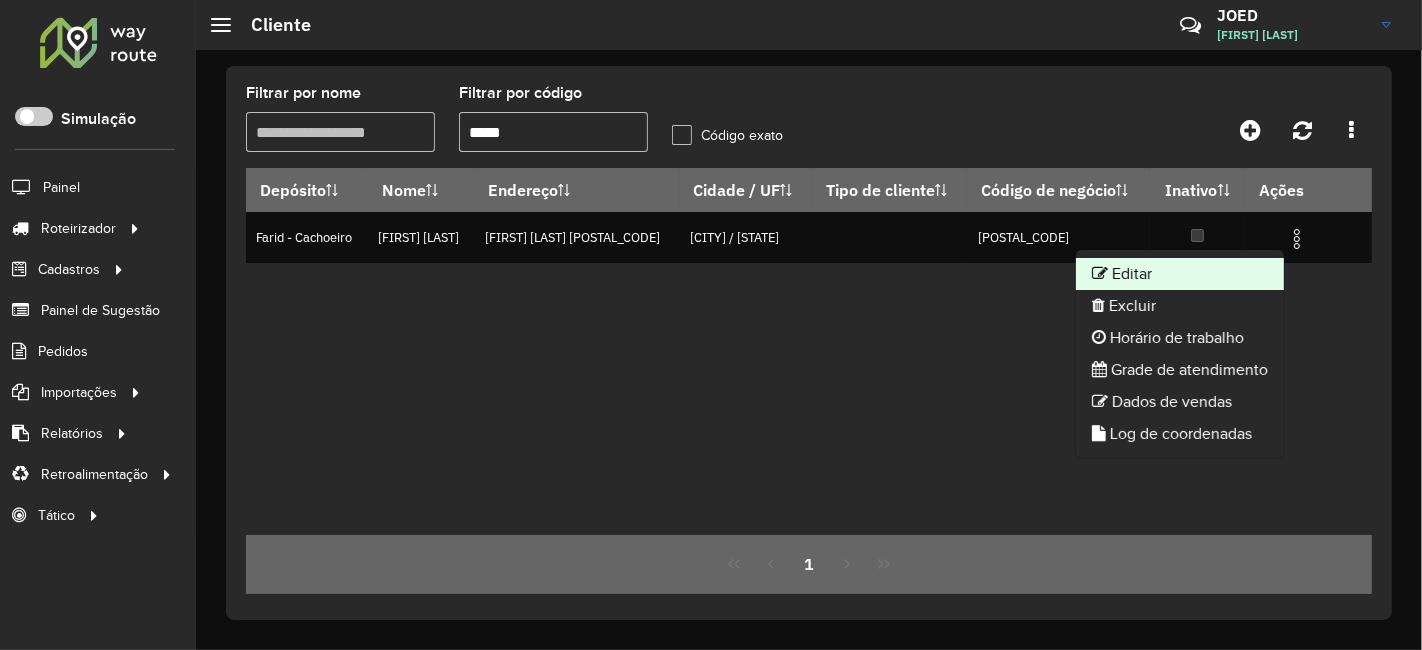 click on "Editar" 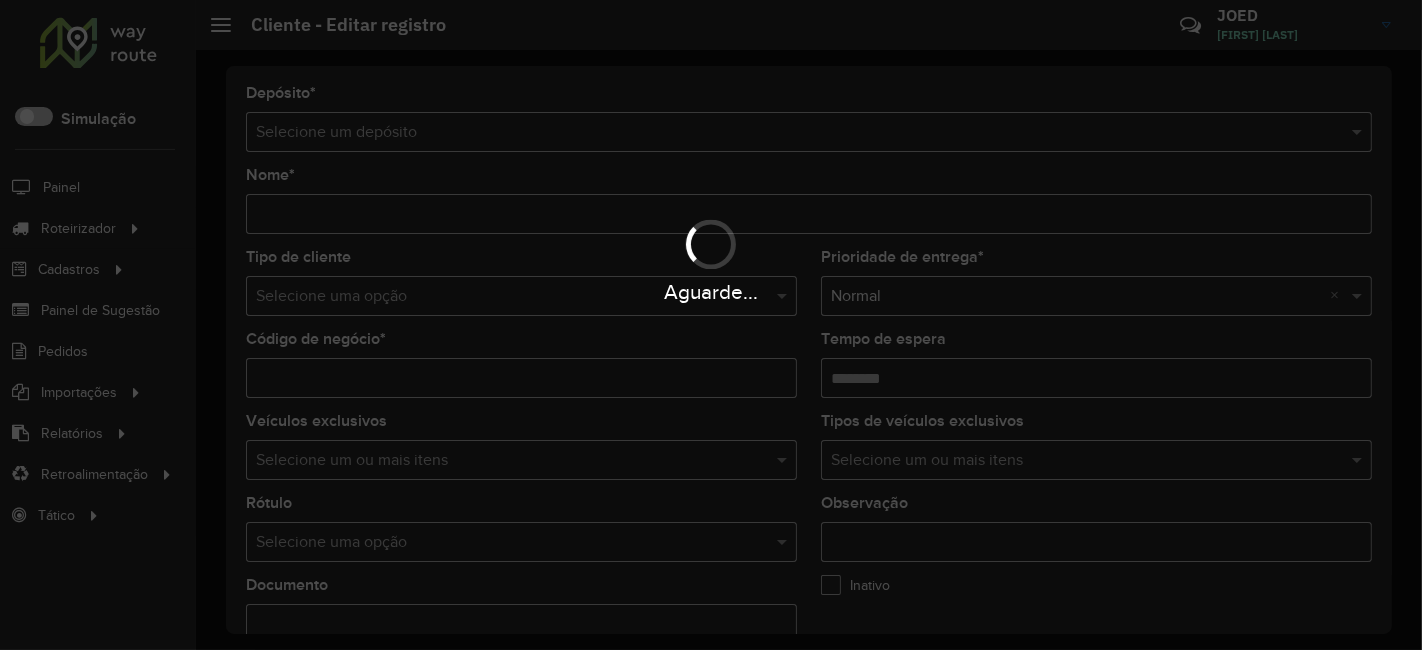 type on "**********" 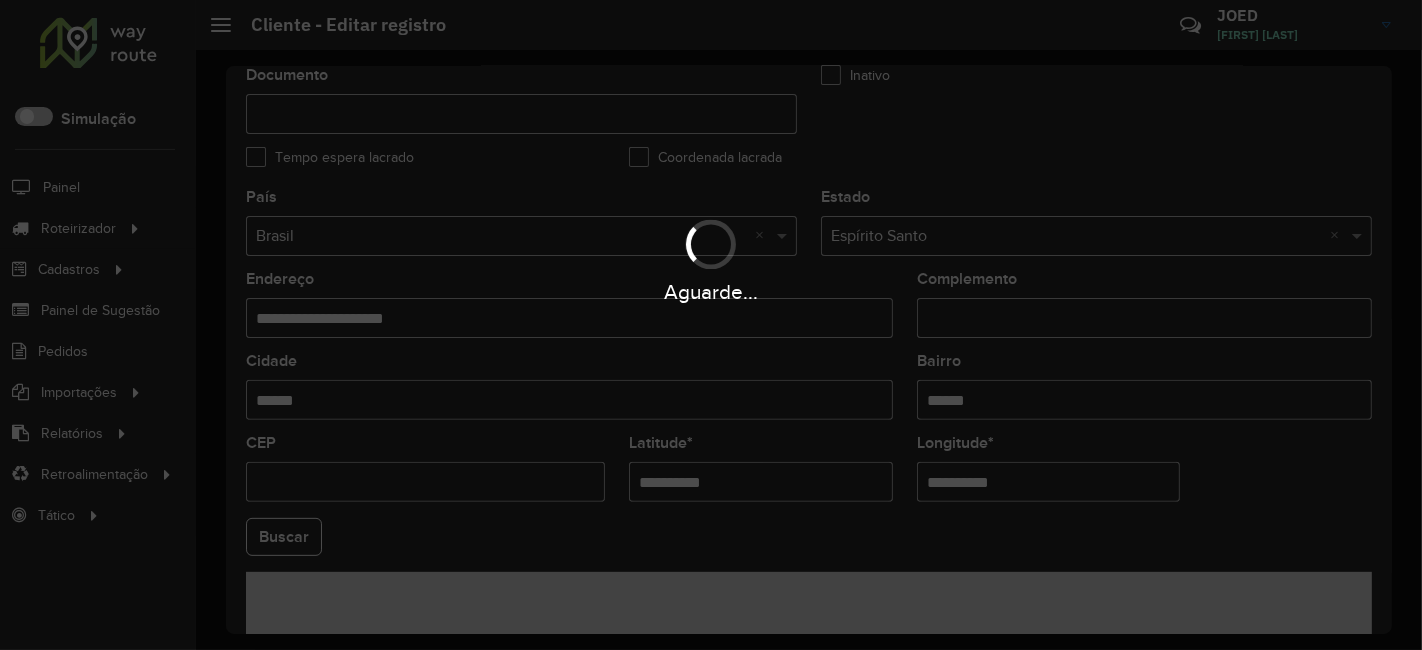 scroll, scrollTop: 555, scrollLeft: 0, axis: vertical 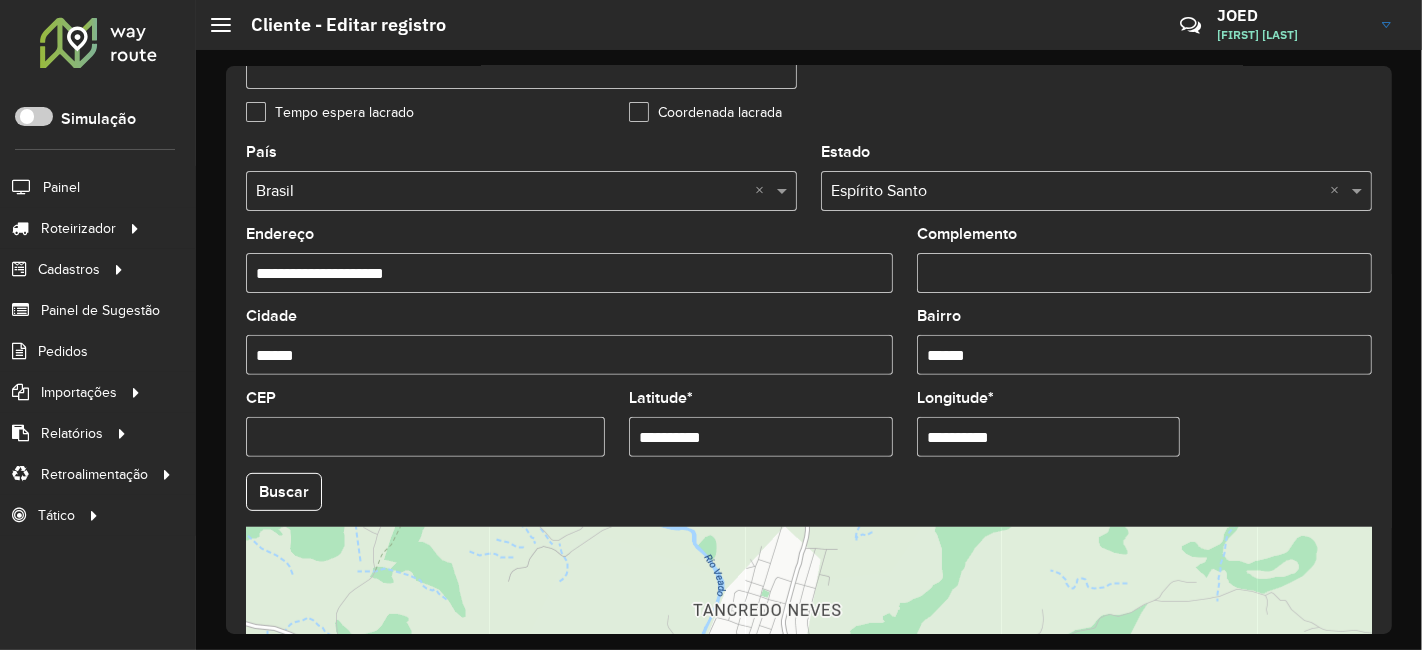 click on "**********" at bounding box center (761, 437) 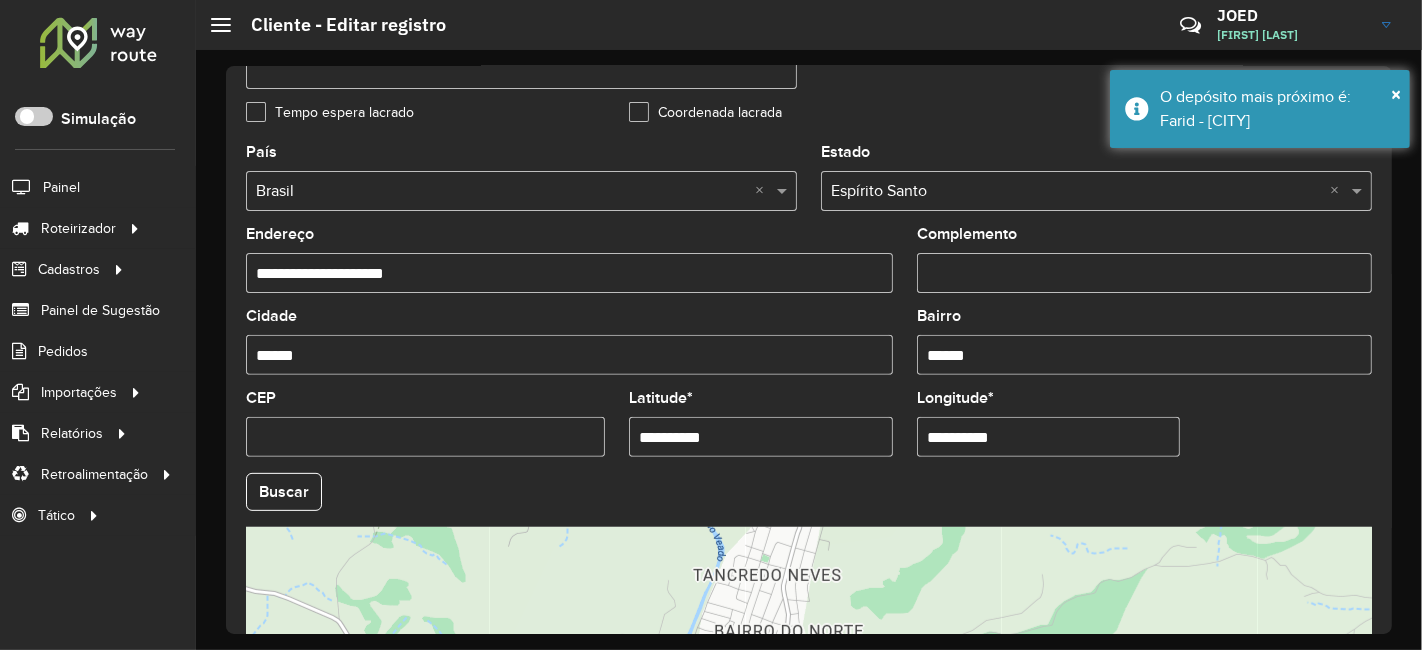 click on "**********" at bounding box center [1049, 437] 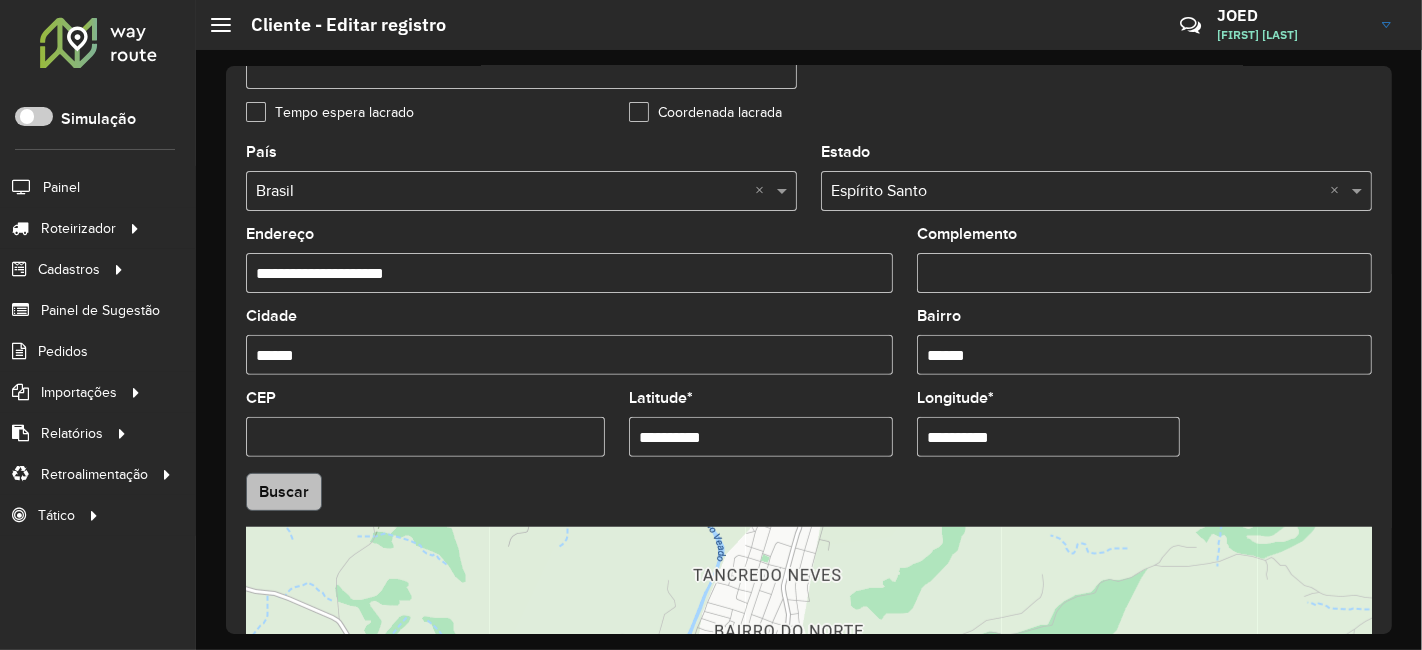 type on "**********" 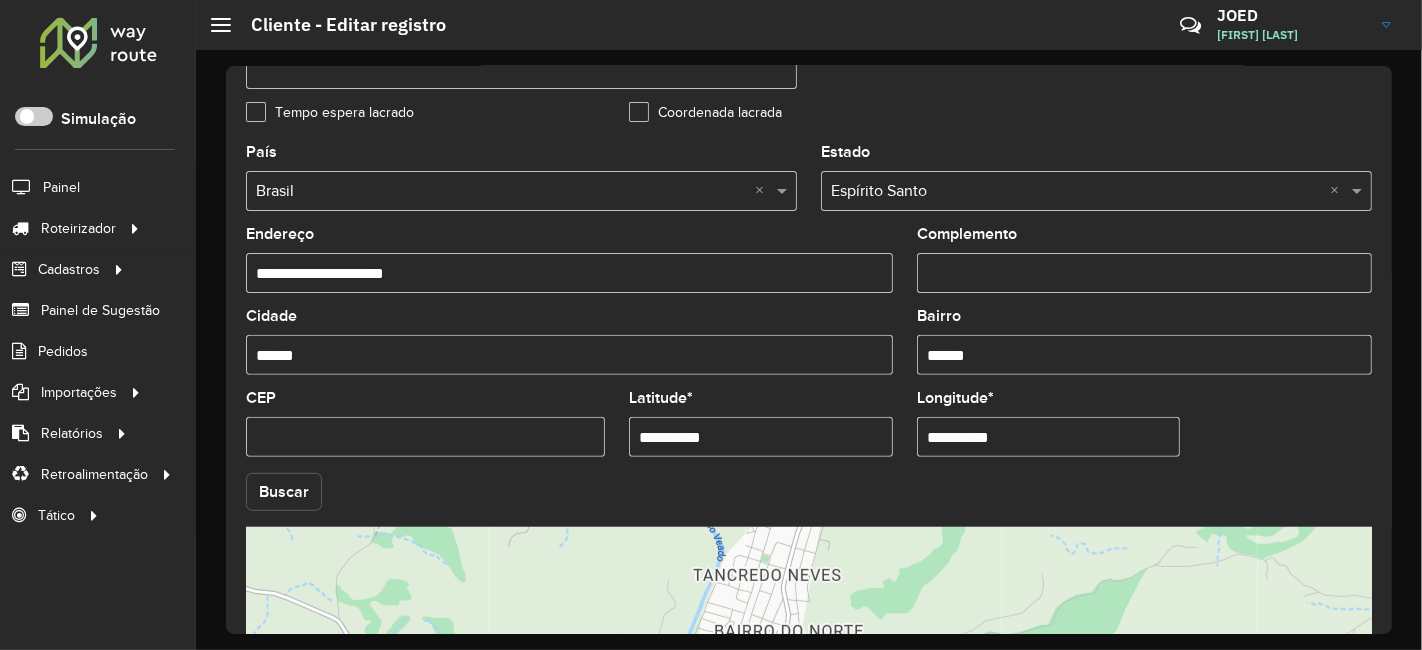click on "Aguarde...  Pop-up bloqueado!  Seu navegador bloqueou automáticamente a abertura de uma nova janela.   Acesse as configurações e adicione o endereço do sistema a lista de permissão.   Fechar  Roteirizador AmbevTech Simulação Painel Roteirizador Entregas Vendas Cadastros Checkpoint Classificações de venda Cliente Consulta de setores Depósito Disponibilidade de veículos Fator tipo de produto Gabarito planner Grupo Rota Fator Tipo Produto Grupo de rotas exclusiva Grupo de setores Layout integração Modelo Parada Pedágio Perfil de Vendedor Ponto de apoio FAD Produto Restrição de Atendimento Planner Rodízio de placa Rota exclusiva FAD Rótulo Setor Setor Planner Tipo de cliente Tipo de veículo Tipo de veículo RN Transportadora Vendedor Veículo Painel de Sugestão Pedidos Importações Classificação e volume de venda Clientes Fator tipo produto Gabarito planner Grade de atendimento Janela de atendimento Localização Pedidos Restrição de Atendimento Planner Tempo de espera Vendedor Veículos" at bounding box center [711, 325] 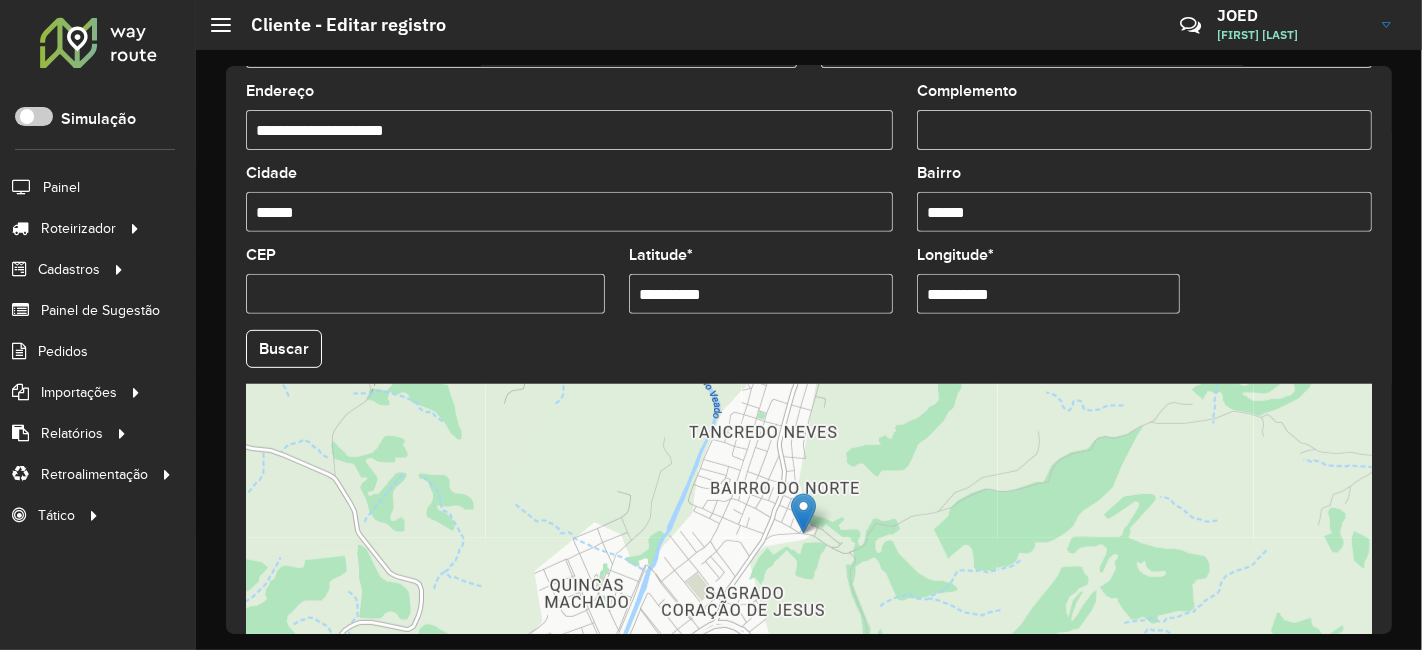 scroll, scrollTop: 836, scrollLeft: 0, axis: vertical 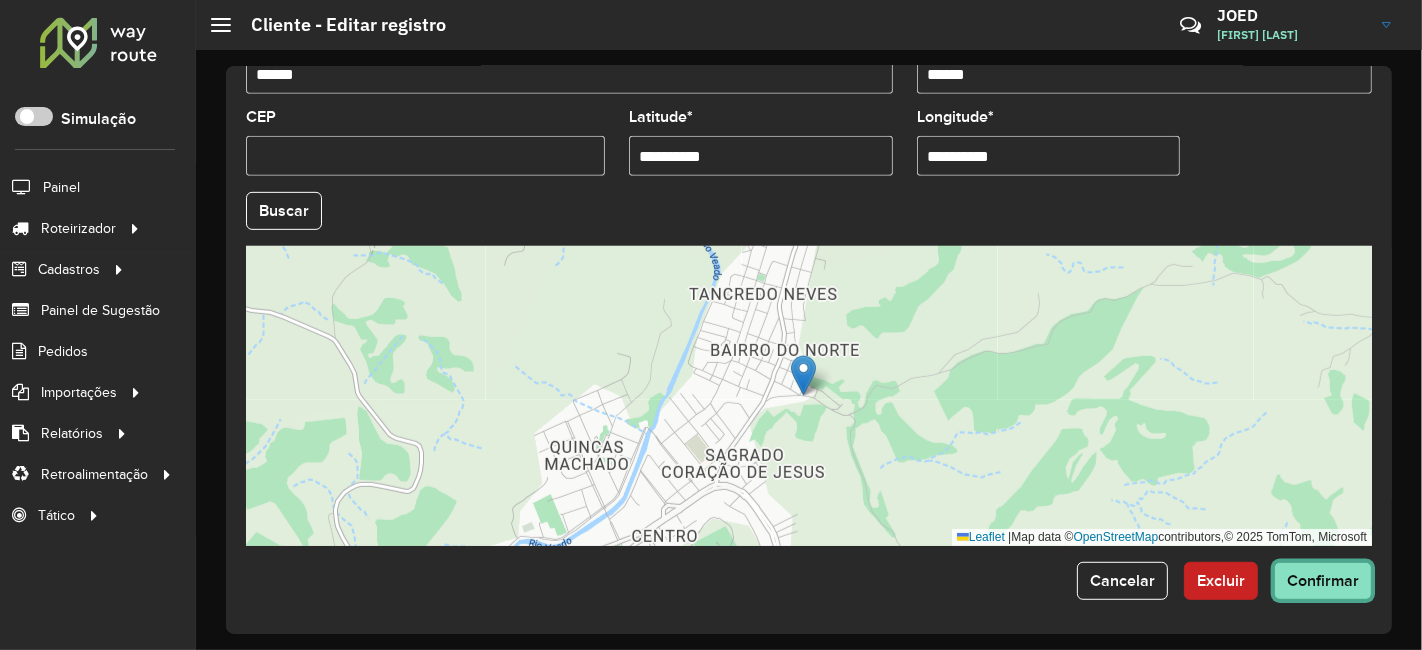 click on "Confirmar" 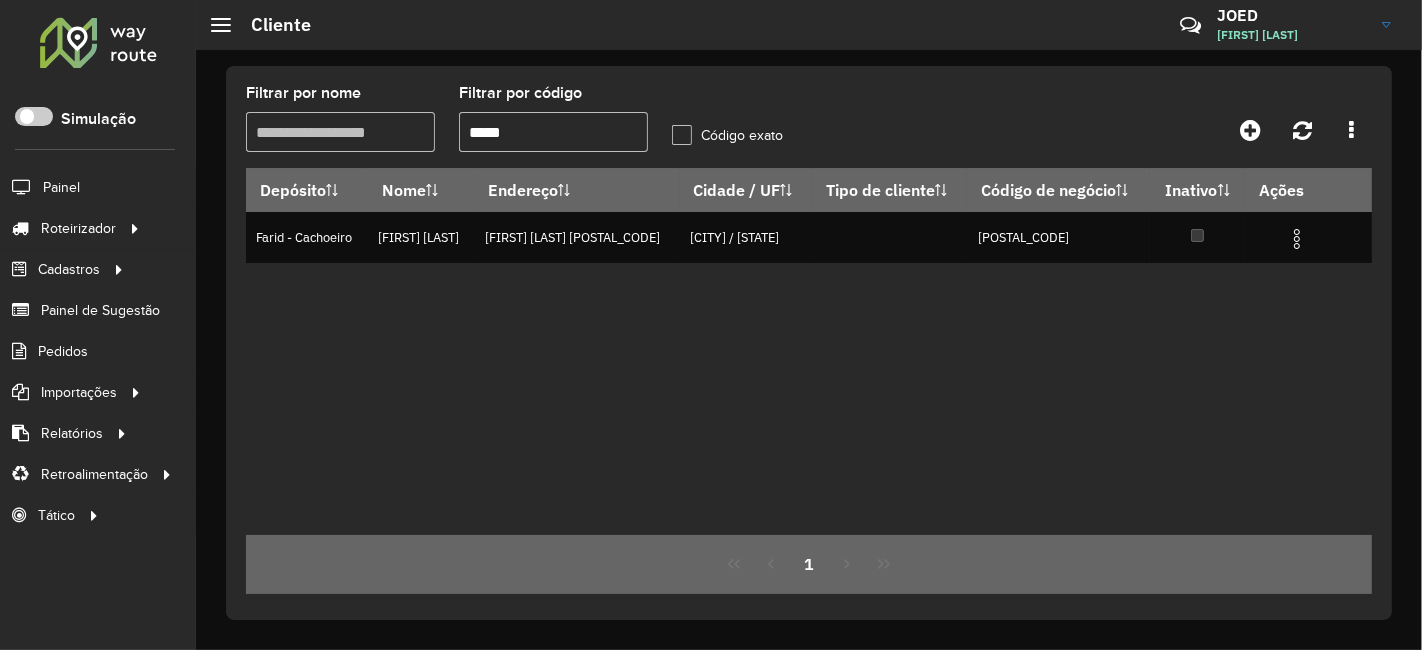 click on "*****" at bounding box center (553, 132) 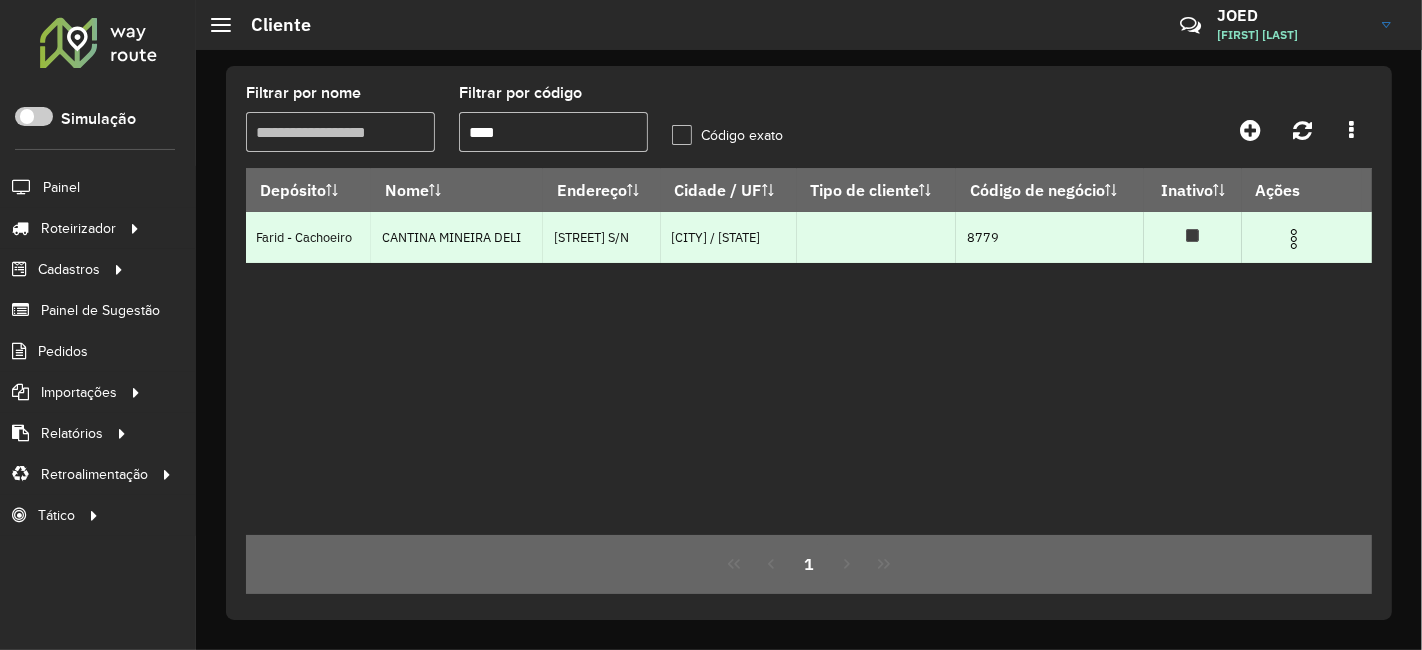type on "****" 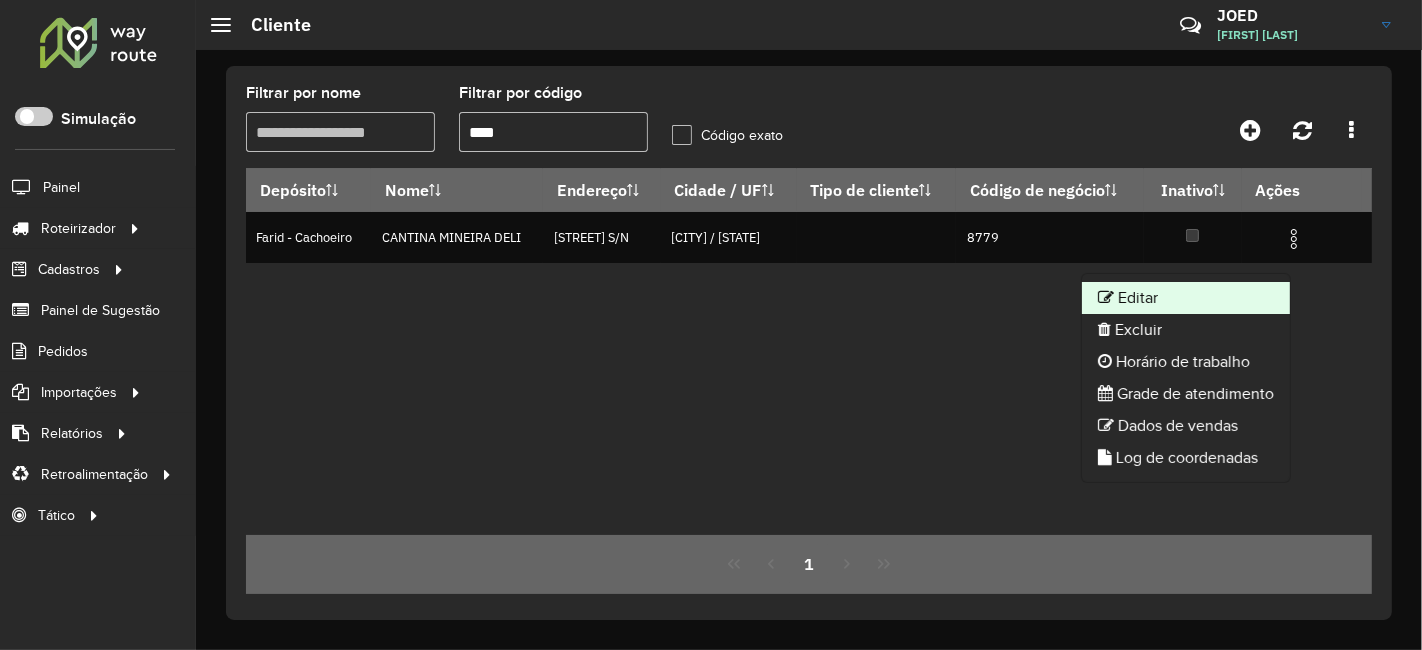 click on "Editar" 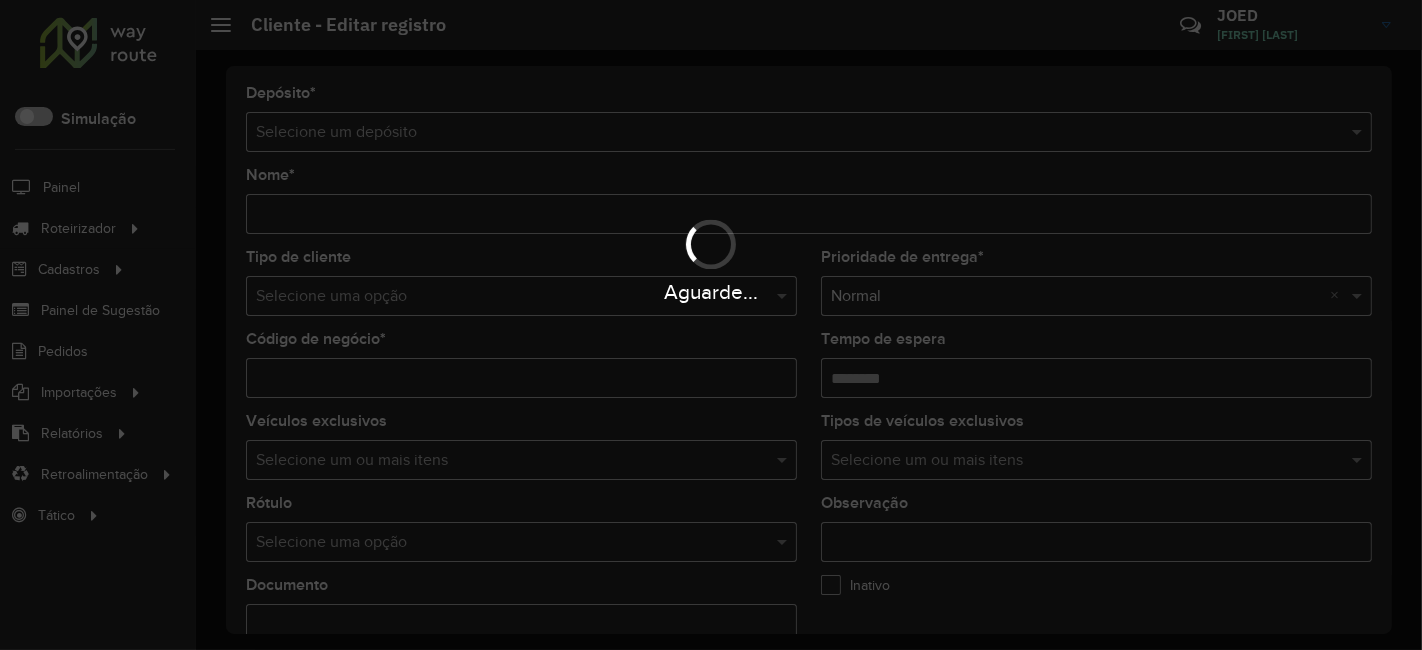type on "**********" 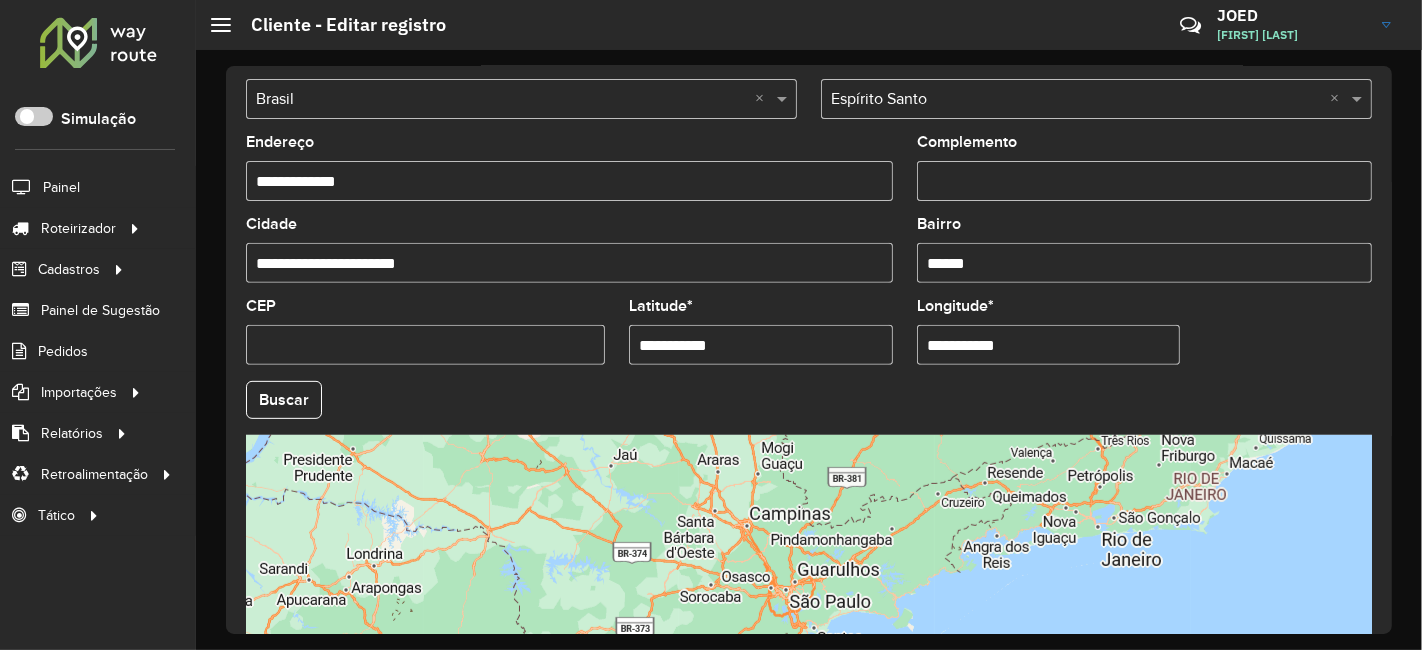 scroll, scrollTop: 666, scrollLeft: 0, axis: vertical 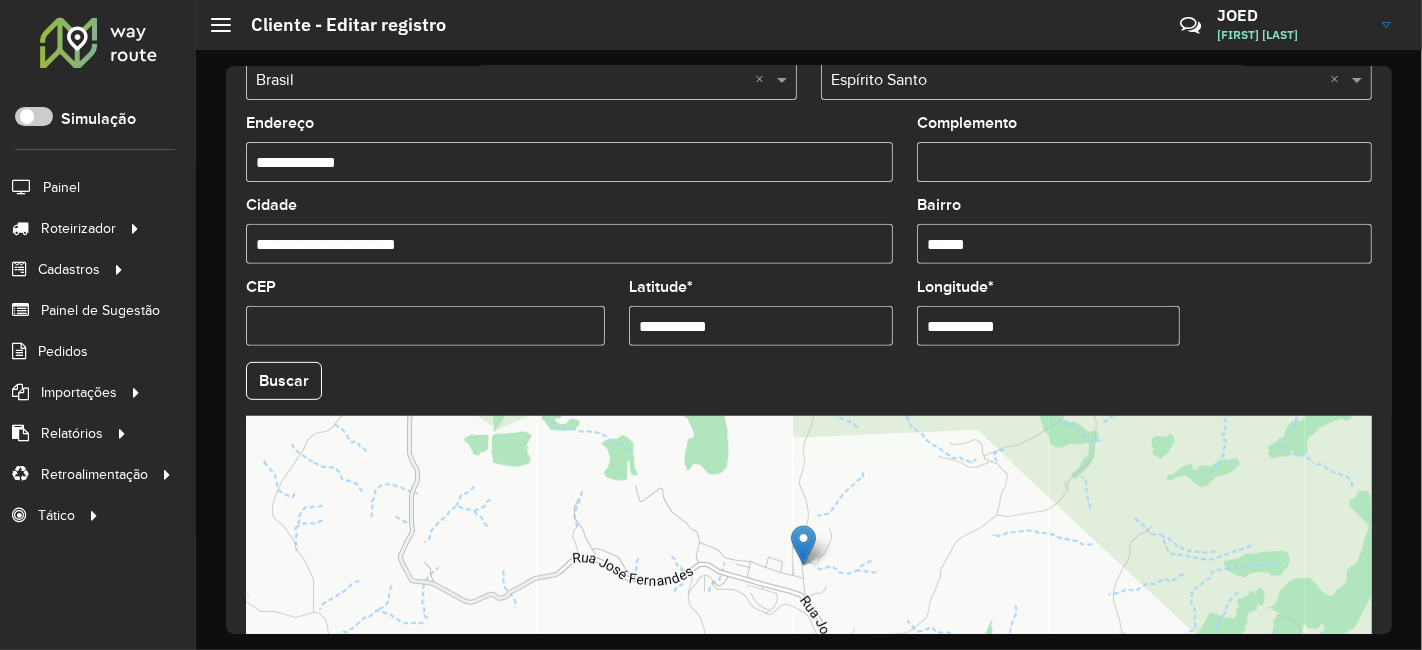 click on "**********" at bounding box center (761, 326) 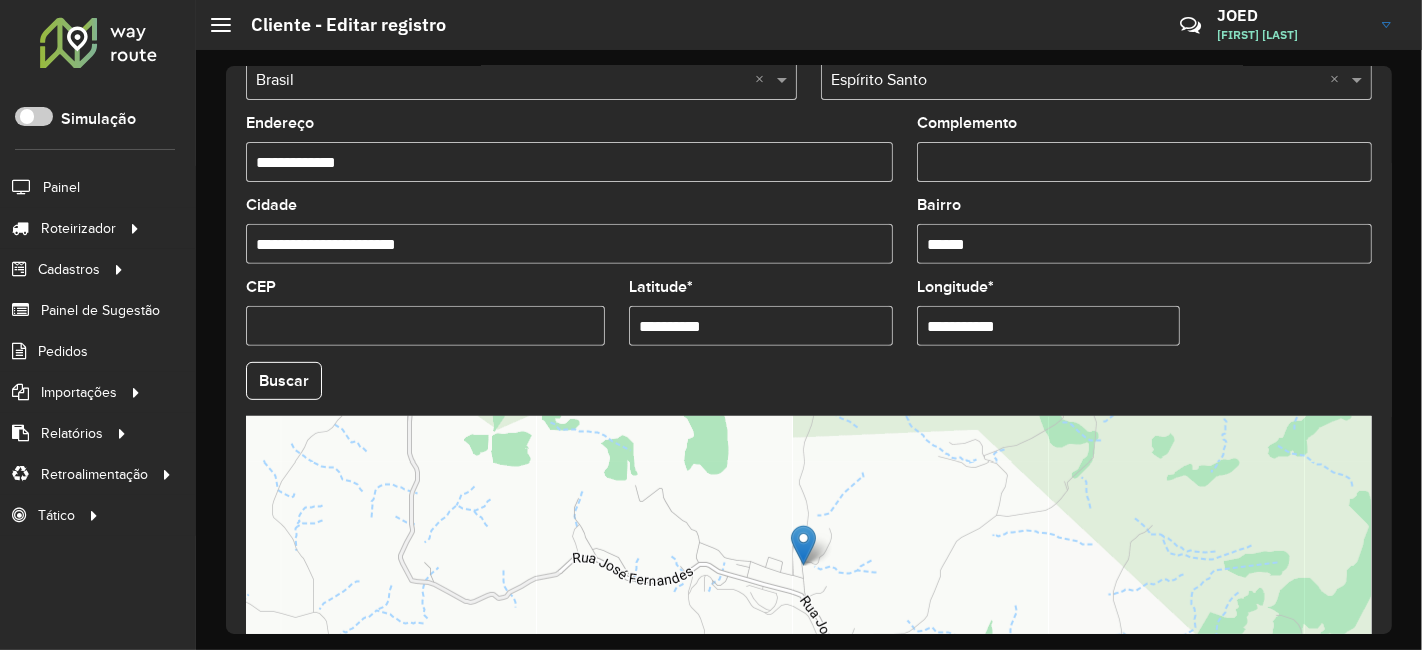 type on "**********" 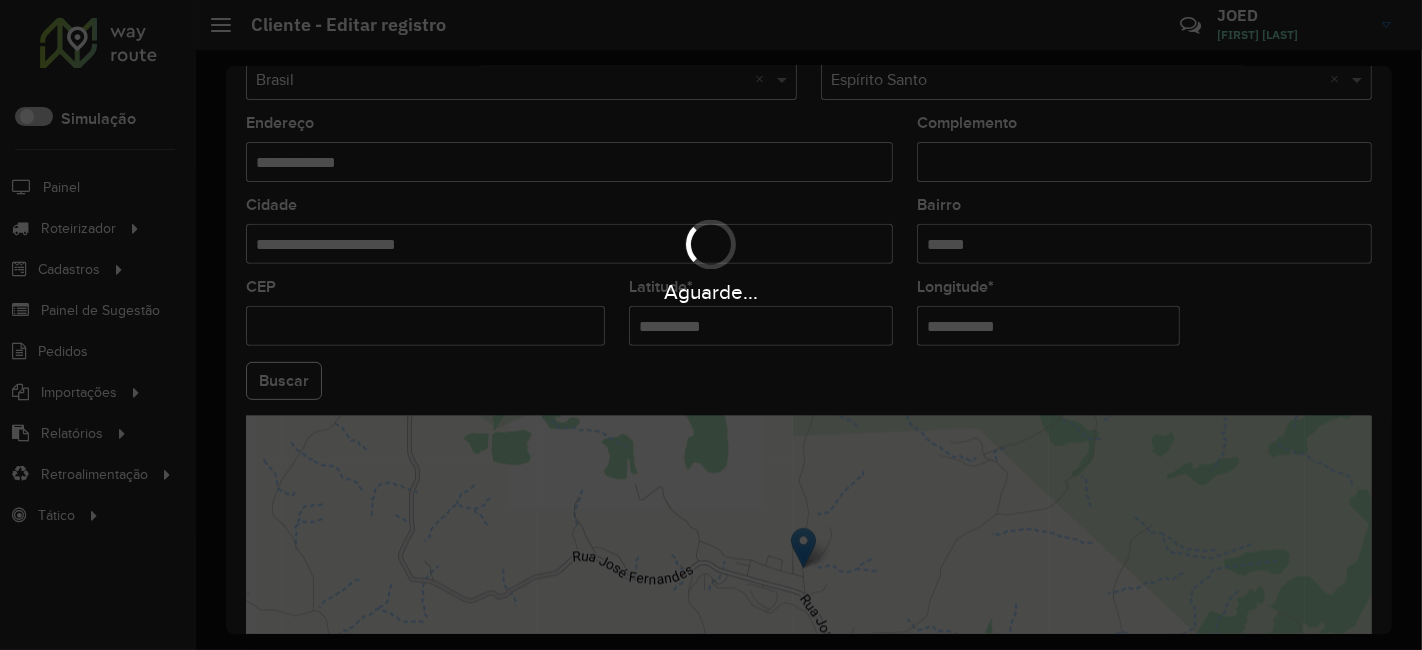 click on "Aguarde...  Pop-up bloqueado!  Seu navegador bloqueou automáticamente a abertura de uma nova janela.   Acesse as configurações e adicione o endereço do sistema a lista de permissão.   Fechar  Roteirizador AmbevTech Simulação Painel Roteirizador Entregas Vendas Cadastros Checkpoint Classificações de venda Cliente Consulta de setores Depósito Disponibilidade de veículos Fator tipo de produto Gabarito planner Grupo Rota Fator Tipo Produto Grupo de rotas exclusiva Grupo de setores Layout integração Modelo Parada Pedágio Perfil de Vendedor Ponto de apoio FAD Produto Restrição de Atendimento Planner Rodízio de placa Rota exclusiva FAD Rótulo Setor Setor Planner Tipo de cliente Tipo de veículo Tipo de veículo RN Transportadora Vendedor Veículo Painel de Sugestão Pedidos Importações Classificação e volume de venda Clientes Fator tipo produto Gabarito planner Grade de atendimento Janela de atendimento Localização Pedidos Restrição de Atendimento Planner Tempo de espera Vendedor Veículos" at bounding box center [711, 325] 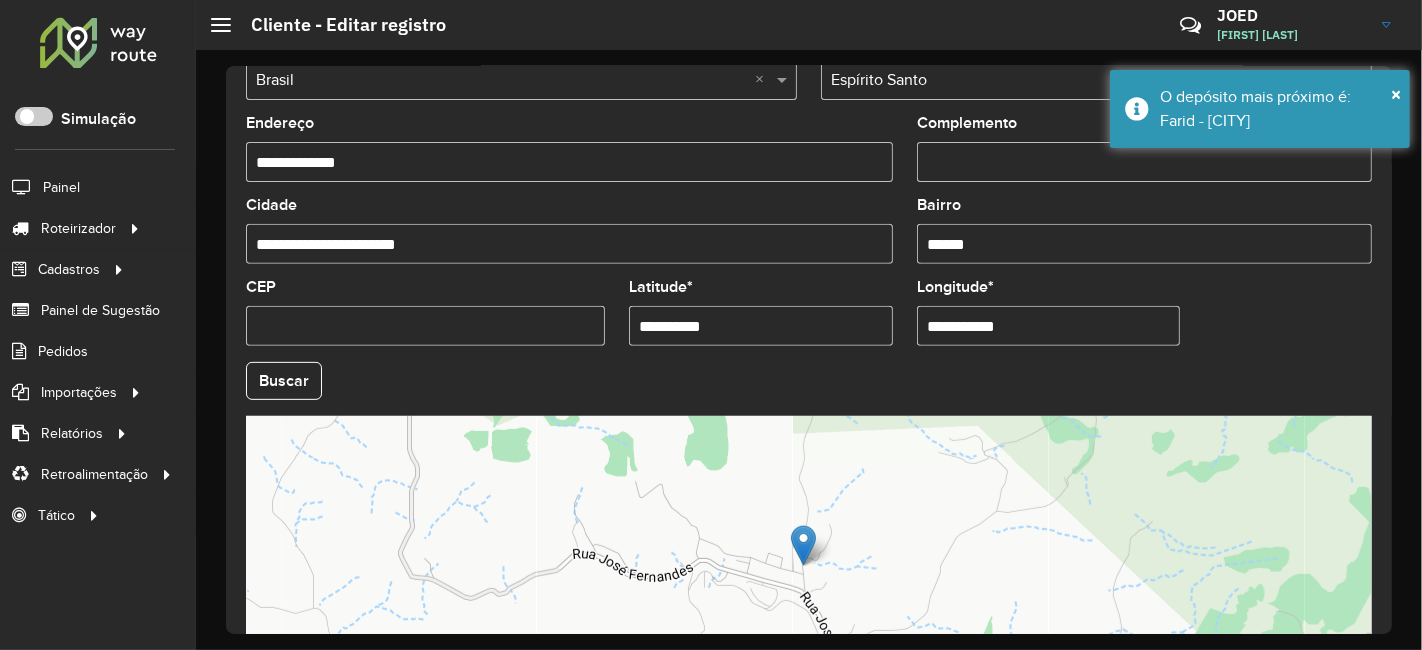click on "**********" at bounding box center [1049, 326] 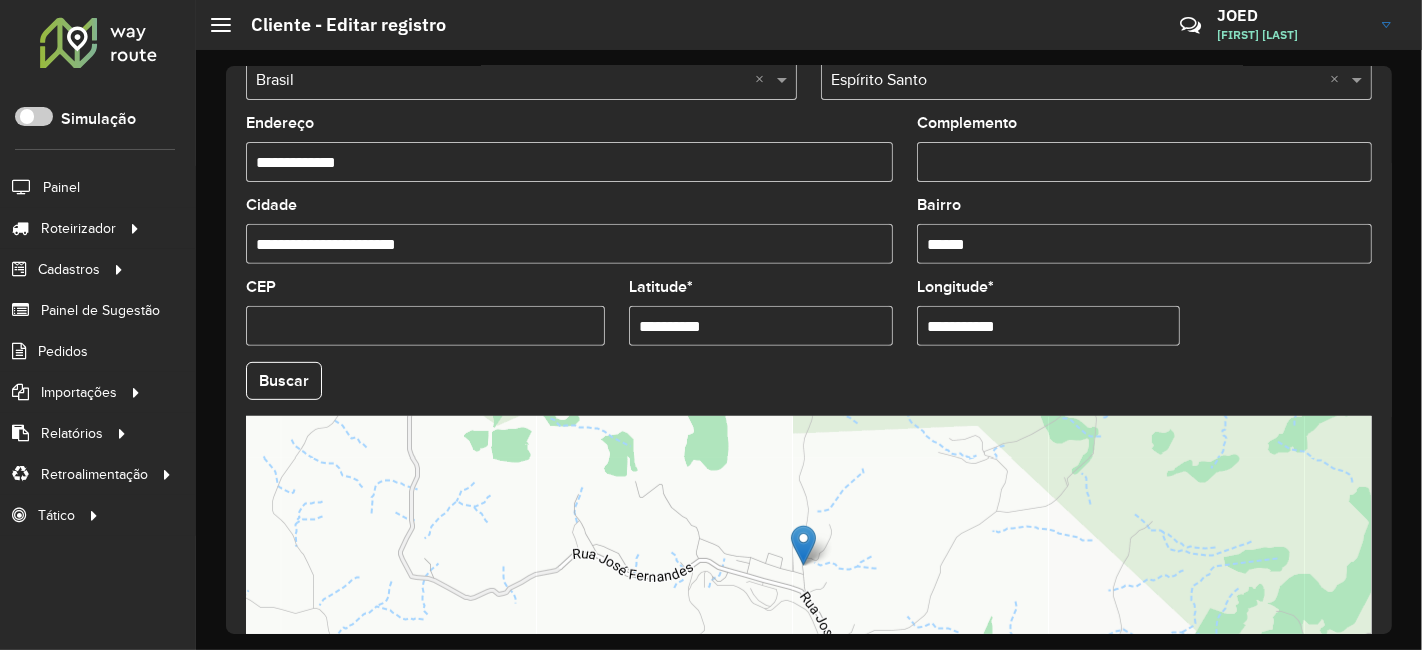 paste 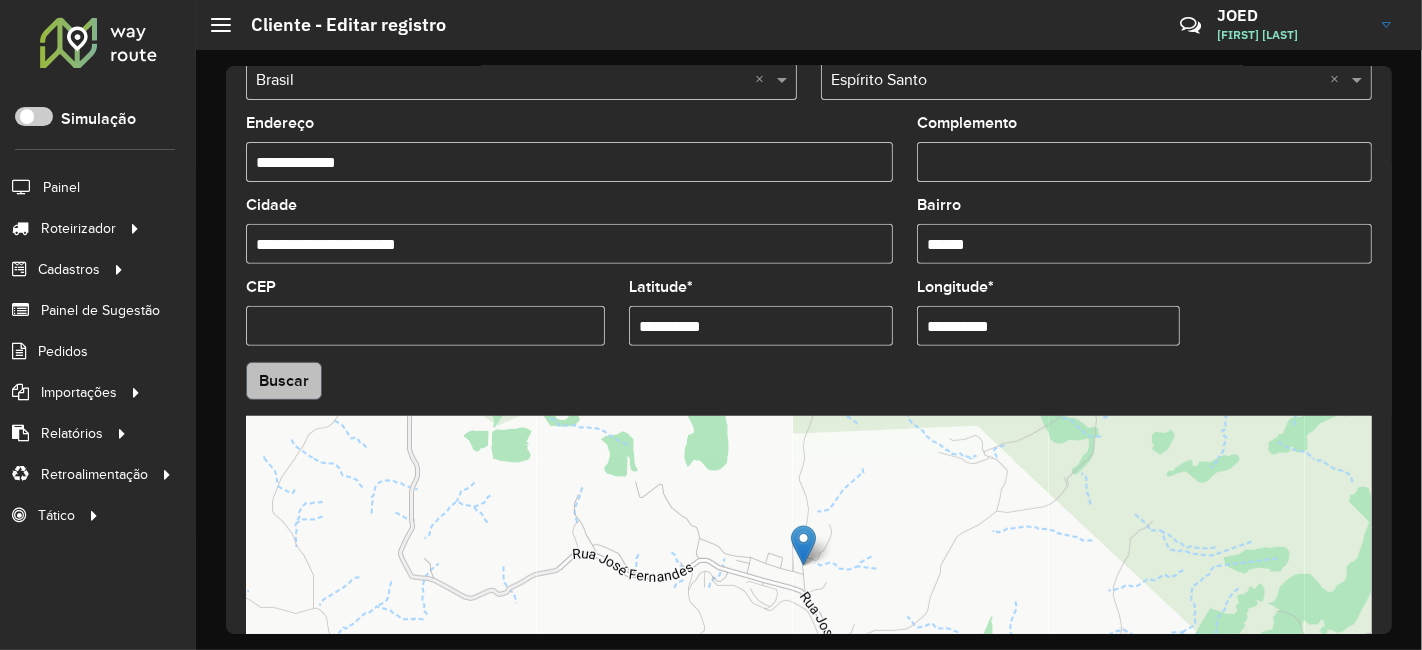 type on "**********" 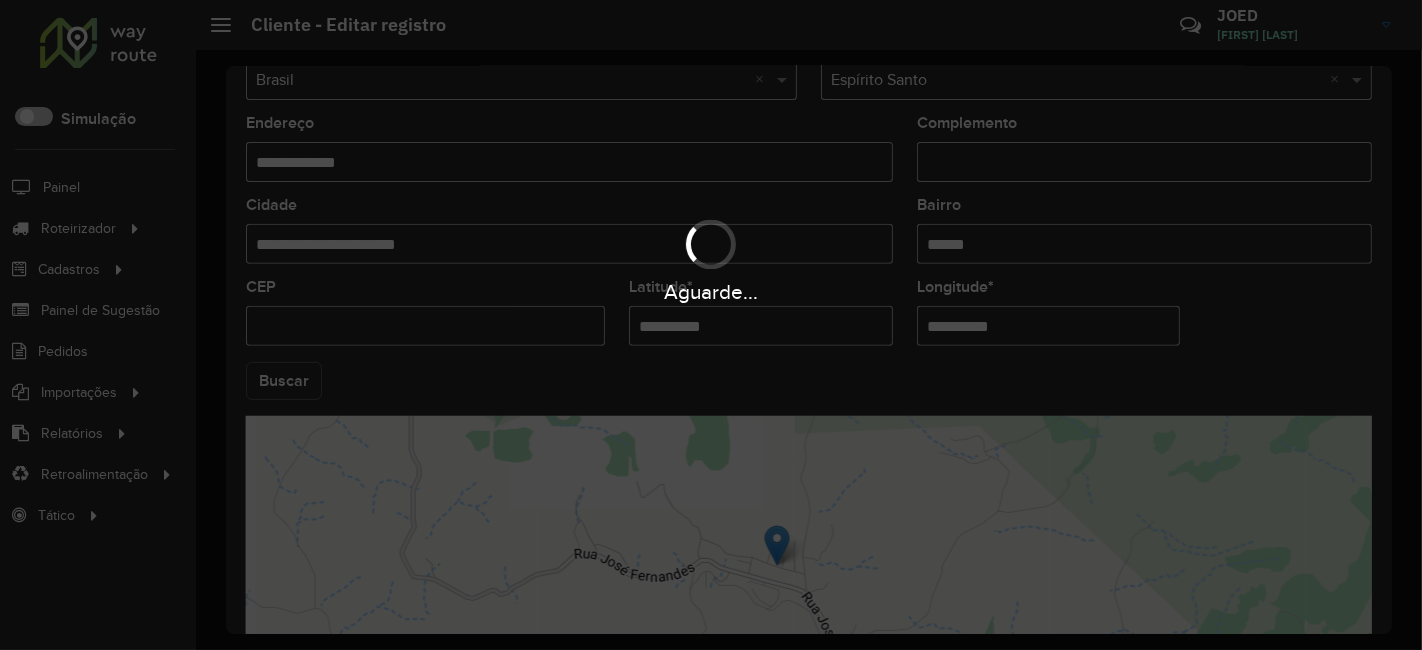 click on "Aguarde...  Pop-up bloqueado!  Seu navegador bloqueou automáticamente a abertura de uma nova janela.   Acesse as configurações e adicione o endereço do sistema a lista de permissão.   Fechar  Roteirizador AmbevTech Simulação Painel Roteirizador Entregas Vendas Cadastros Checkpoint Classificações de venda Cliente Consulta de setores Depósito Disponibilidade de veículos Fator tipo de produto Gabarito planner Grupo Rota Fator Tipo Produto Grupo de rotas exclusiva Grupo de setores Layout integração Modelo Parada Pedágio Perfil de Vendedor Ponto de apoio FAD Produto Restrição de Atendimento Planner Rodízio de placa Rota exclusiva FAD Rótulo Setor Setor Planner Tipo de cliente Tipo de veículo Tipo de veículo RN Transportadora Vendedor Veículo Painel de Sugestão Pedidos Importações Classificação e volume de venda Clientes Fator tipo produto Gabarito planner Grade de atendimento Janela de atendimento Localização Pedidos Restrição de Atendimento Planner Tempo de espera Vendedor Veículos" at bounding box center [711, 325] 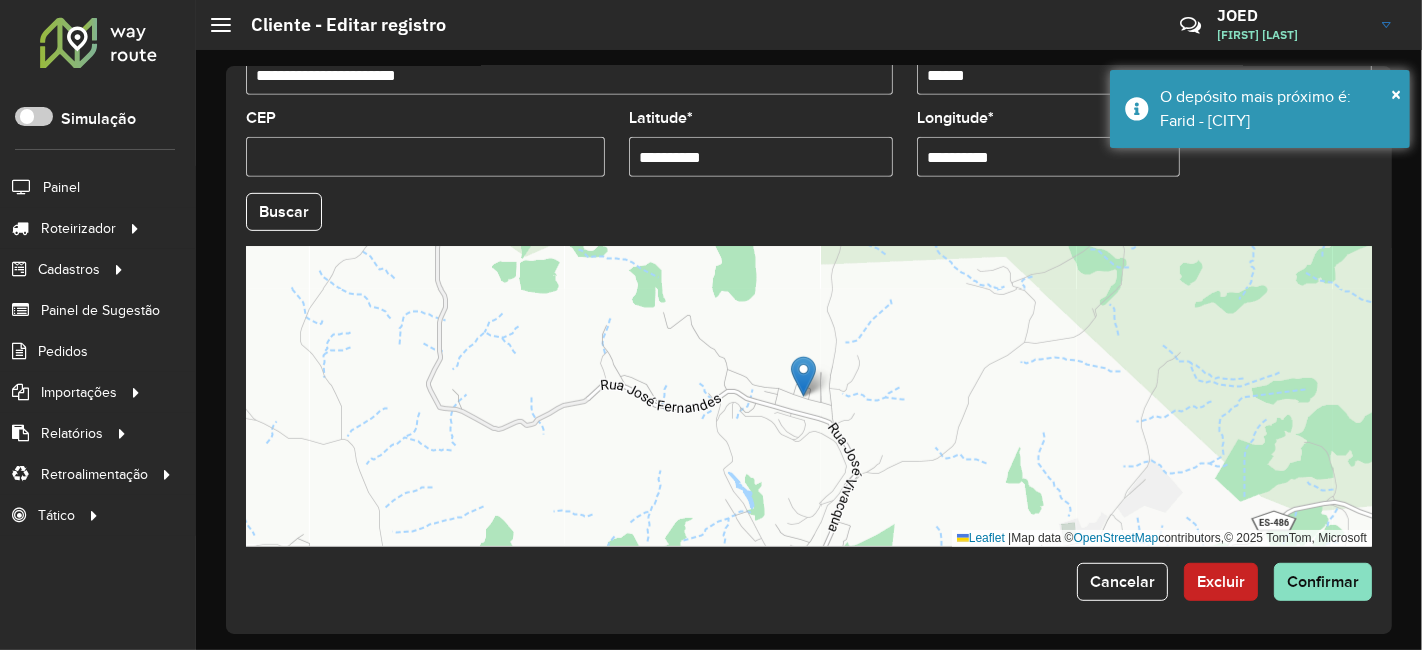 scroll, scrollTop: 836, scrollLeft: 0, axis: vertical 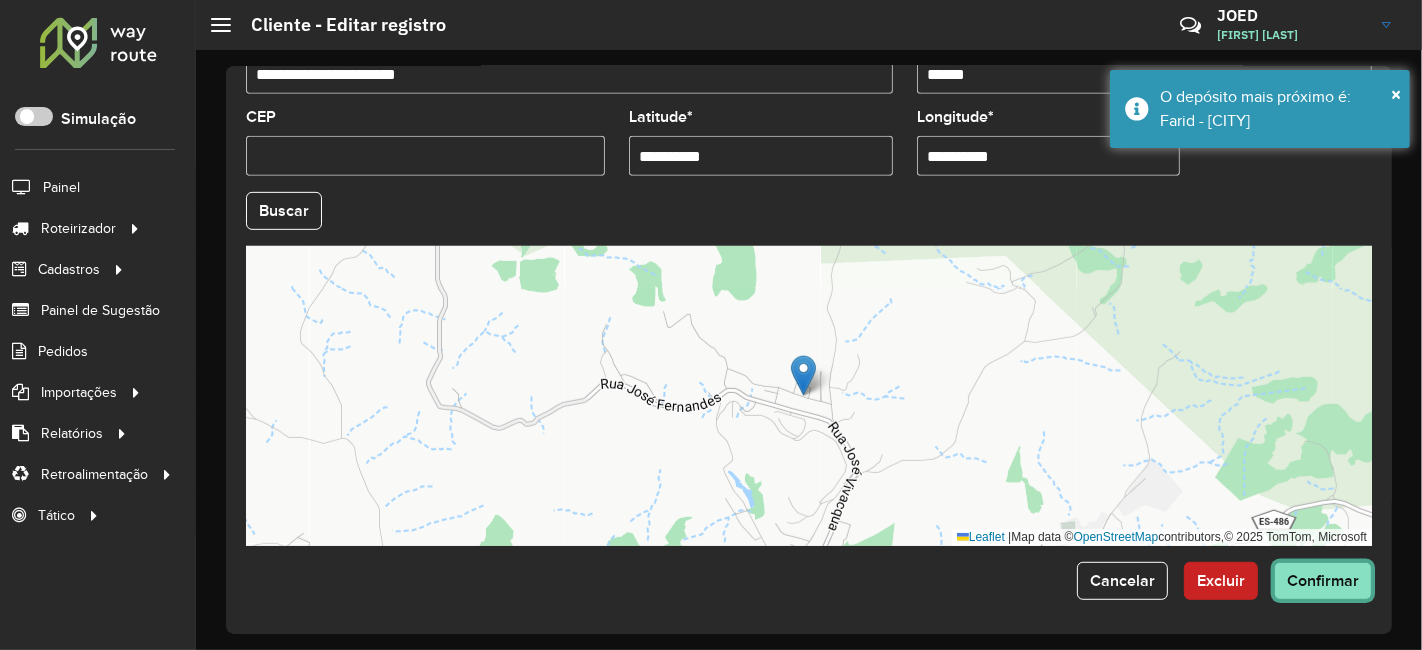 click on "Confirmar" 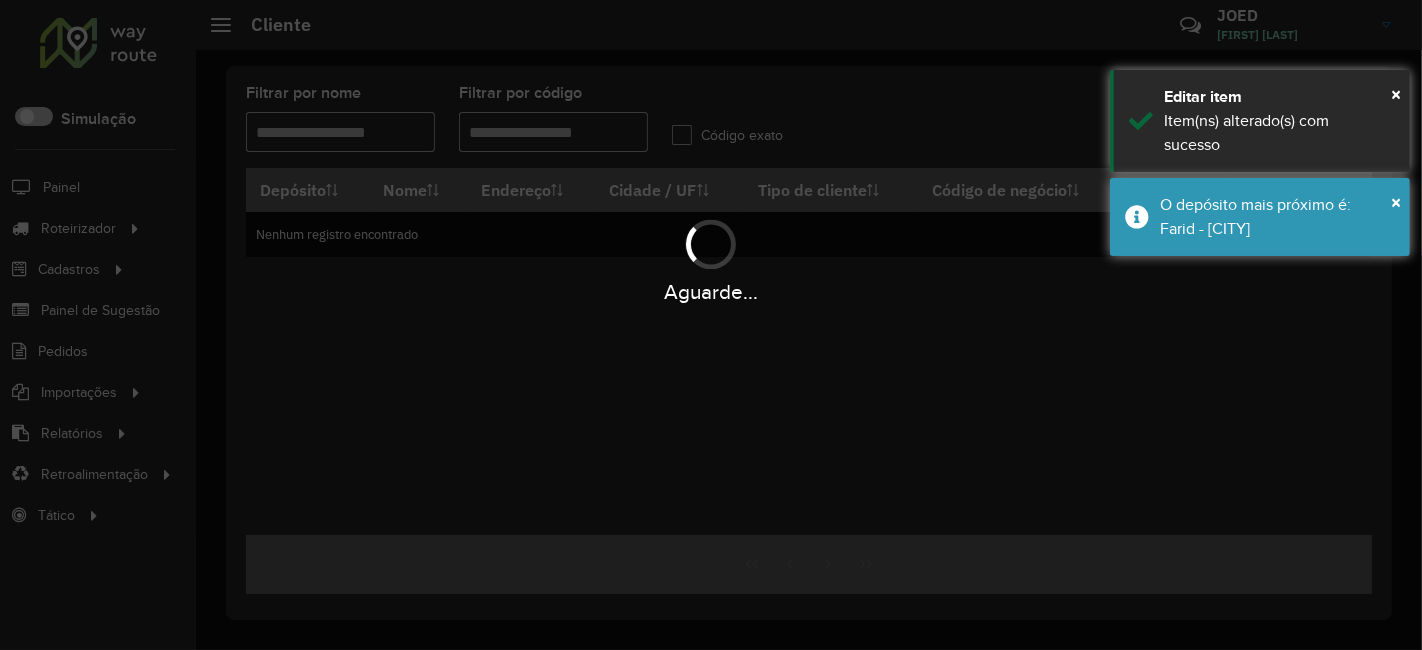 type on "****" 